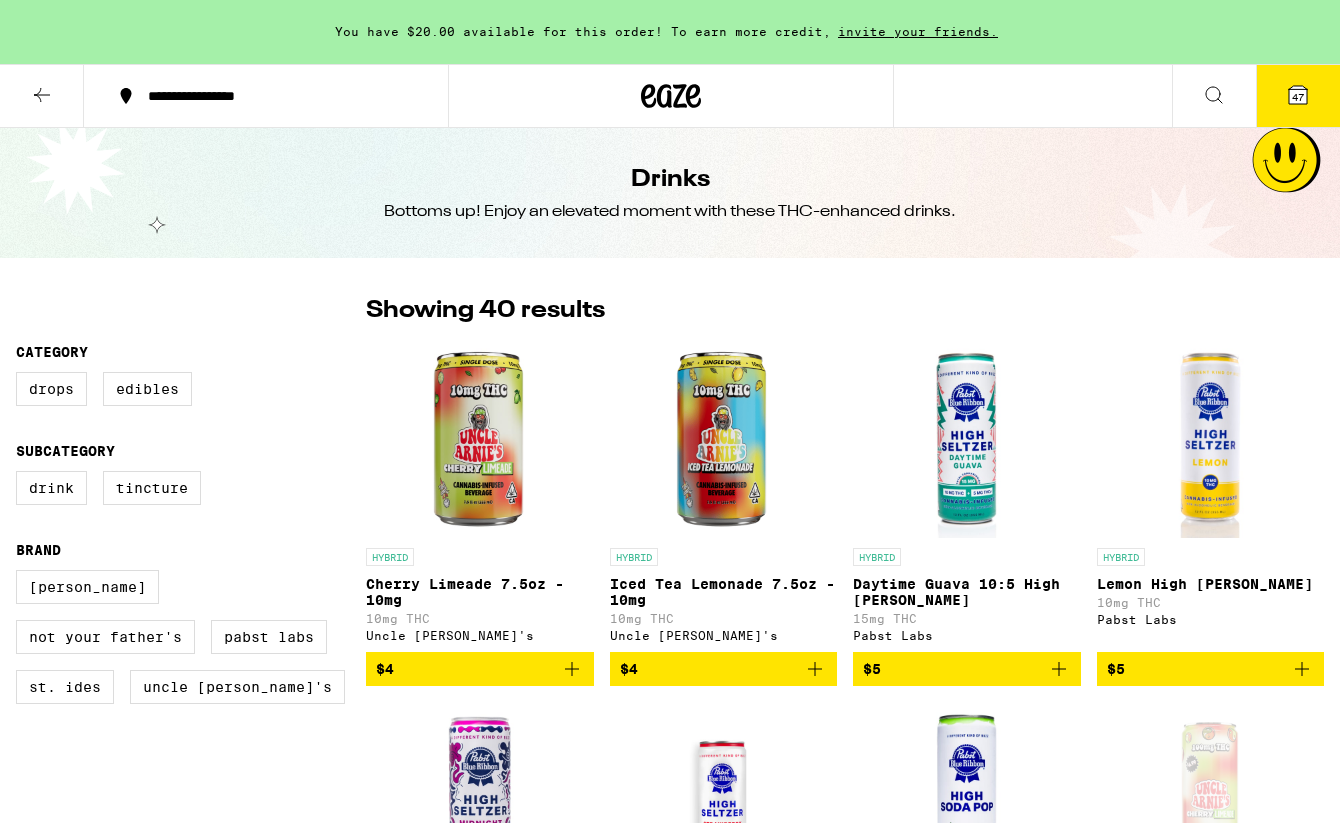 scroll, scrollTop: 2628, scrollLeft: 0, axis: vertical 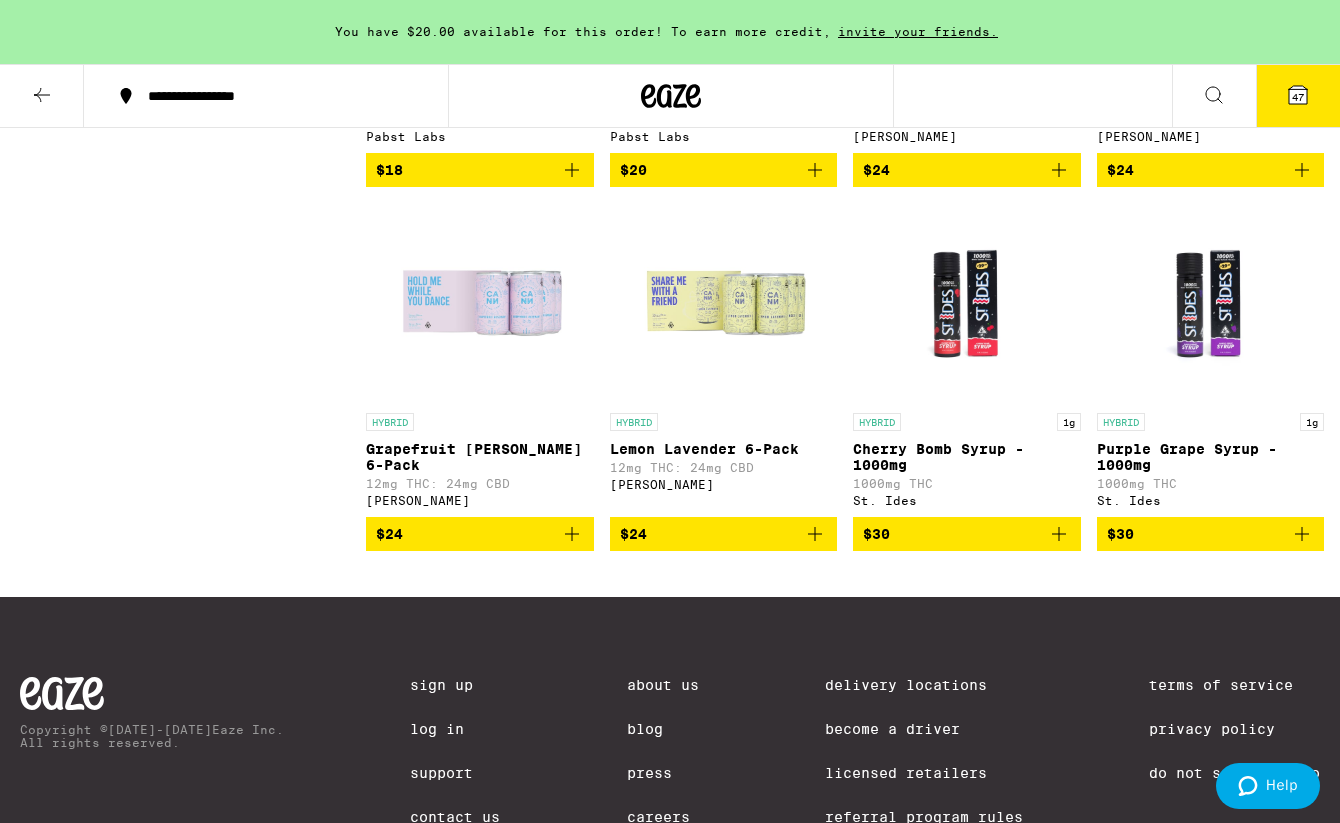 click 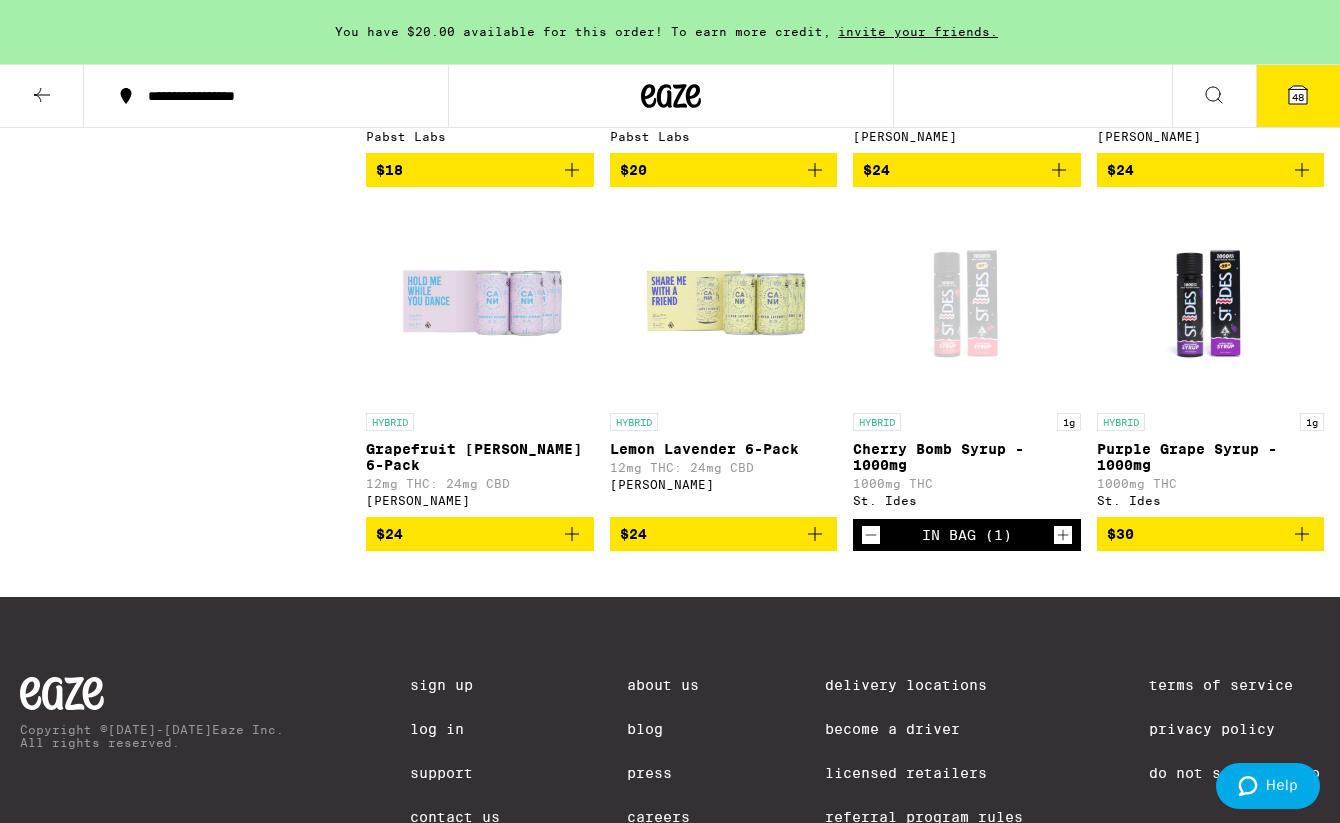 click at bounding box center (967, 303) 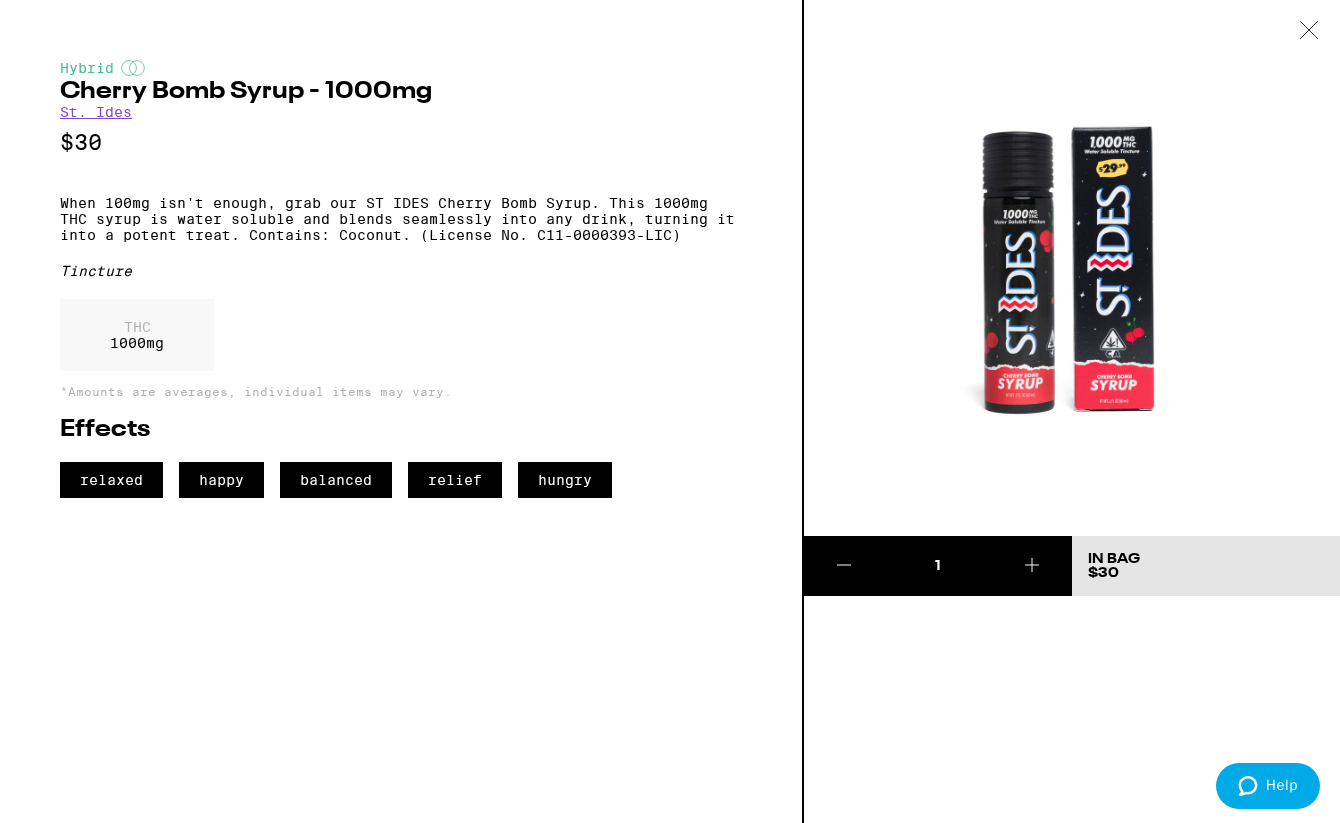click 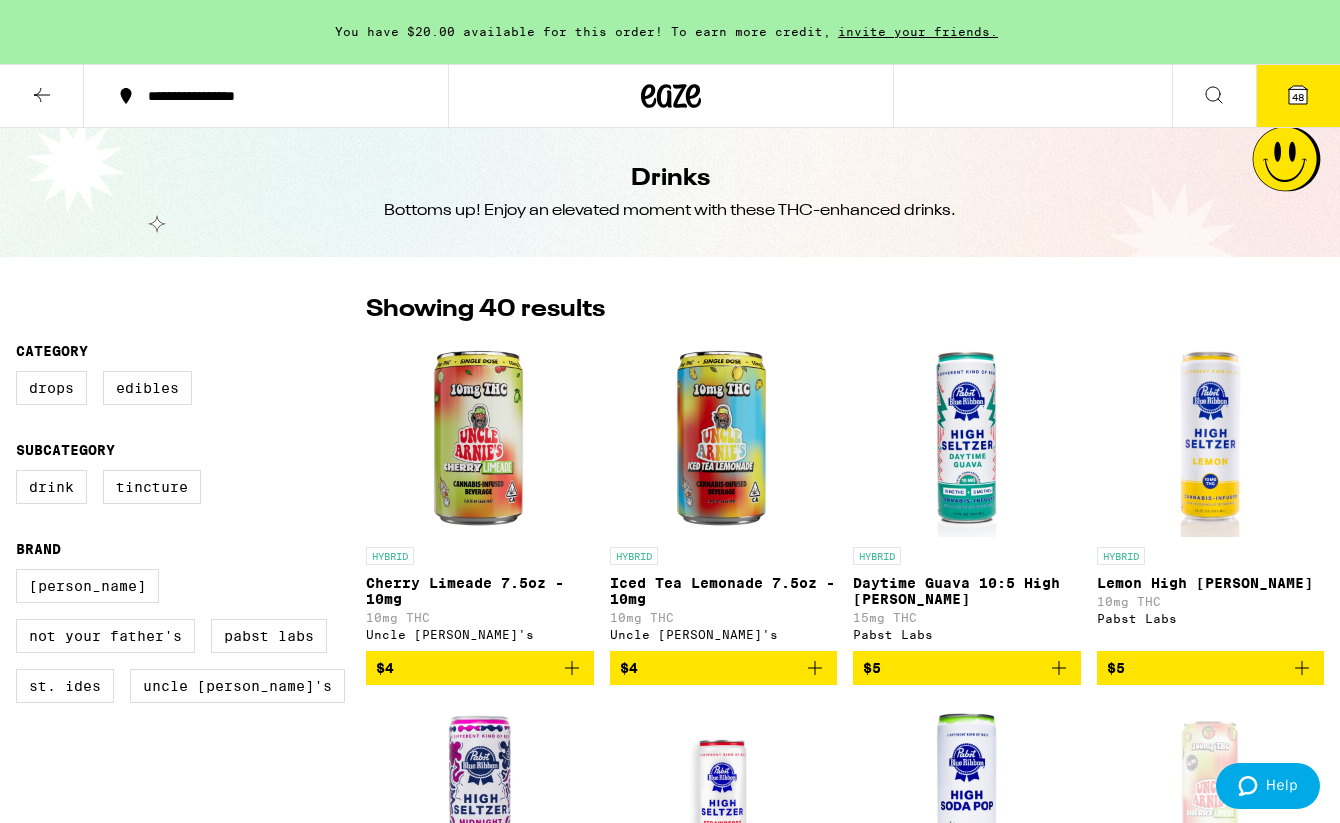 scroll, scrollTop: 0, scrollLeft: 0, axis: both 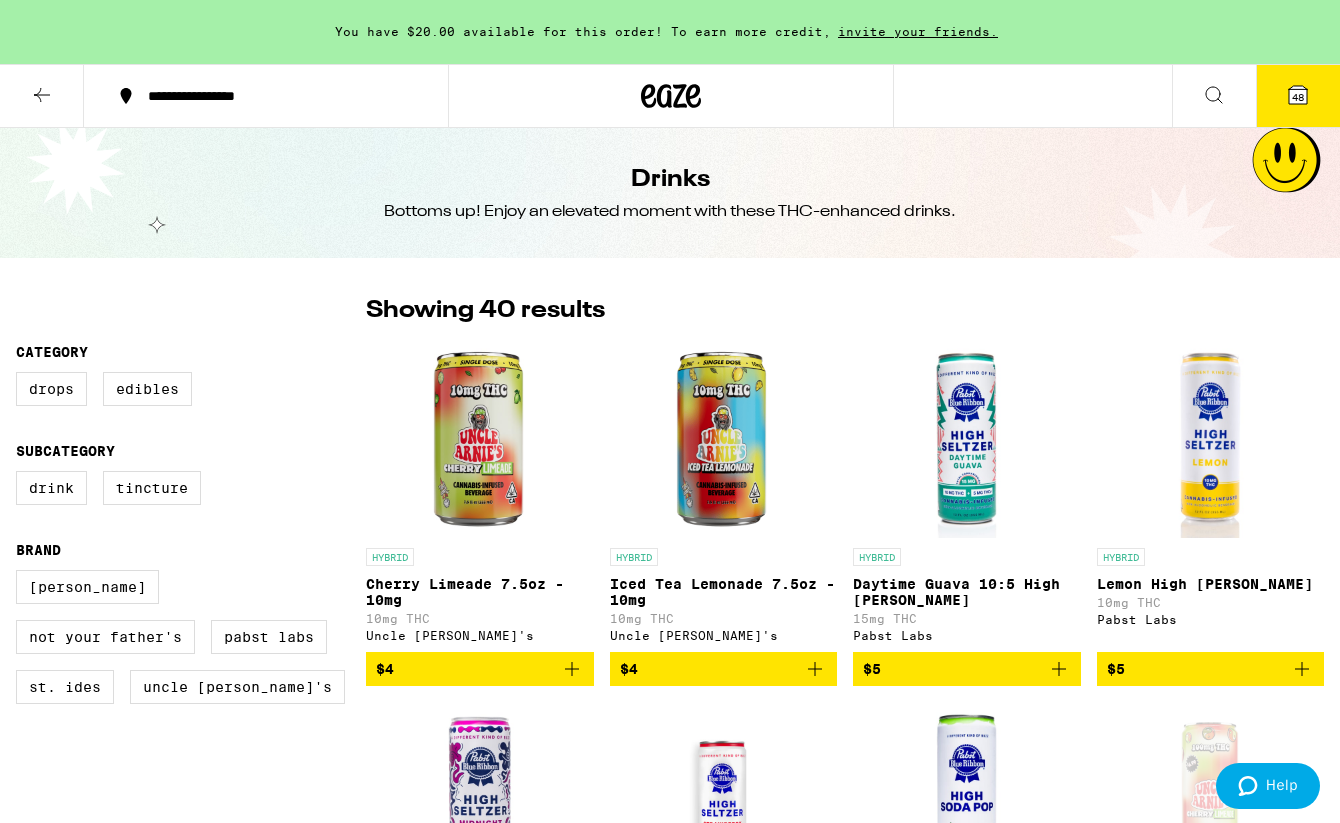 click on "48" at bounding box center (1298, 97) 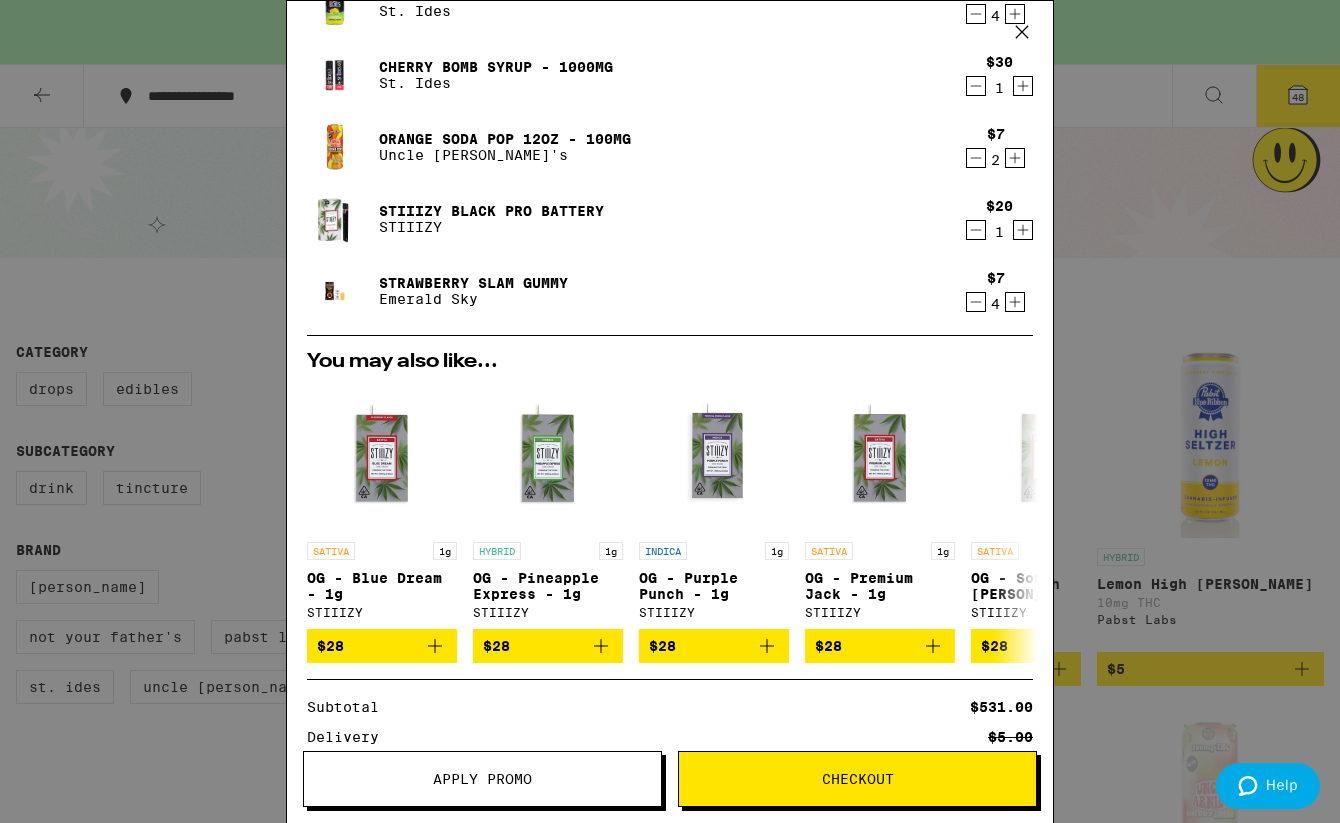 scroll, scrollTop: 1385, scrollLeft: 0, axis: vertical 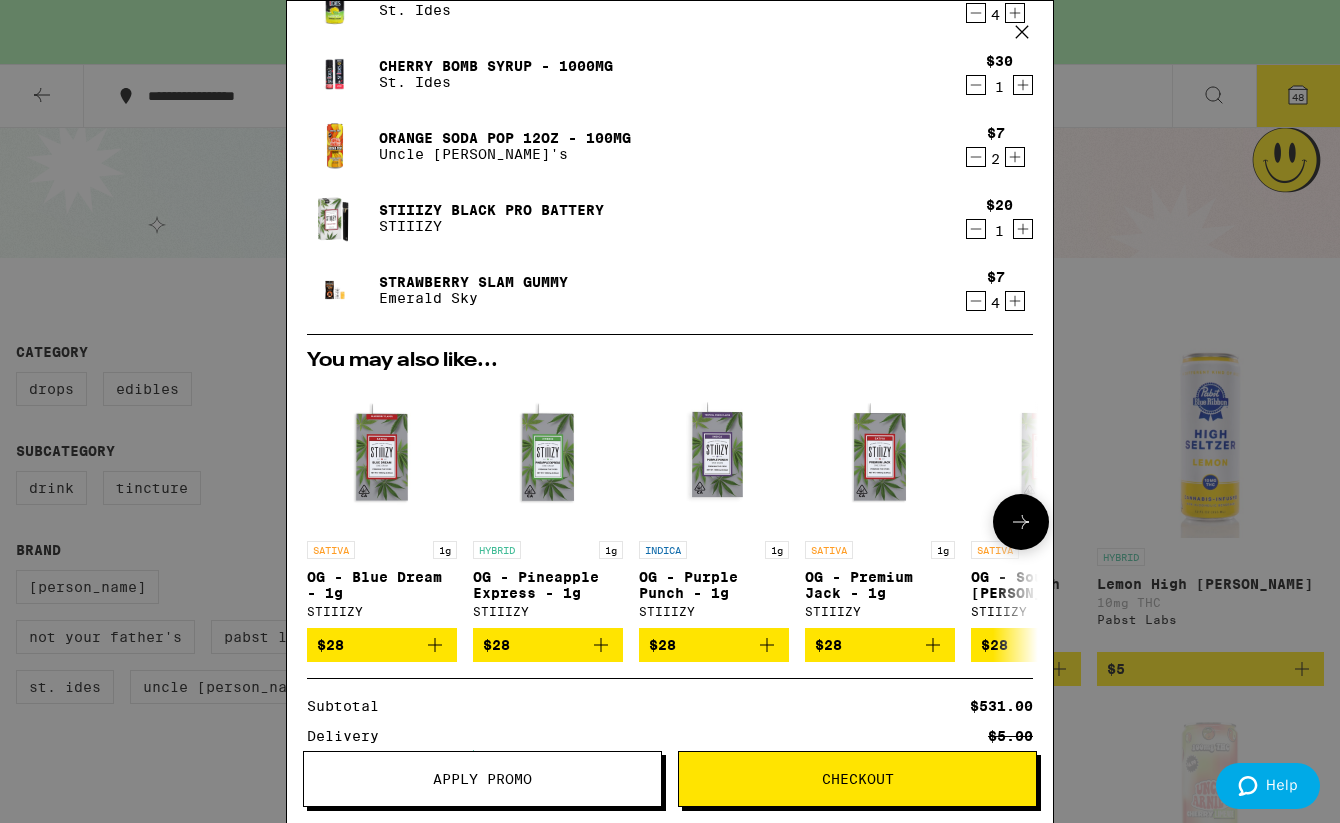 click 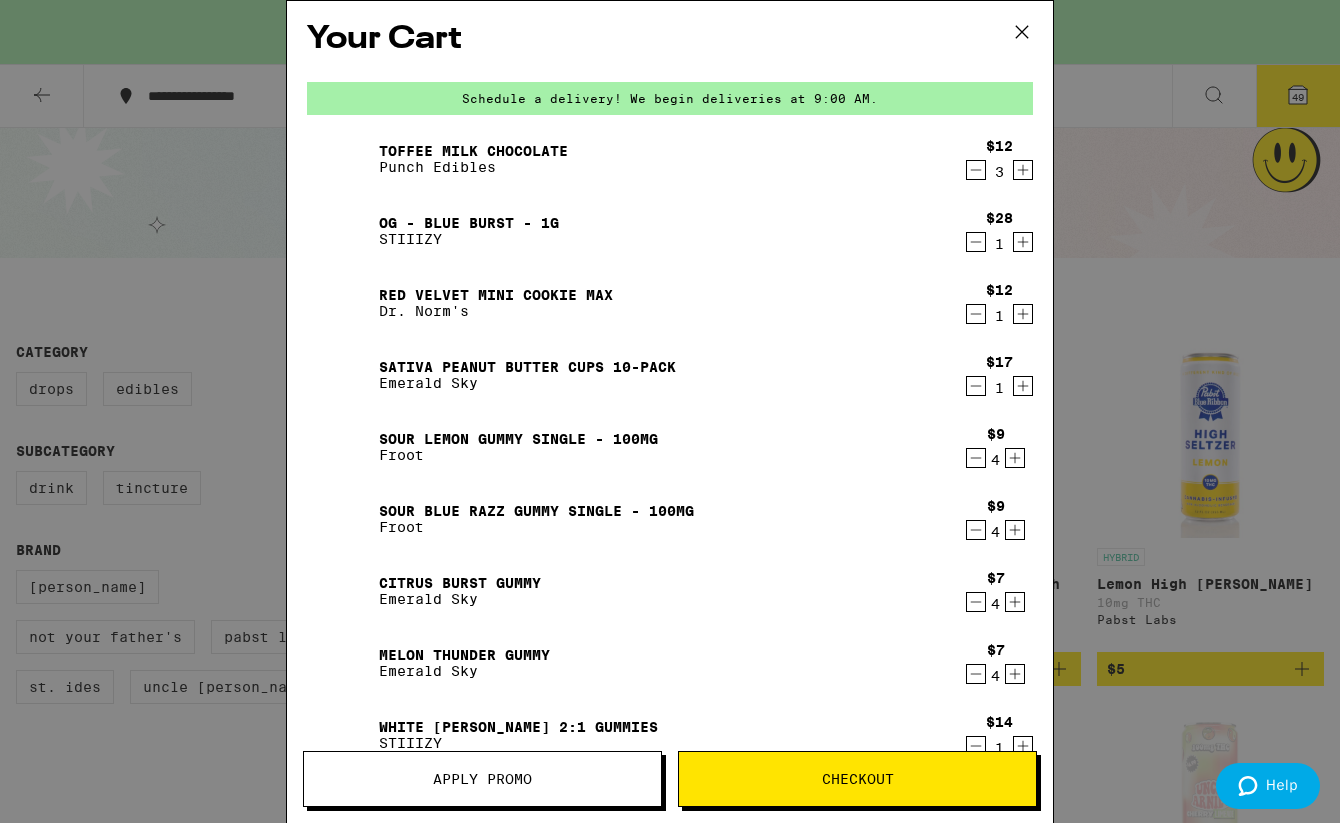 scroll, scrollTop: 0, scrollLeft: 0, axis: both 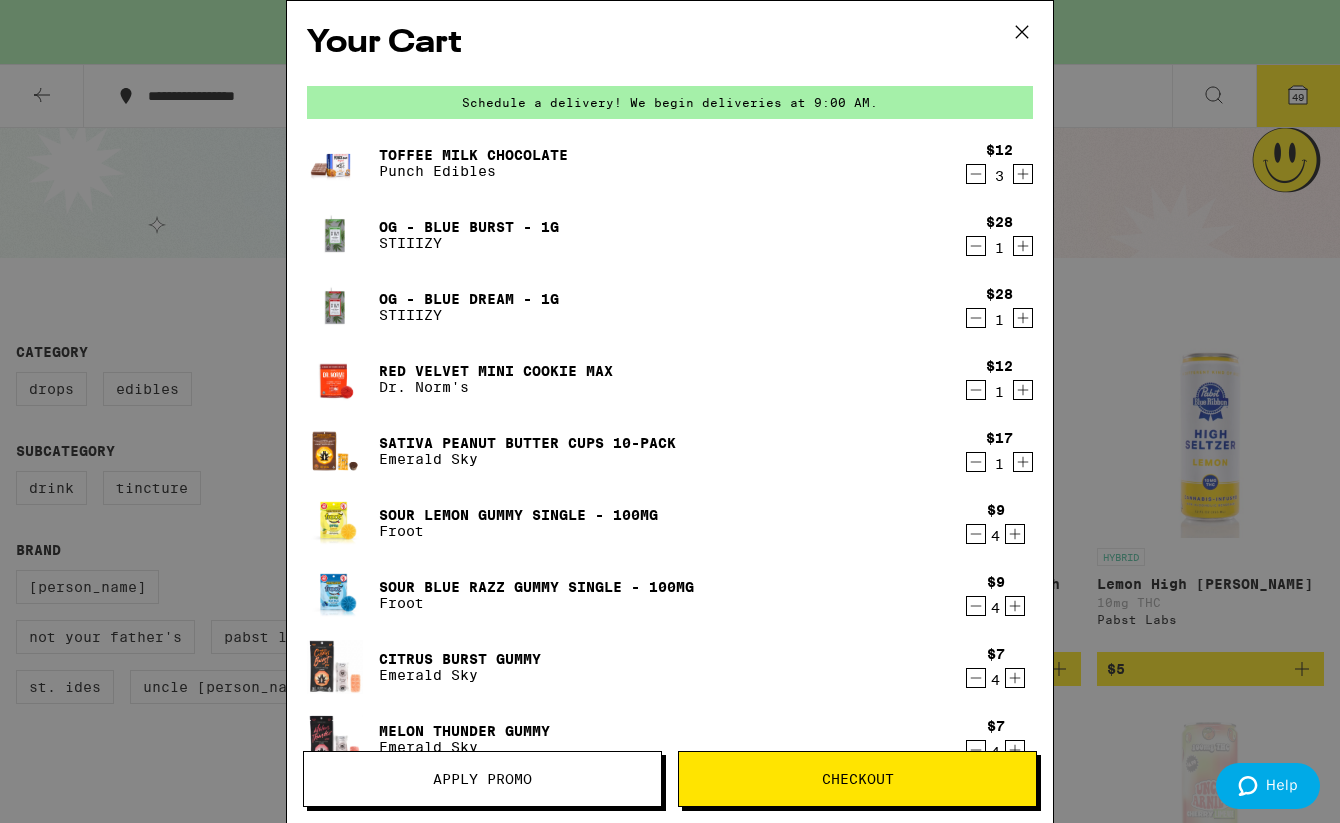 click 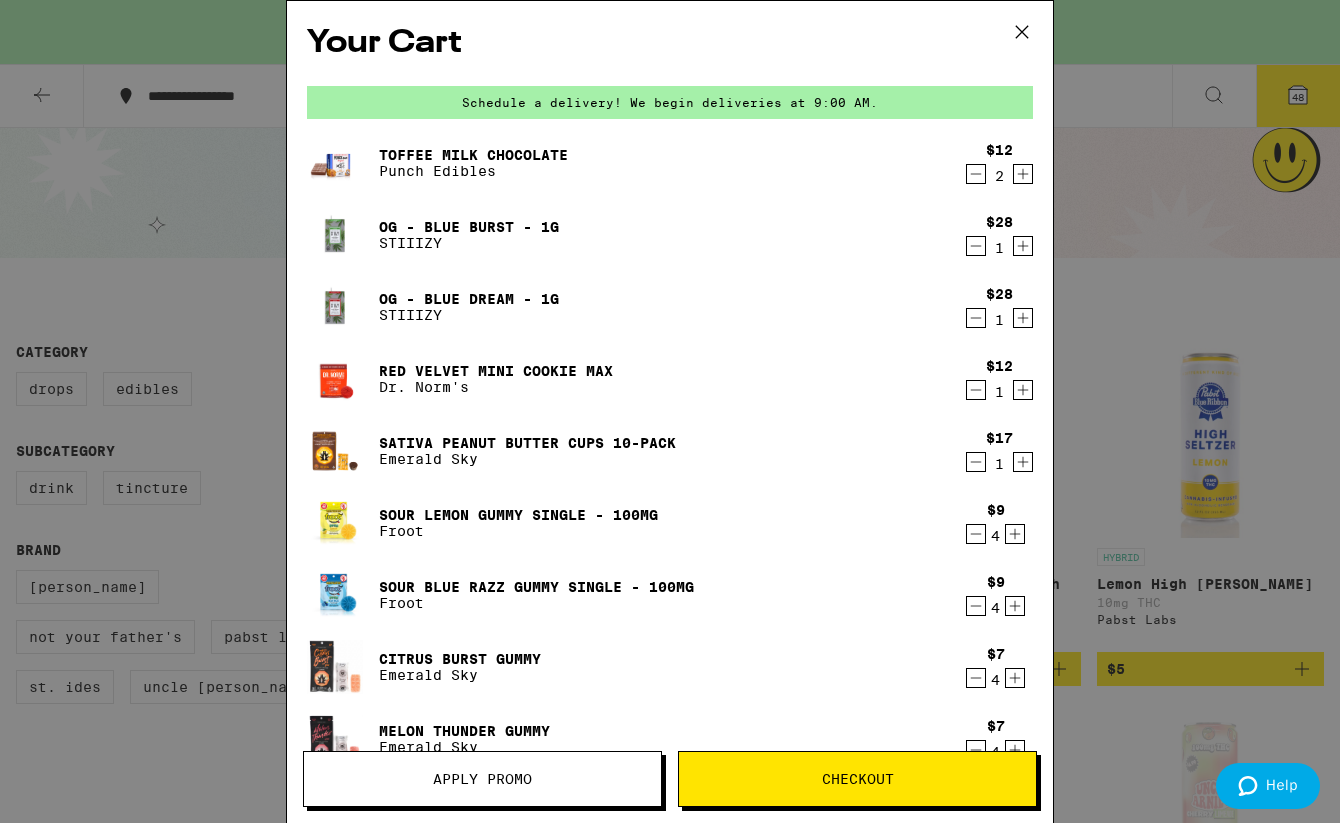 click 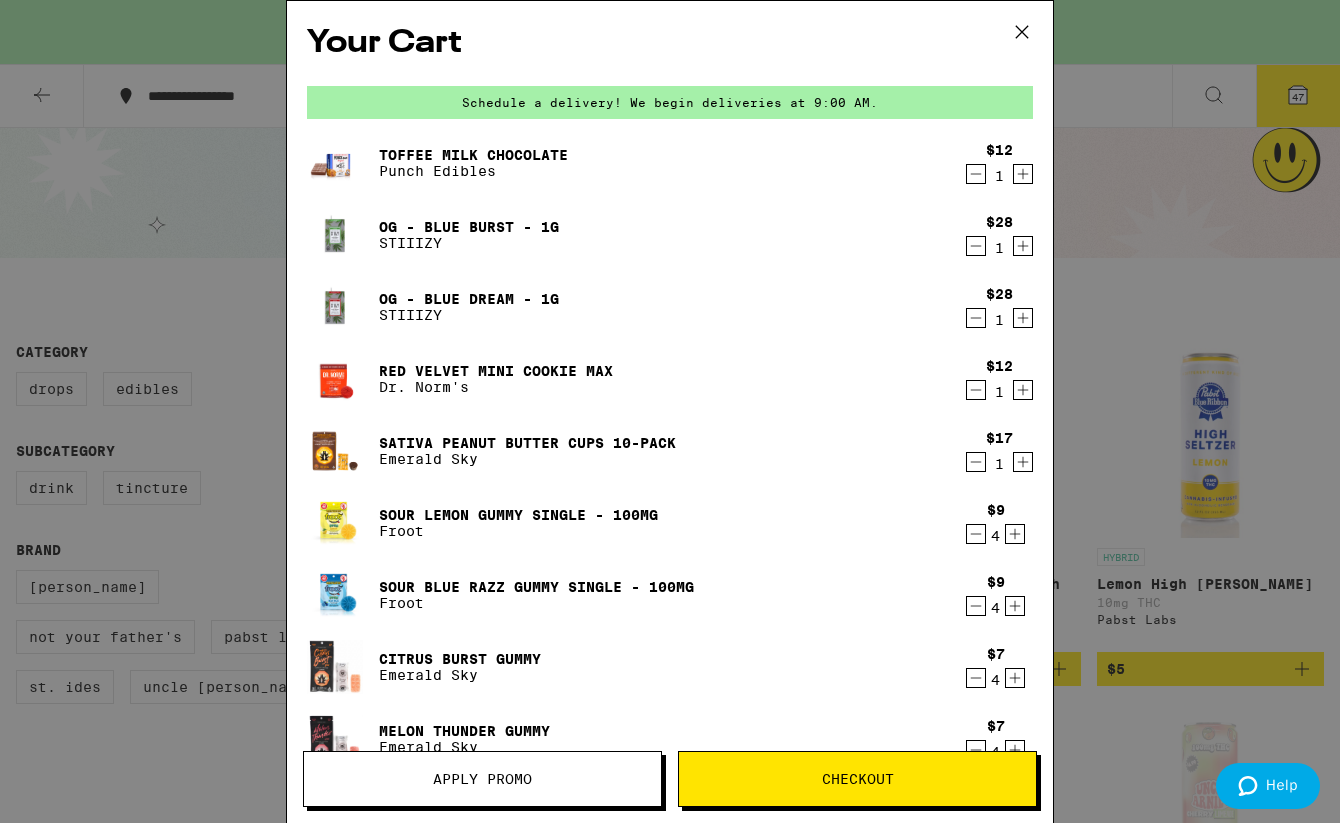click 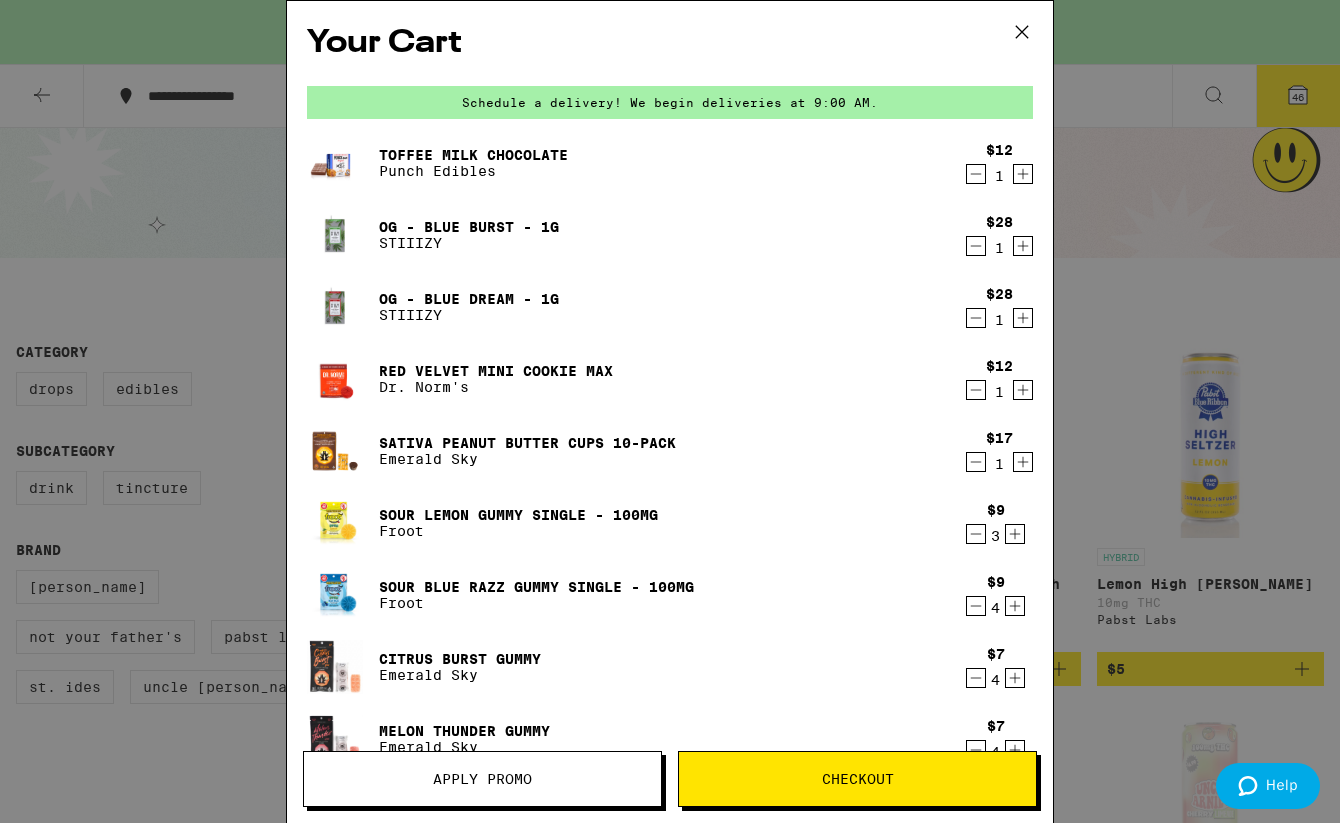 click 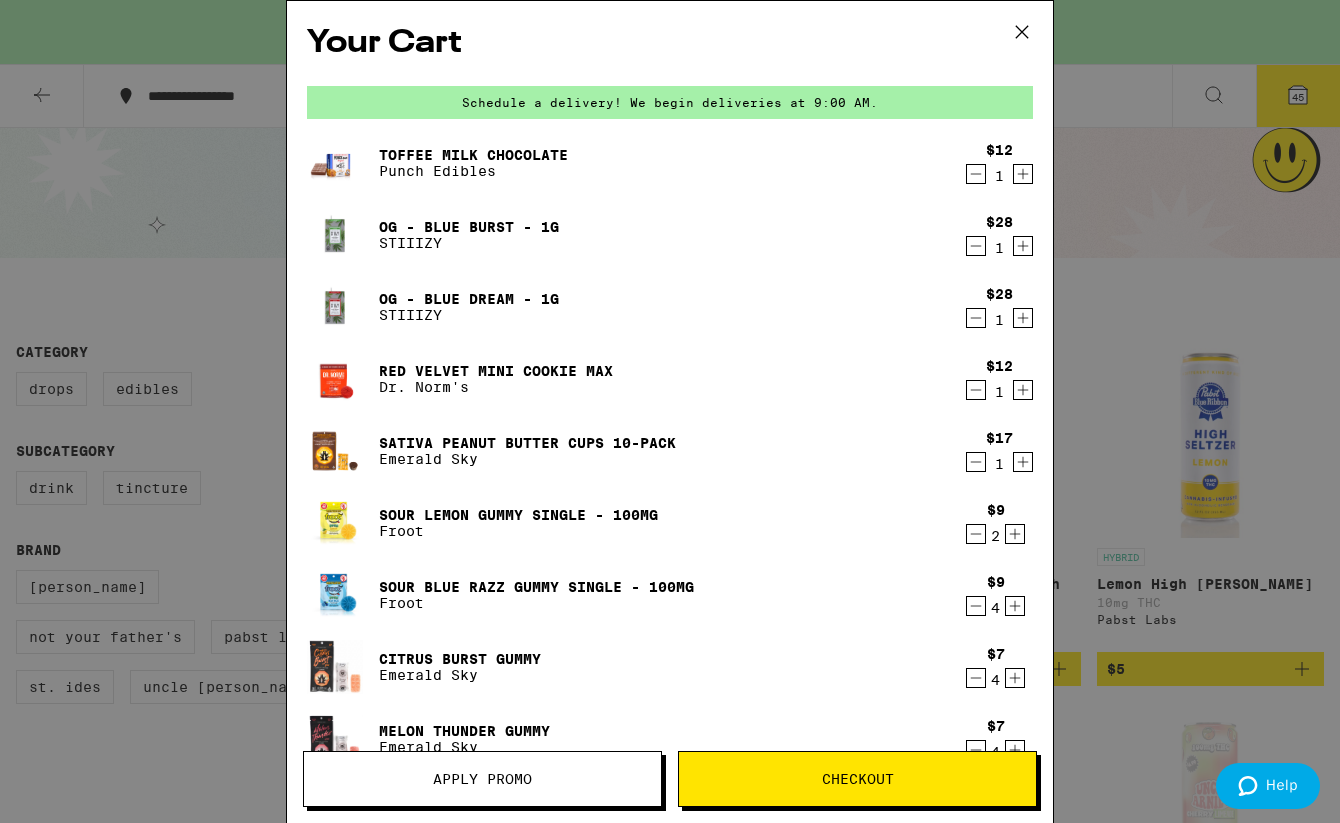 click 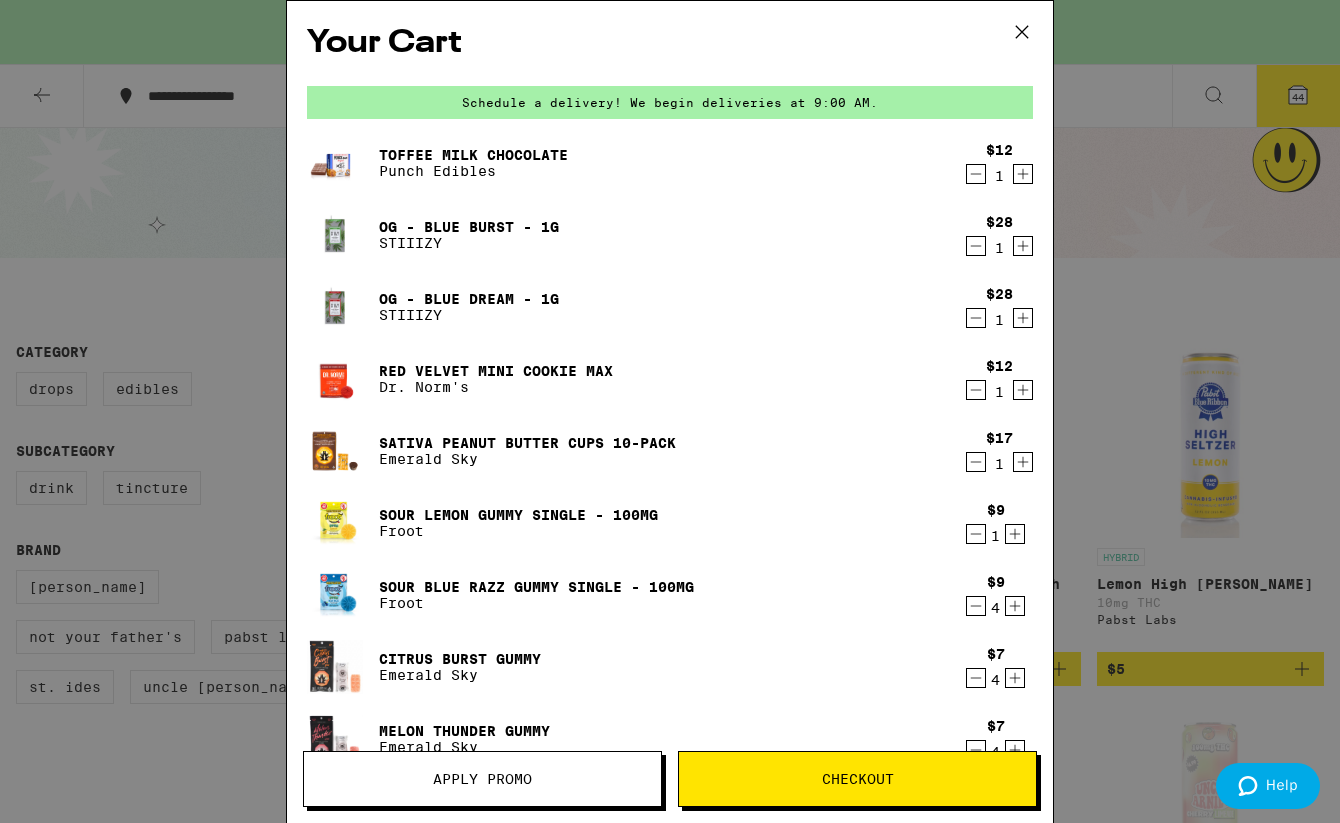 click 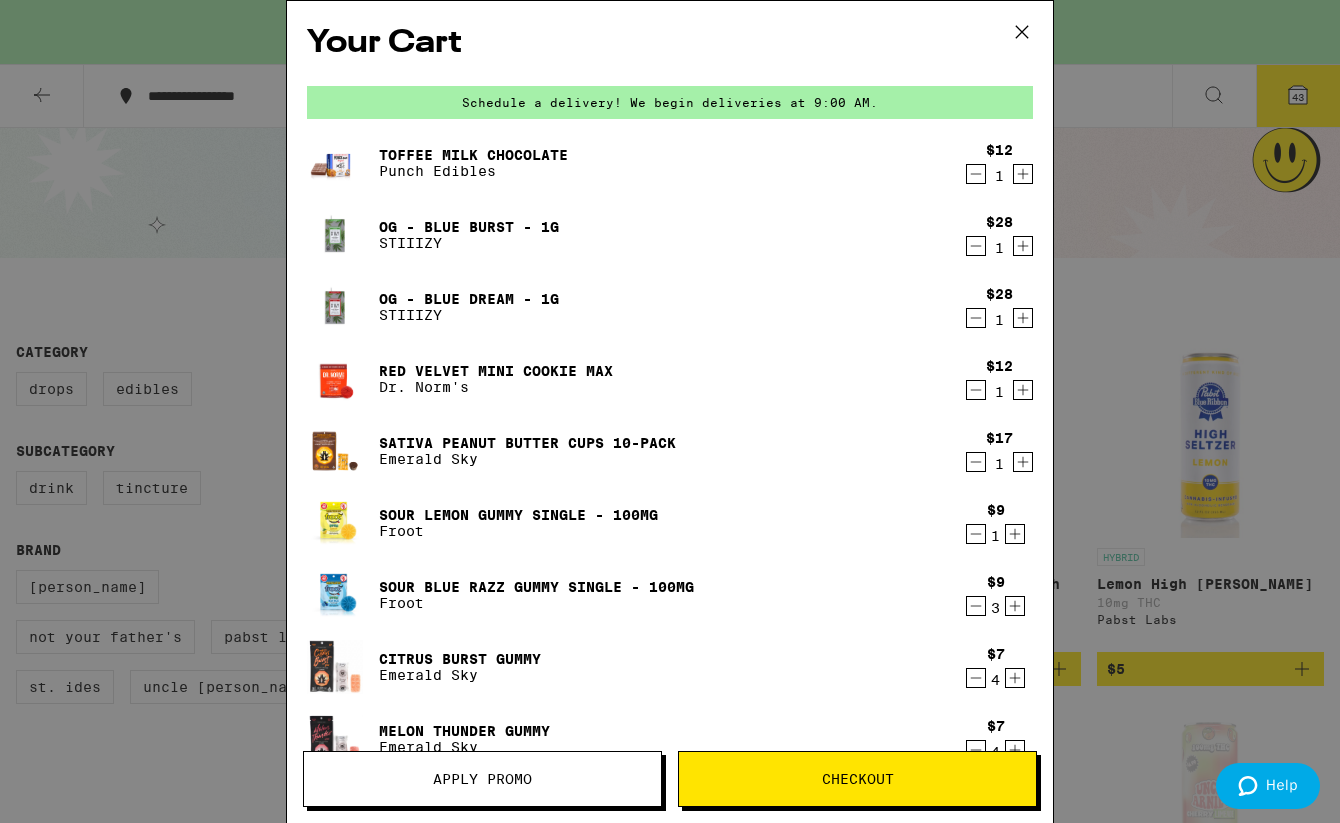 click 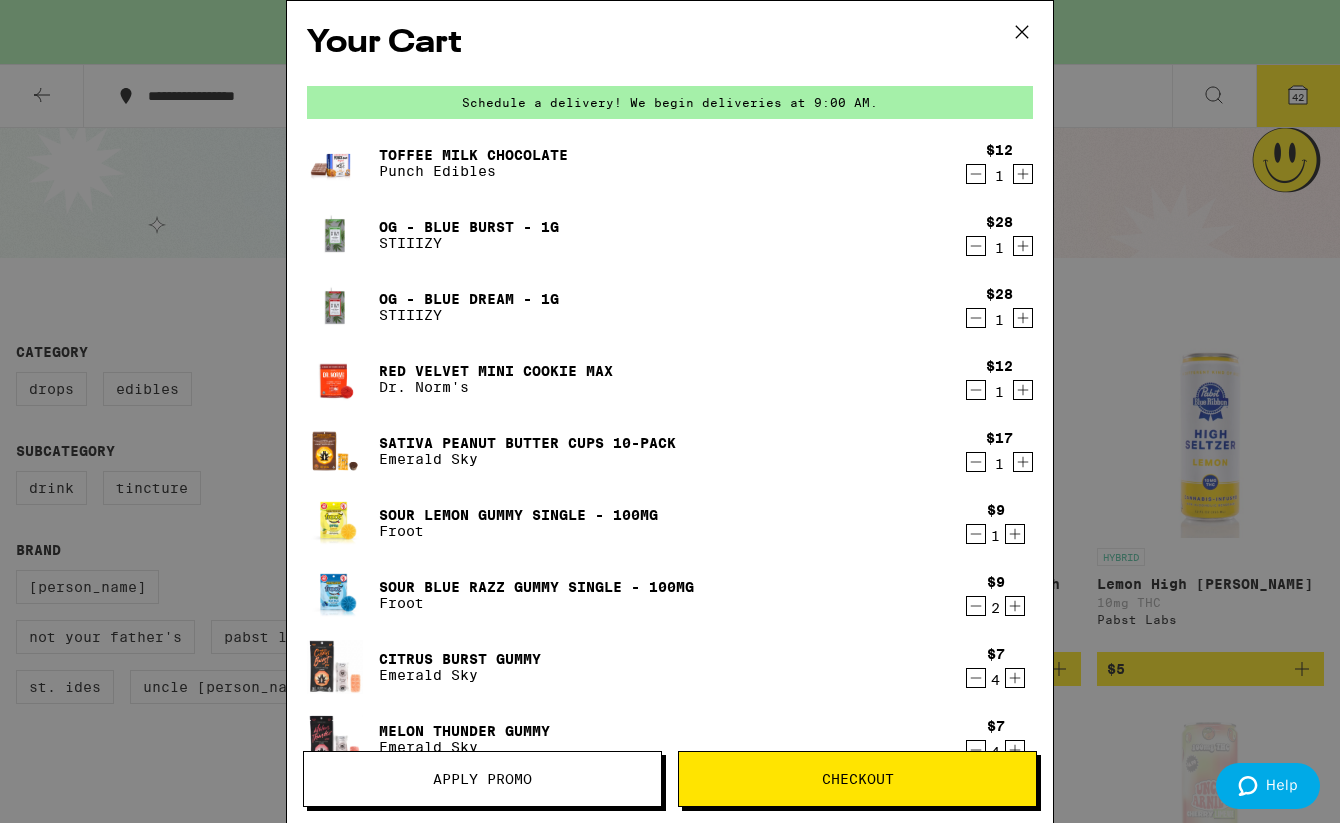click 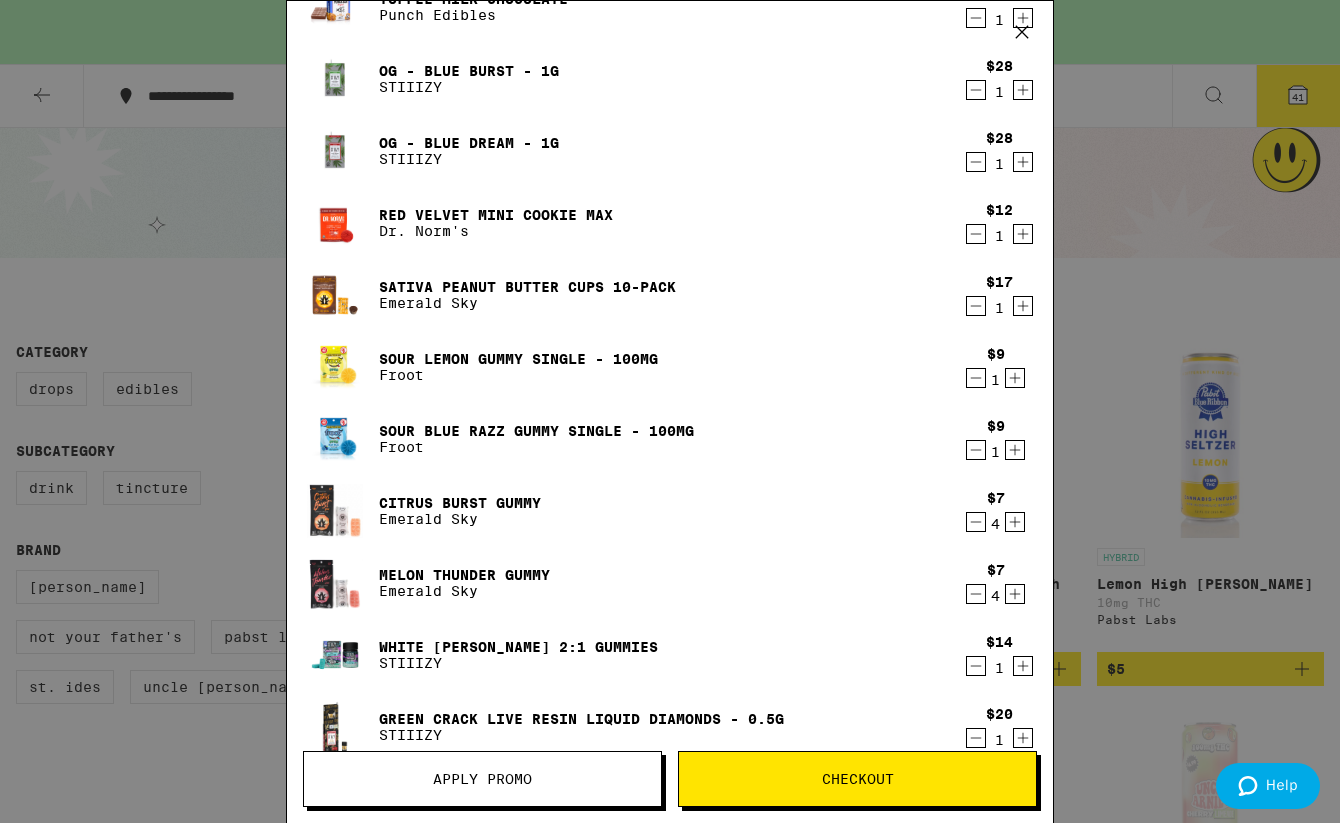 scroll, scrollTop: 174, scrollLeft: 0, axis: vertical 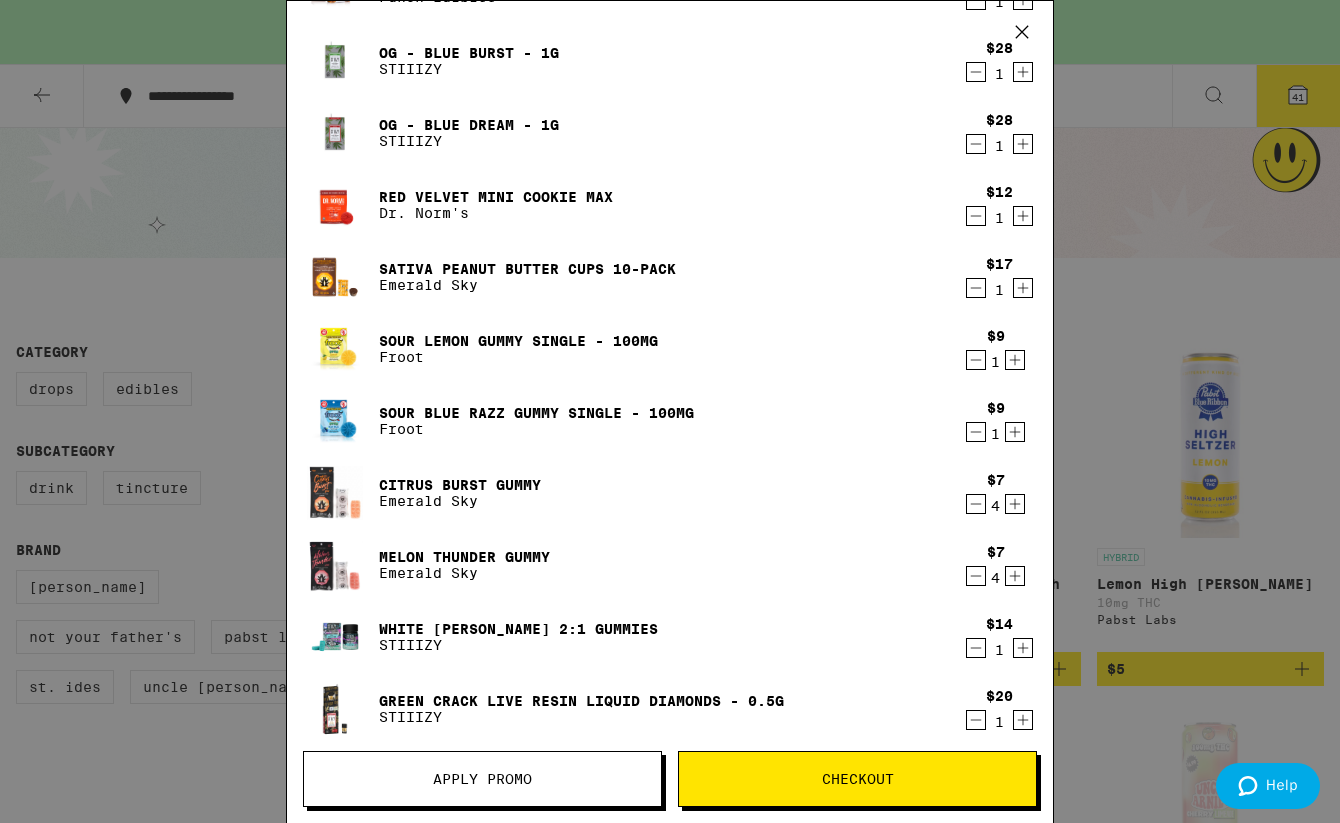 click 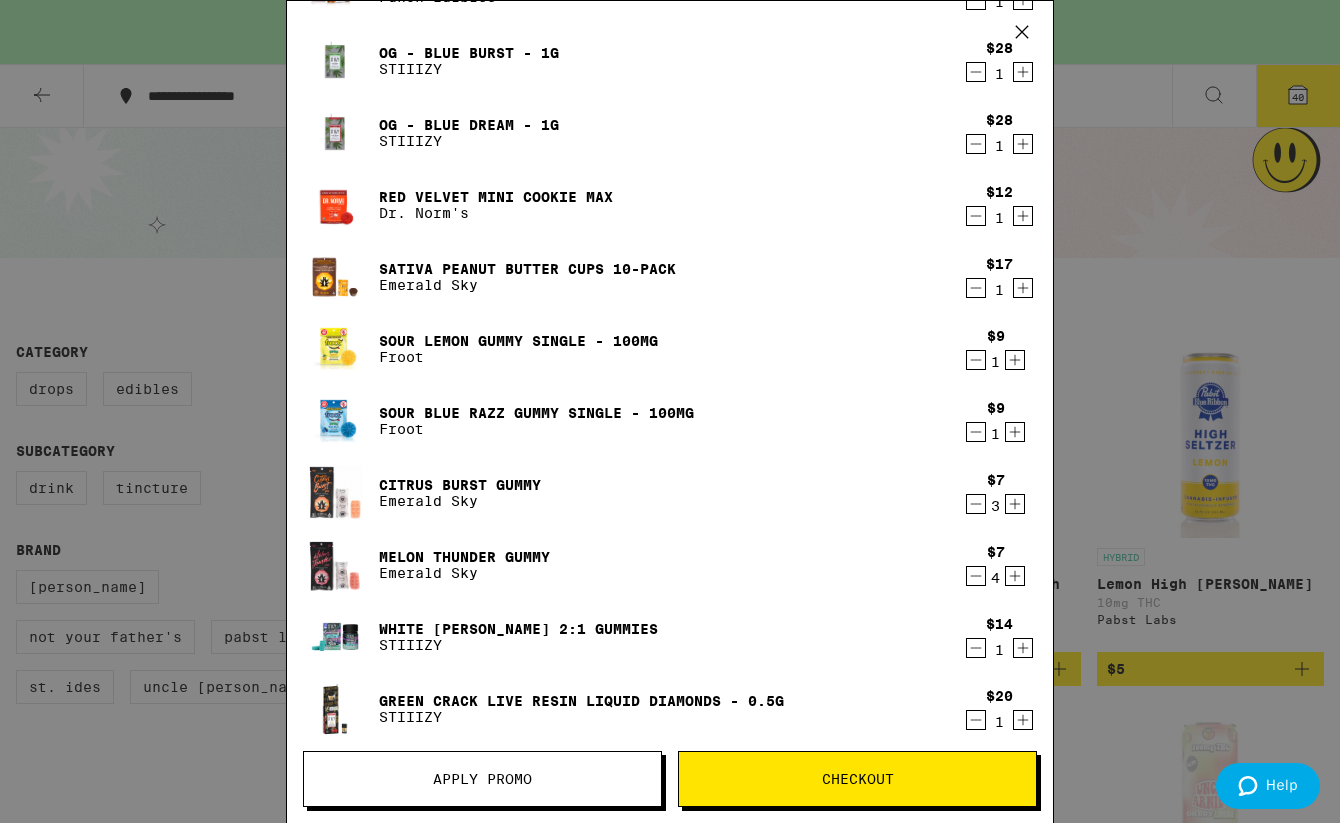 click 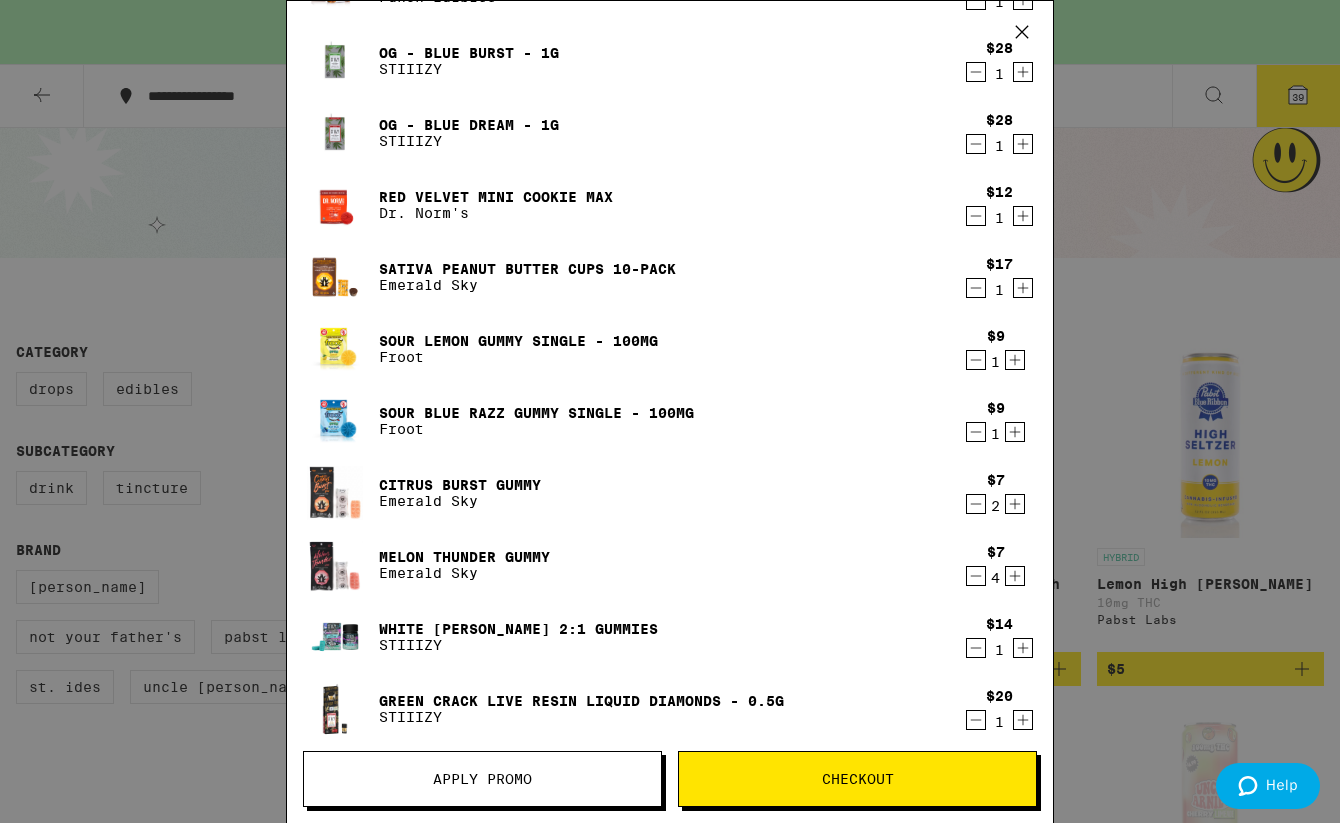 click 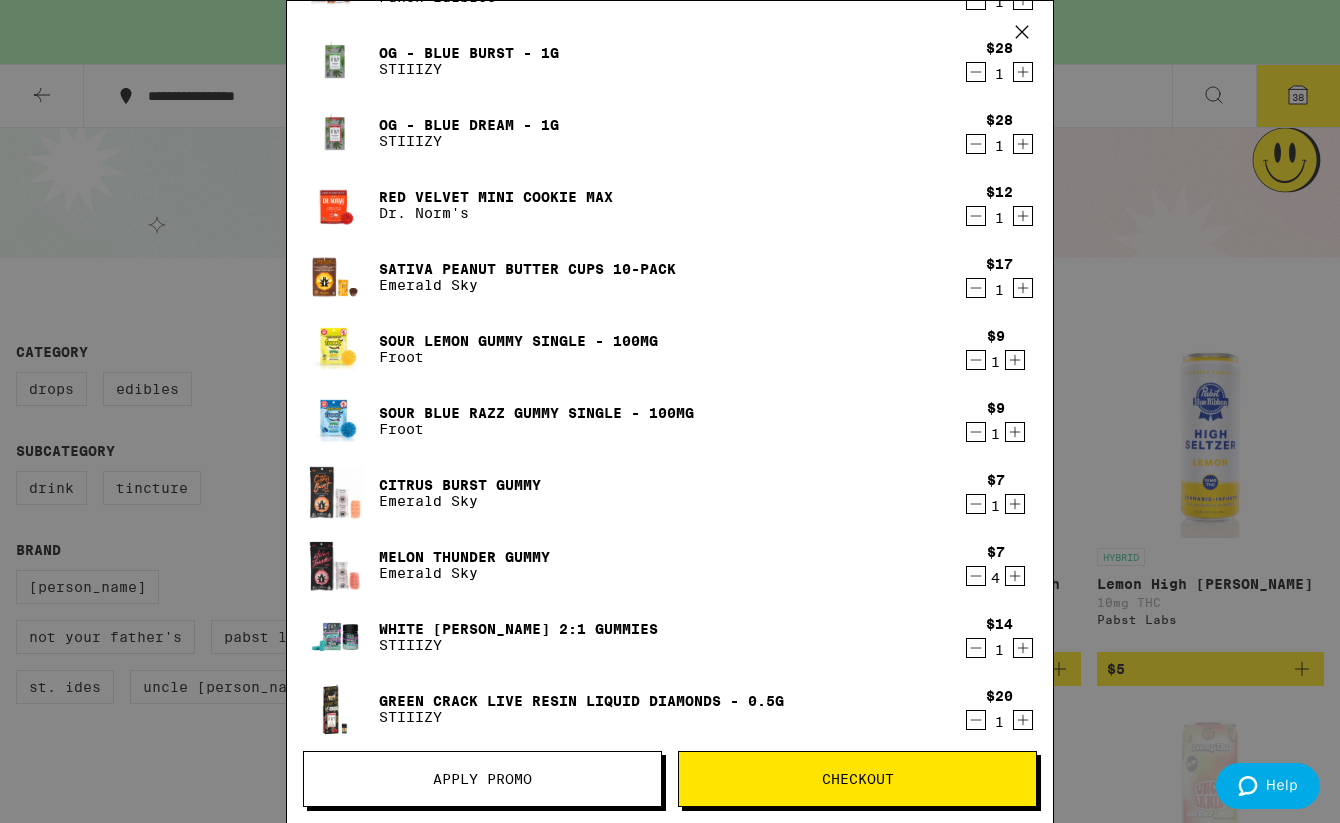 click 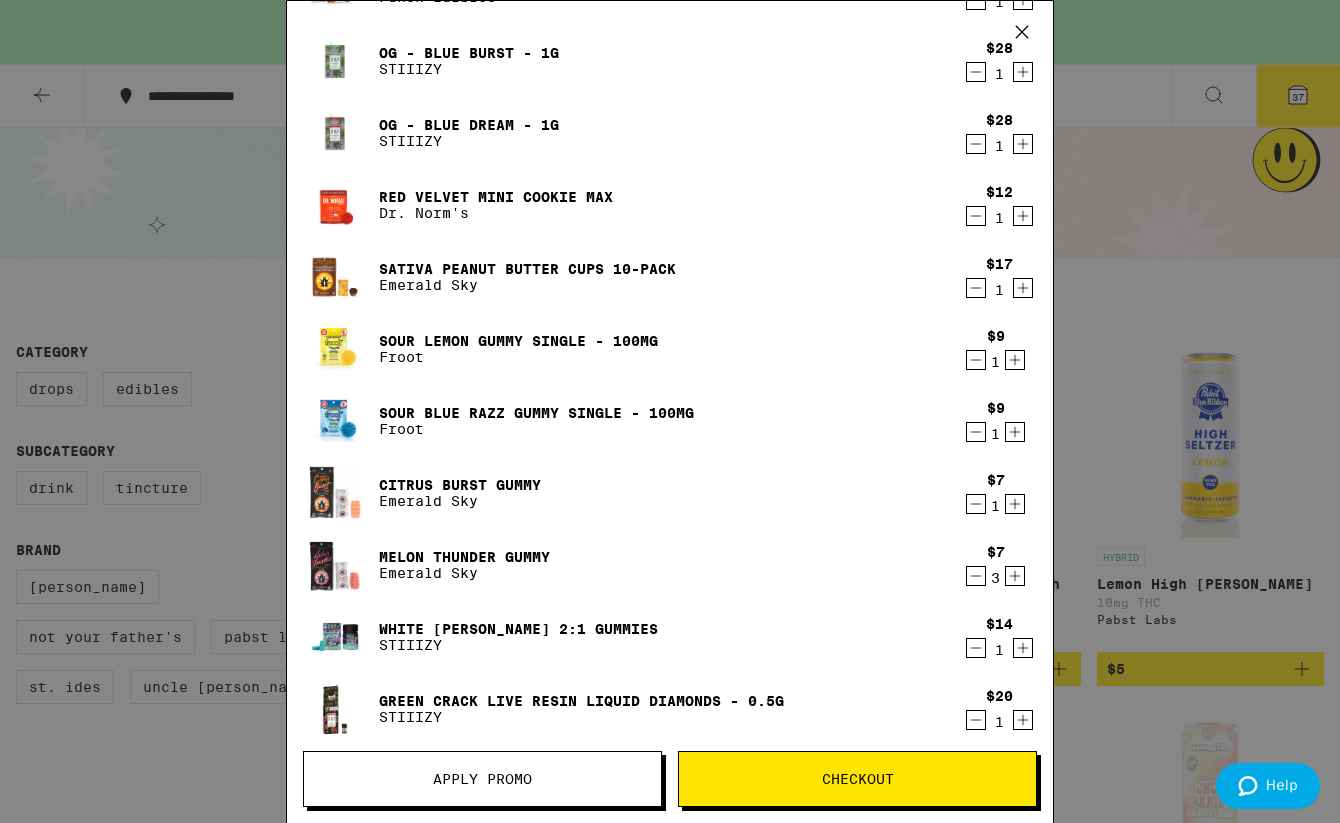click 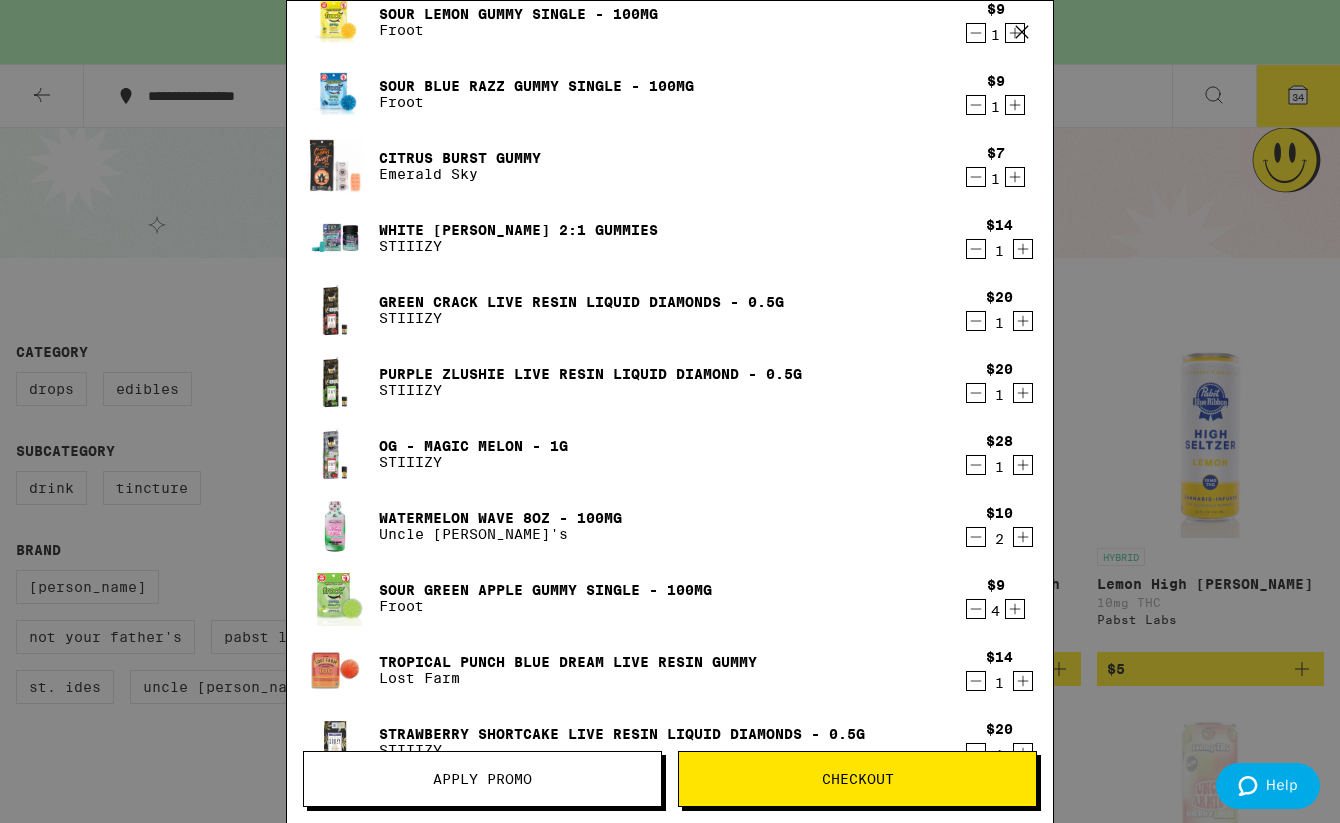 scroll, scrollTop: 503, scrollLeft: 0, axis: vertical 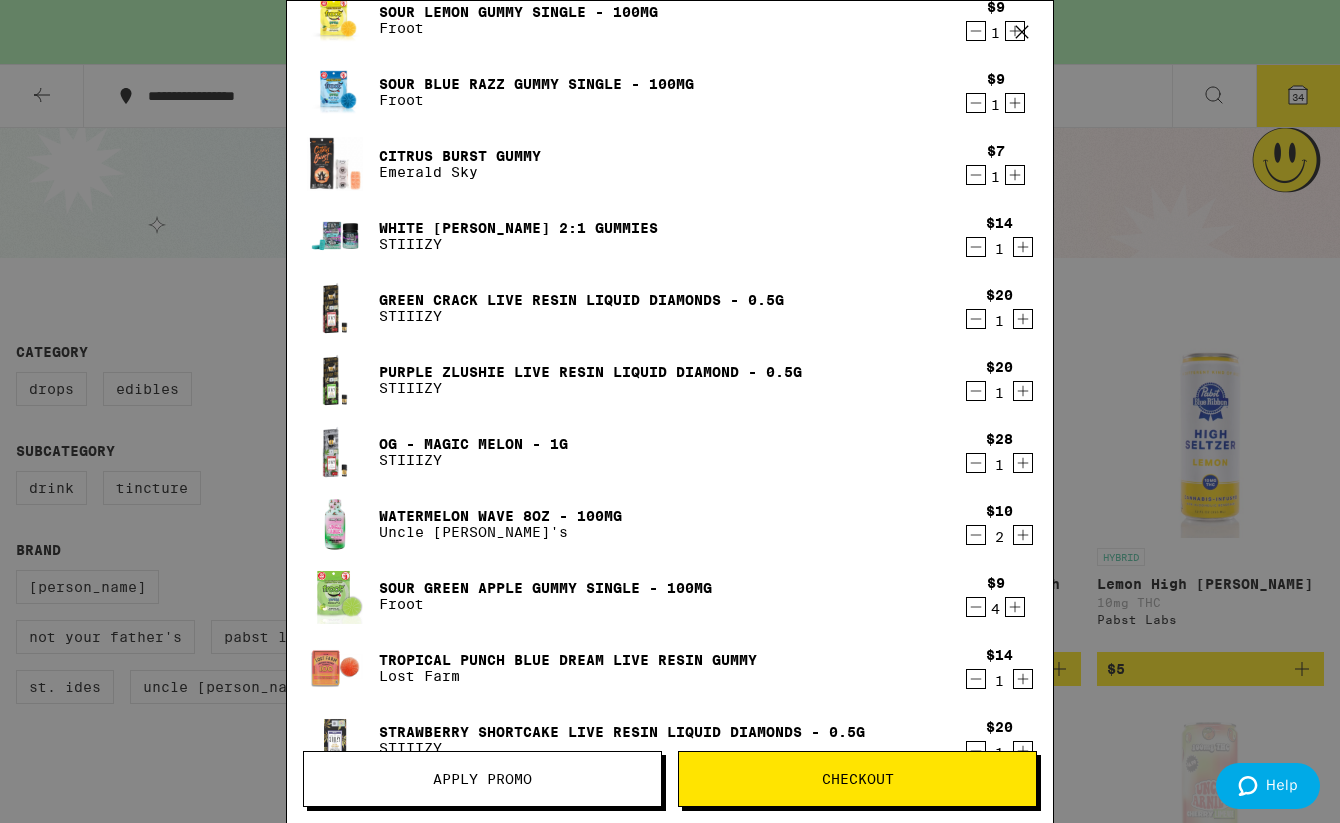 click 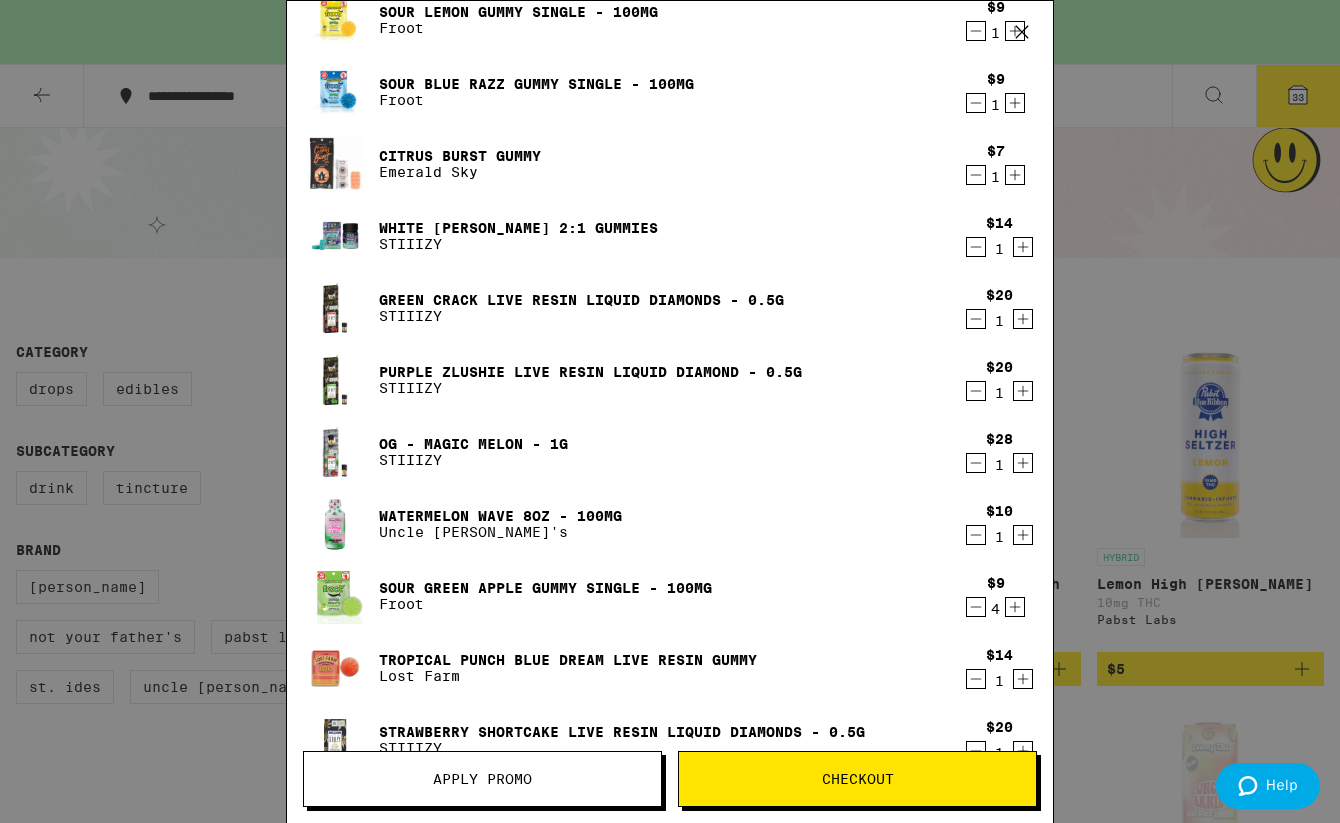 click 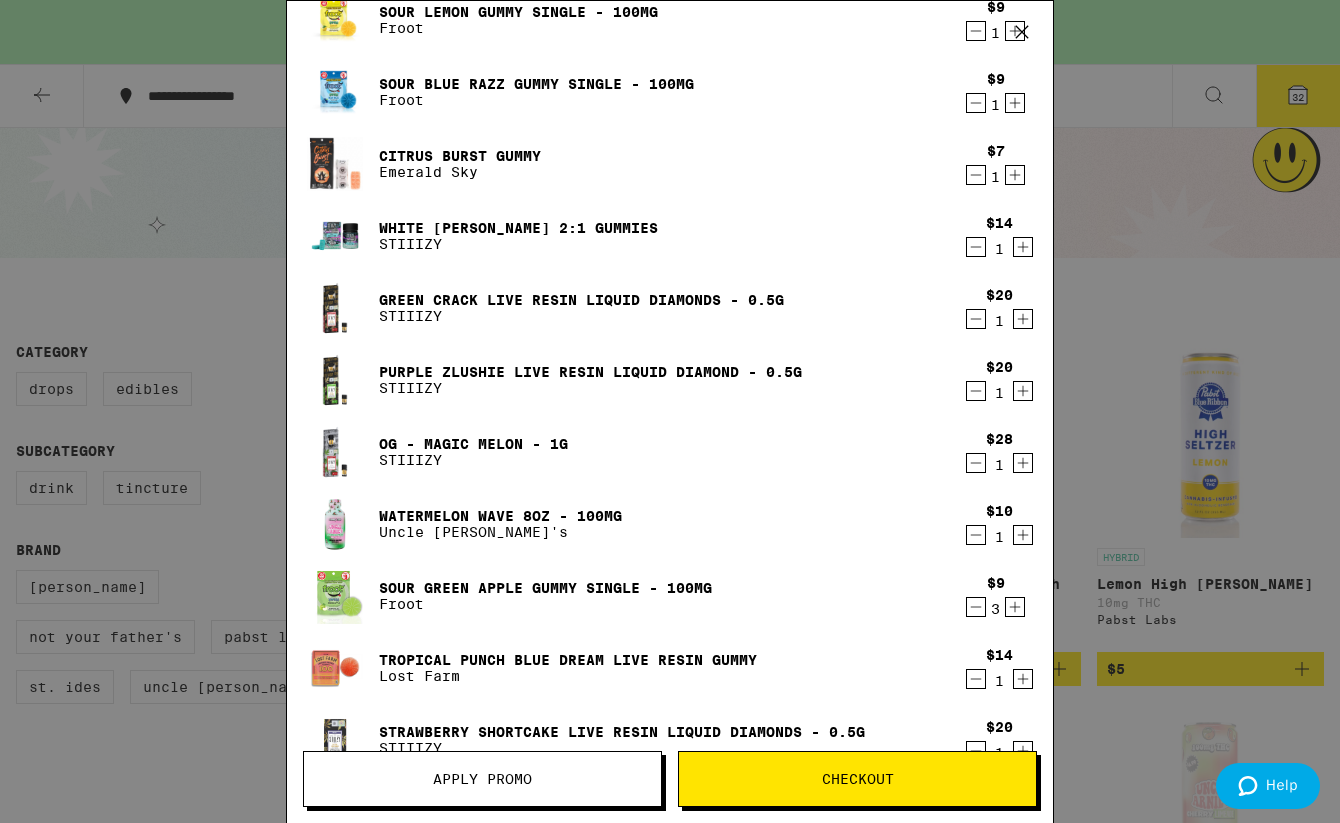 click 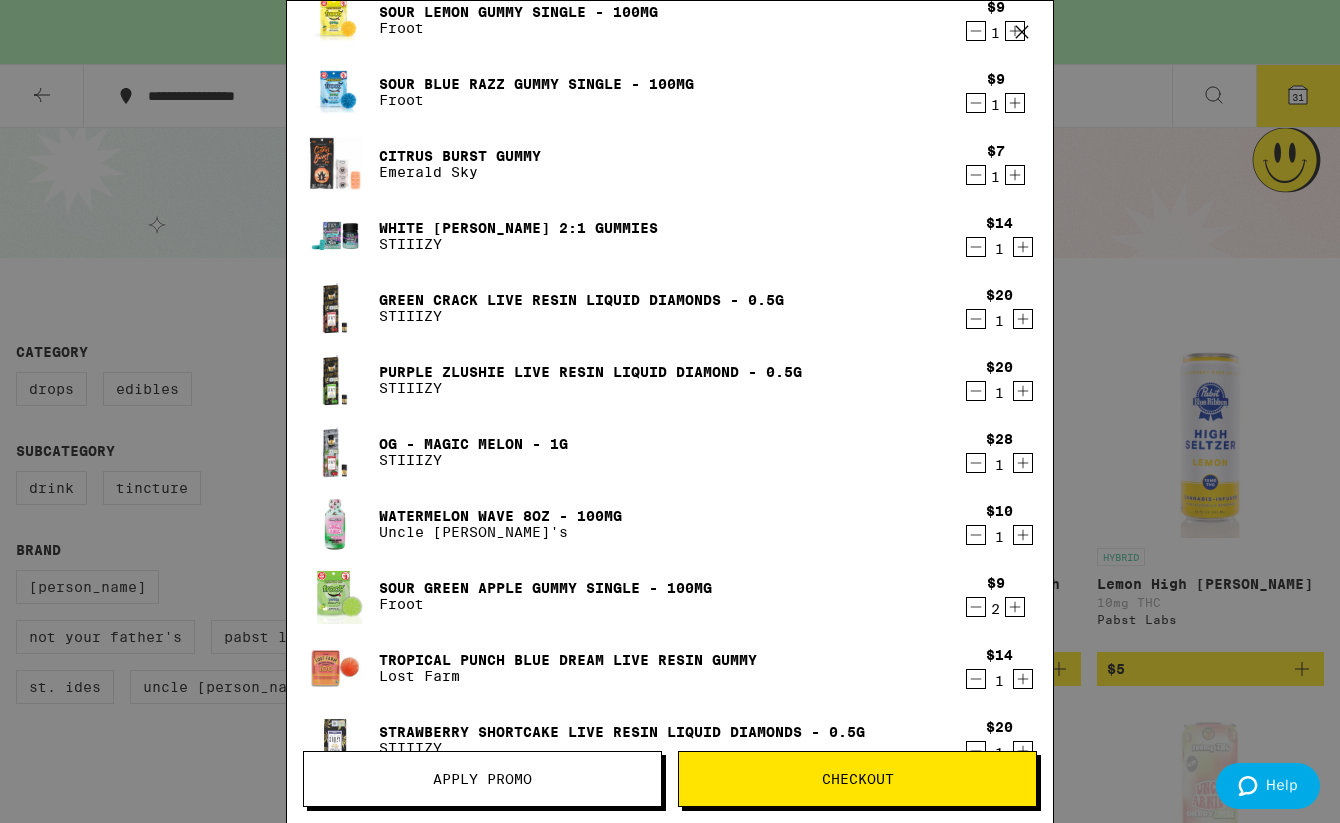 click 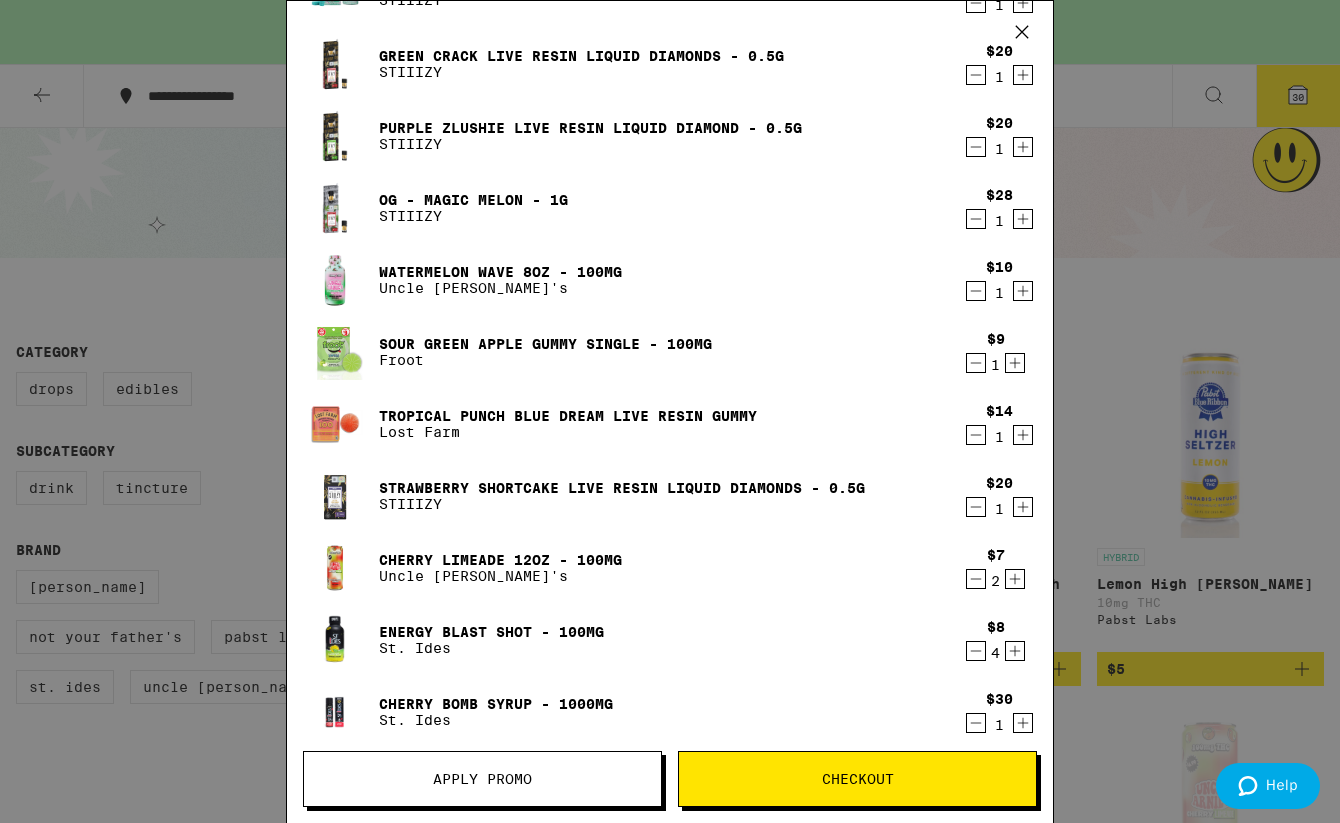 scroll, scrollTop: 757, scrollLeft: 0, axis: vertical 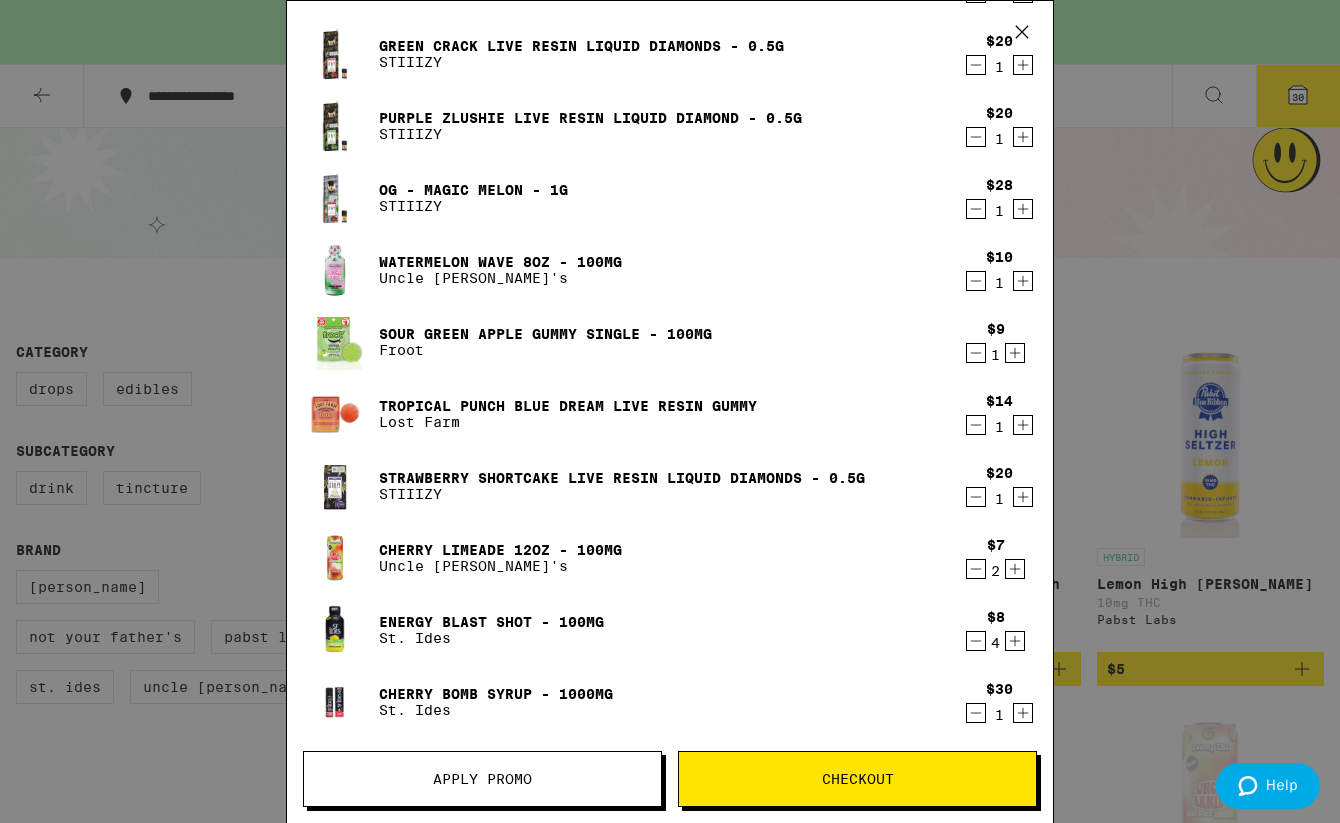 click 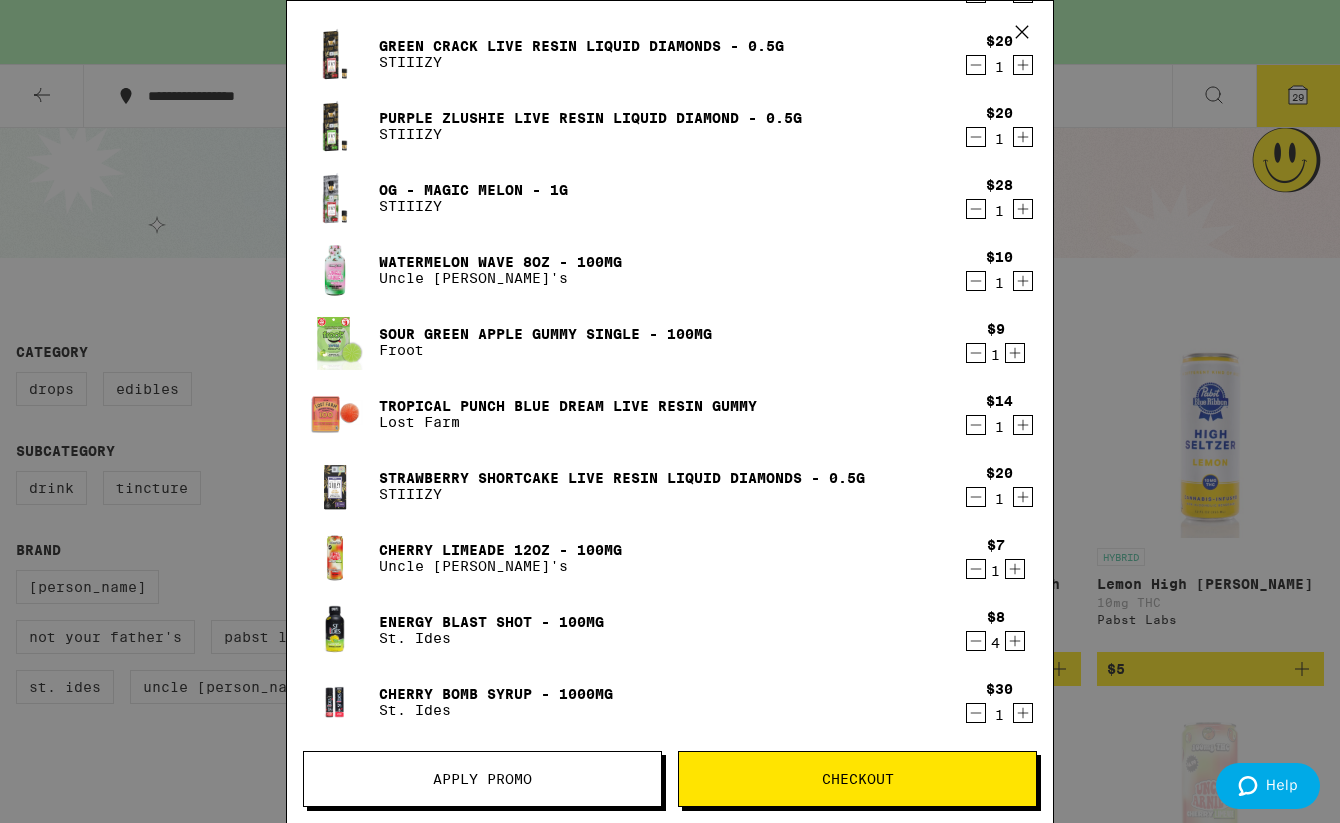 click 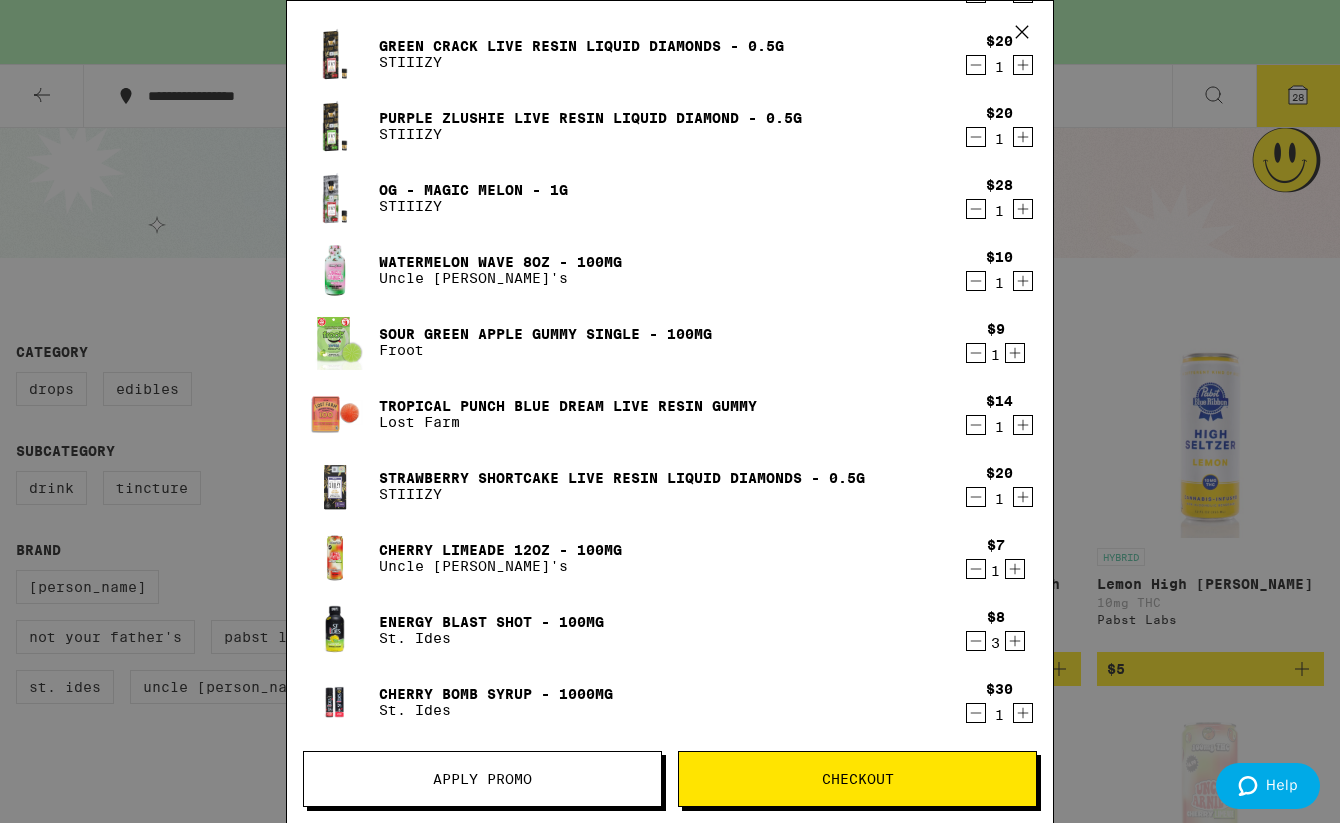 click 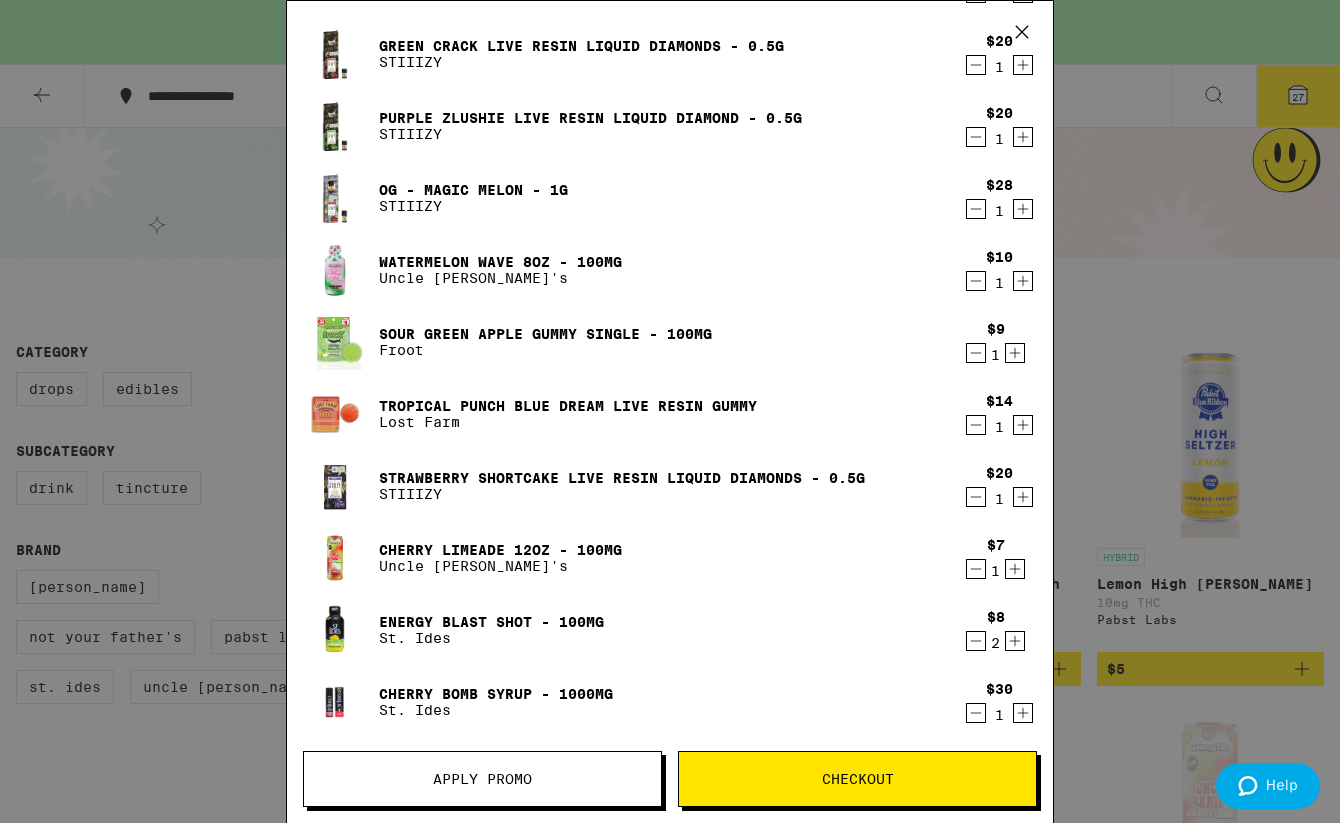 click 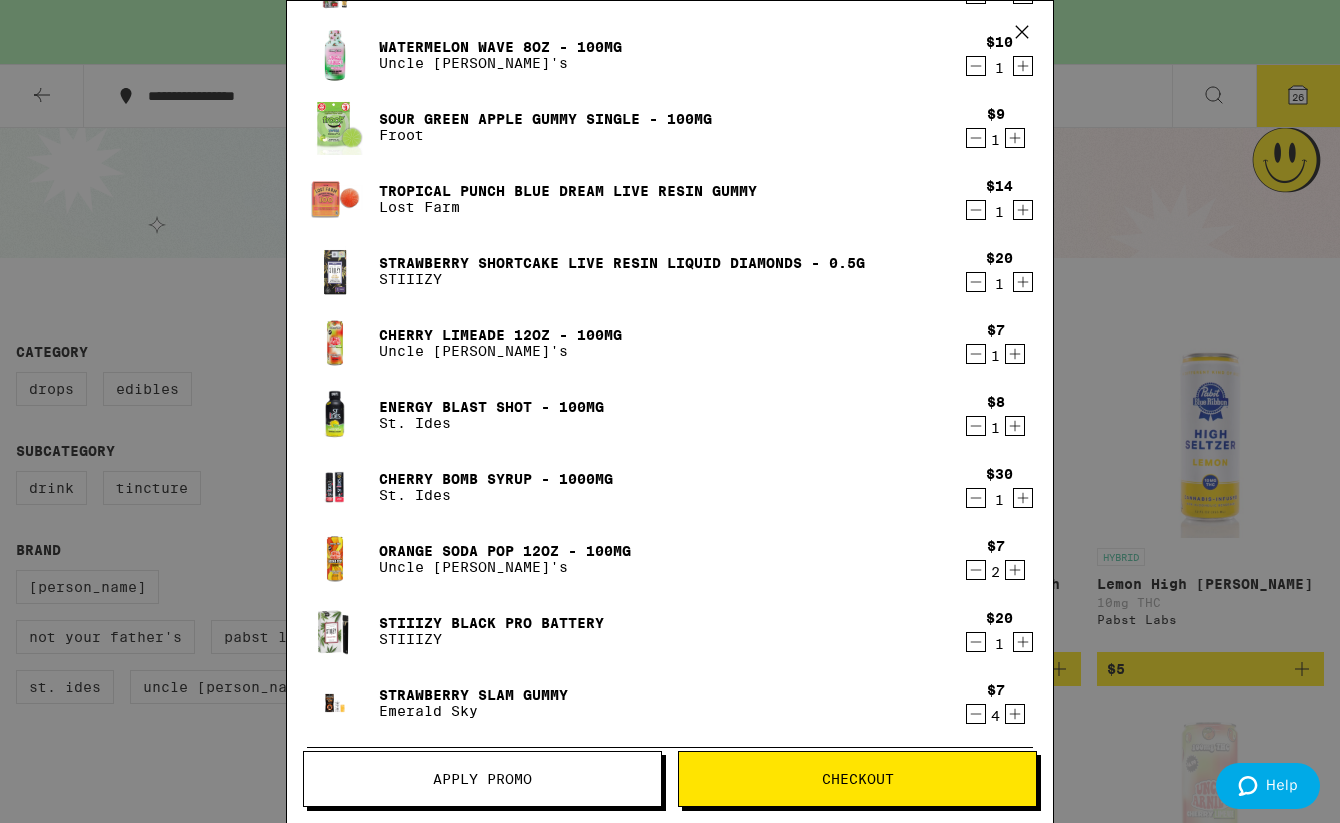 scroll, scrollTop: 988, scrollLeft: 0, axis: vertical 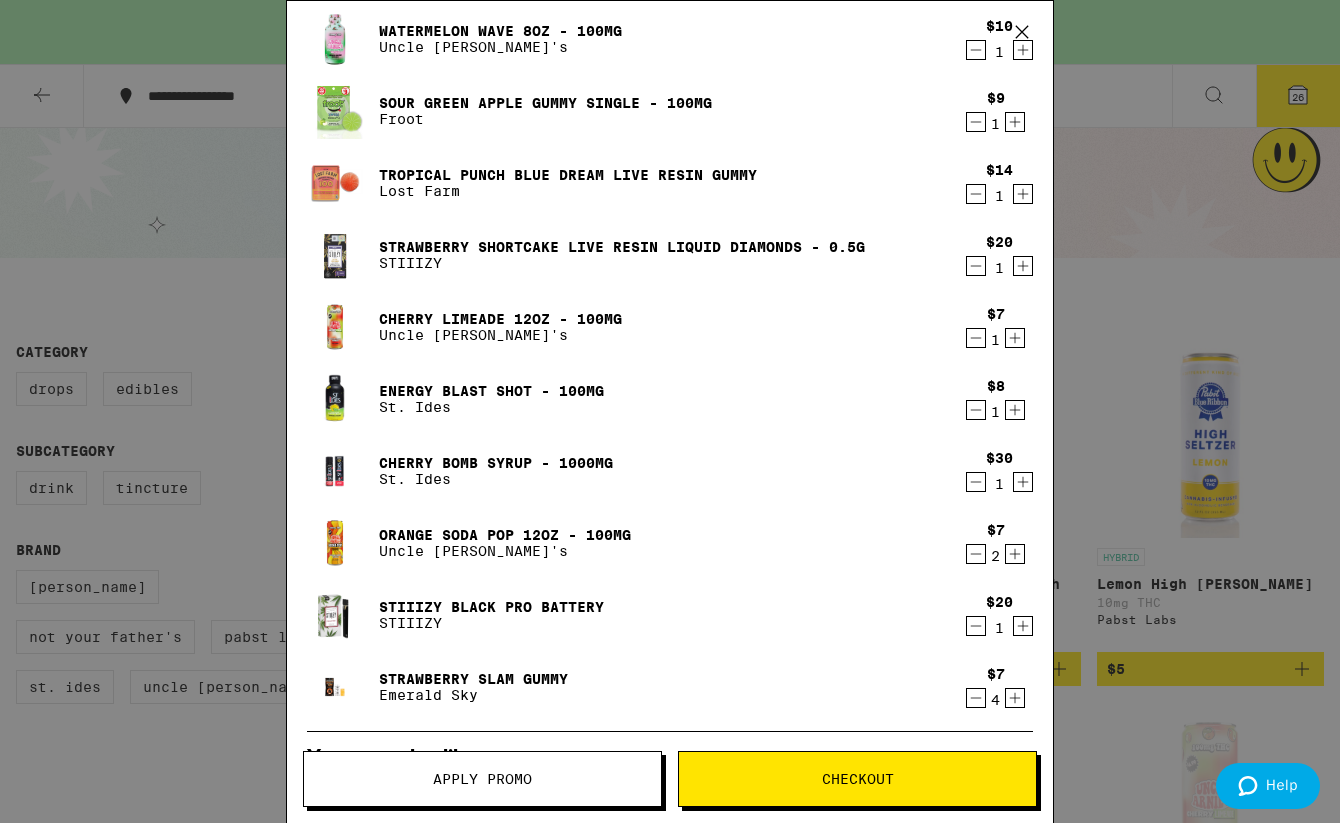 click 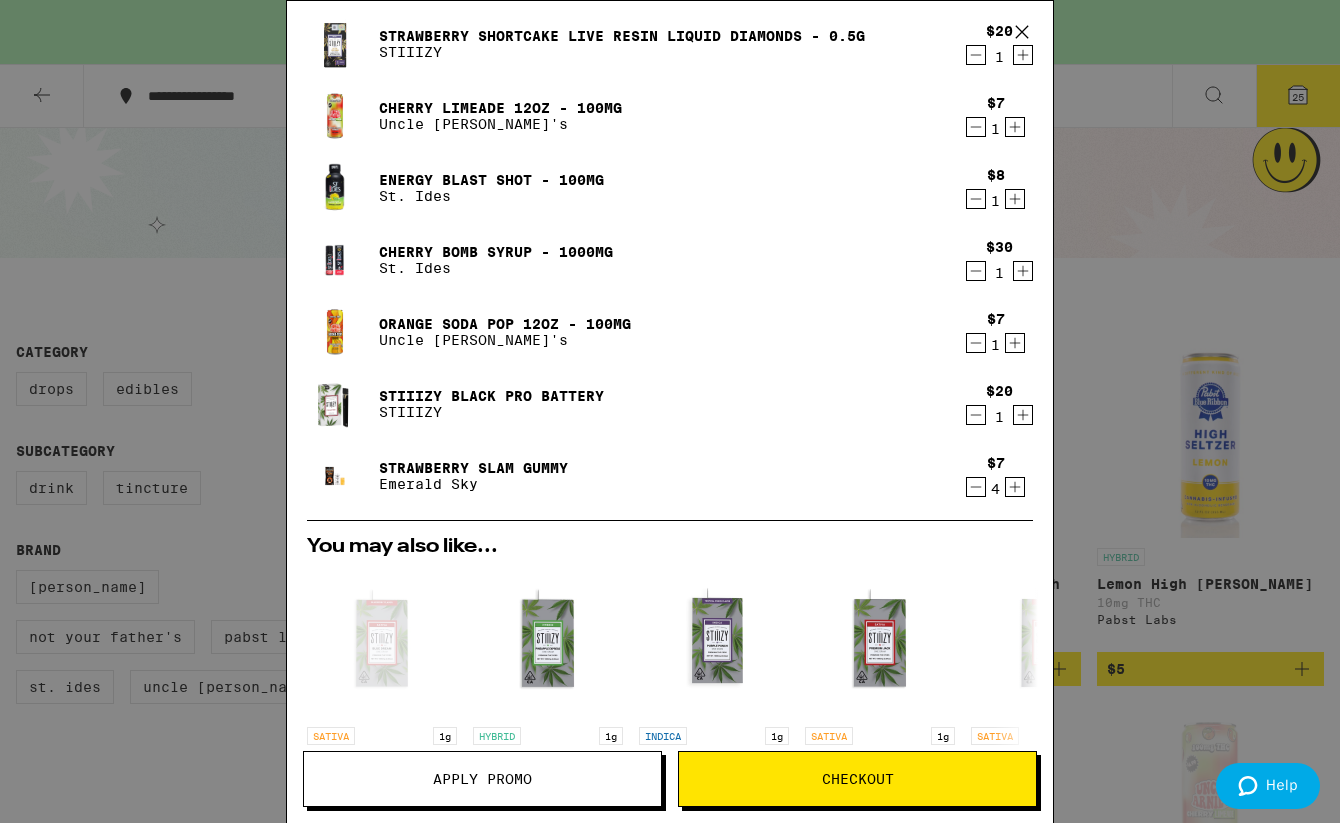 scroll, scrollTop: 1201, scrollLeft: 0, axis: vertical 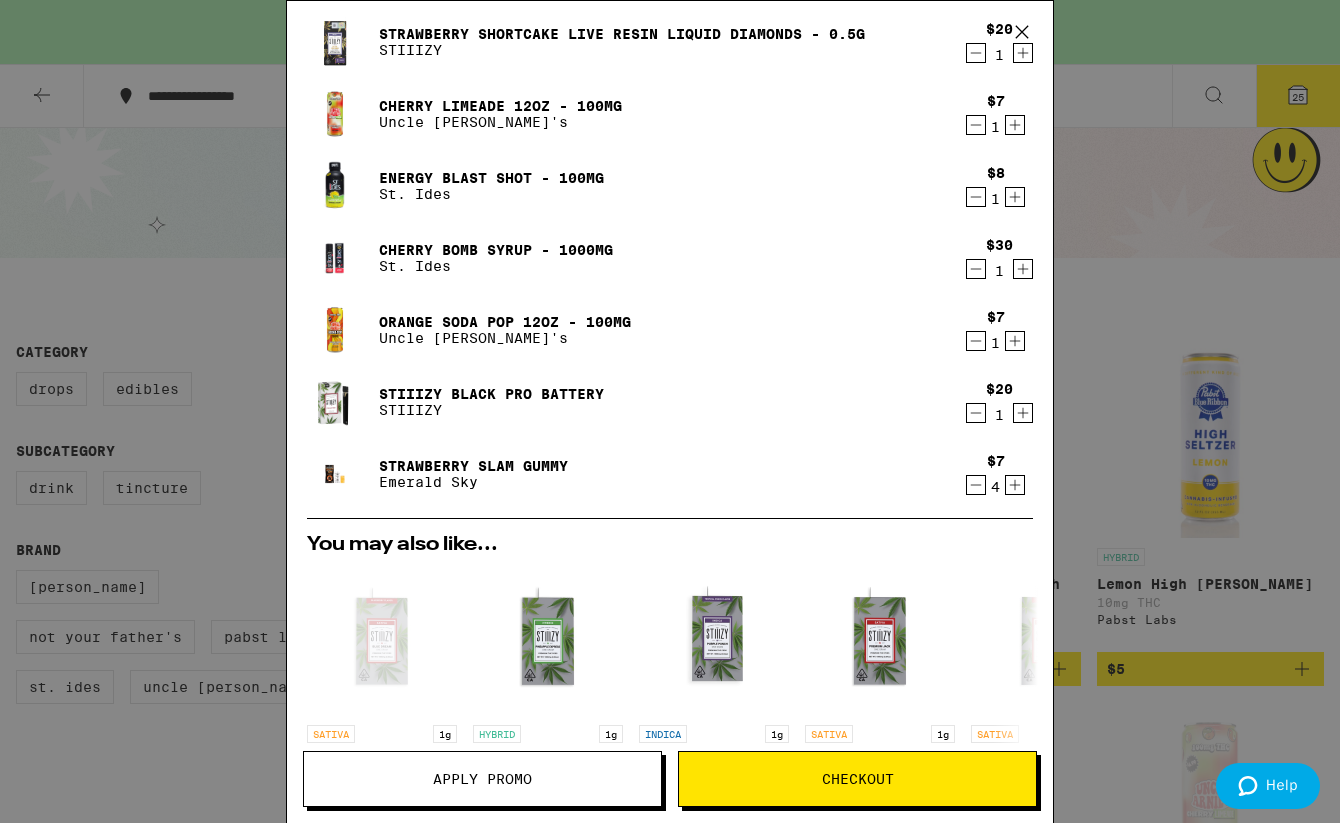 click 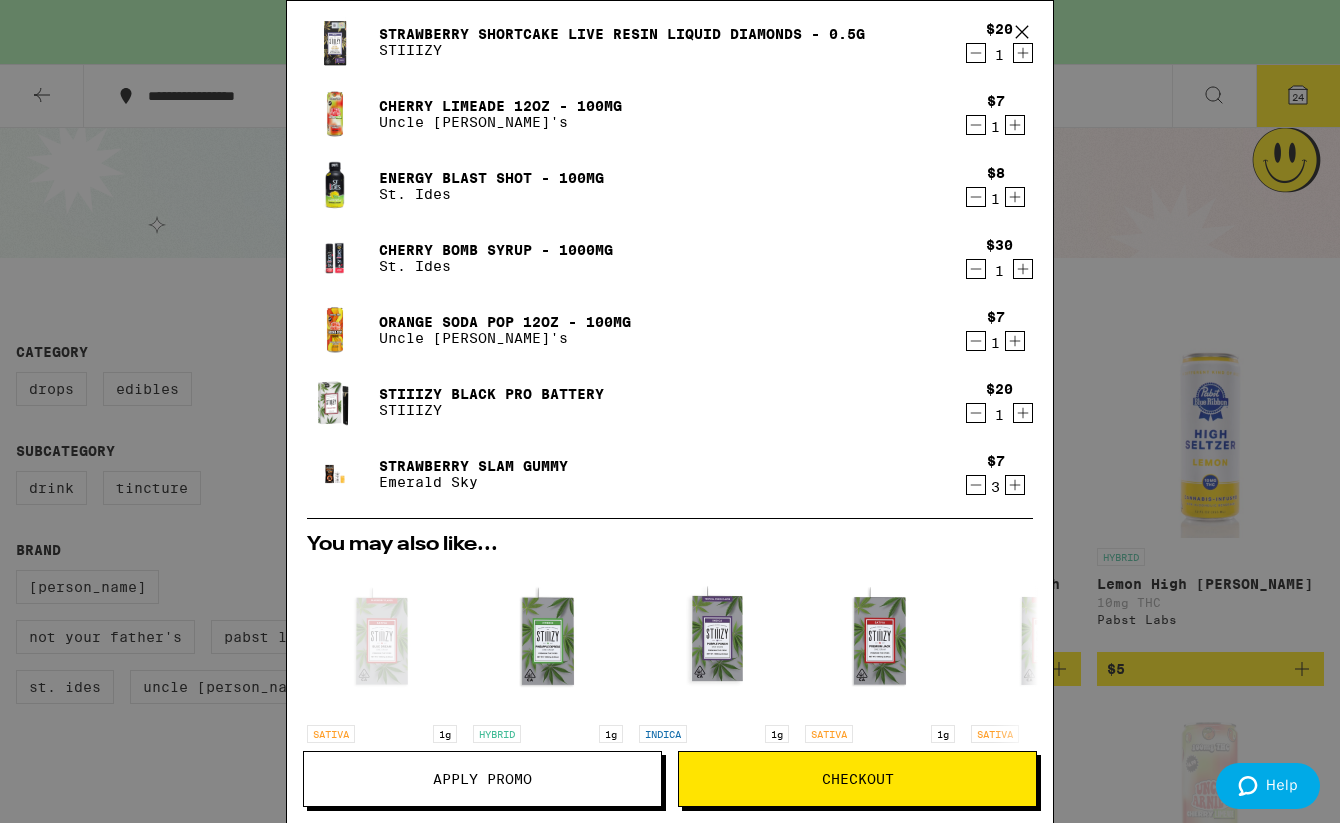 click 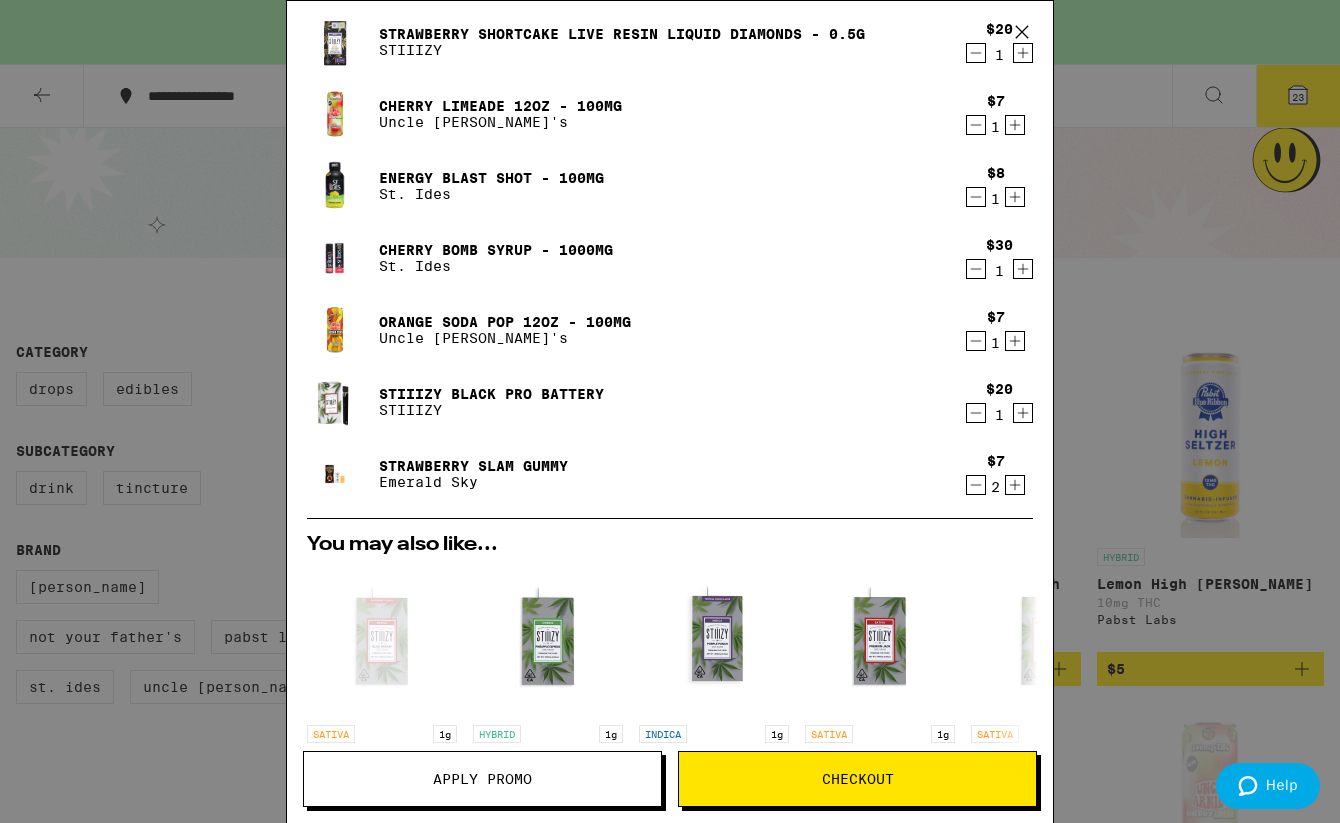 click 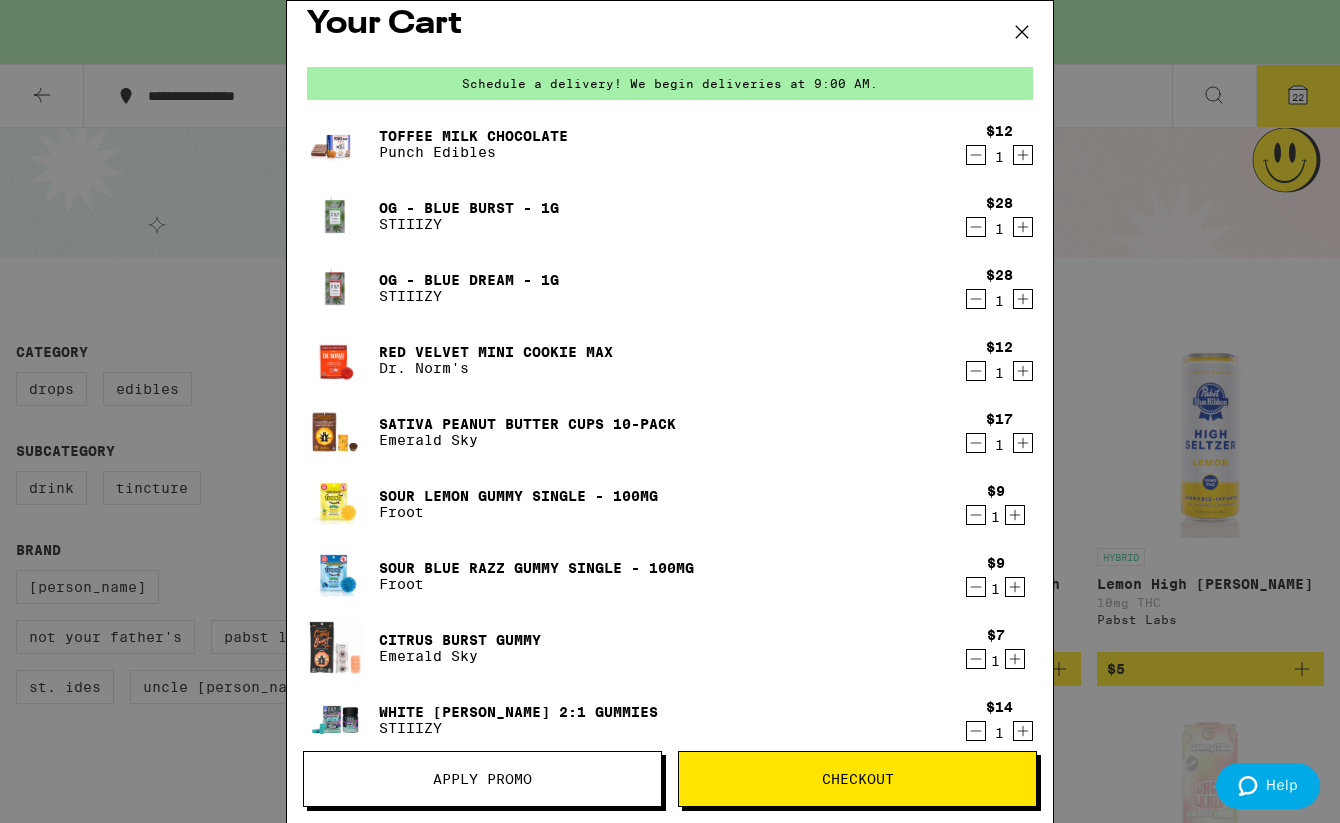 scroll, scrollTop: 0, scrollLeft: 0, axis: both 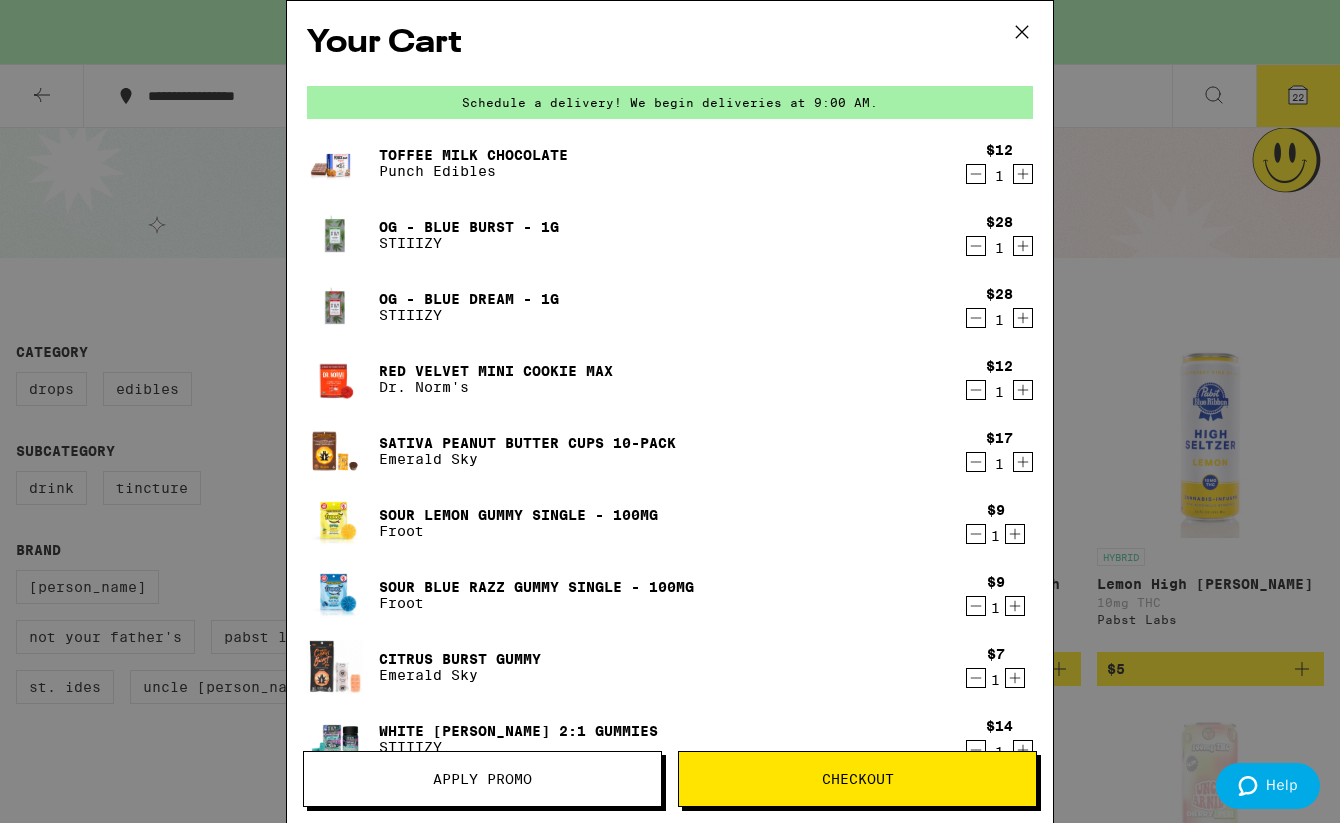 type 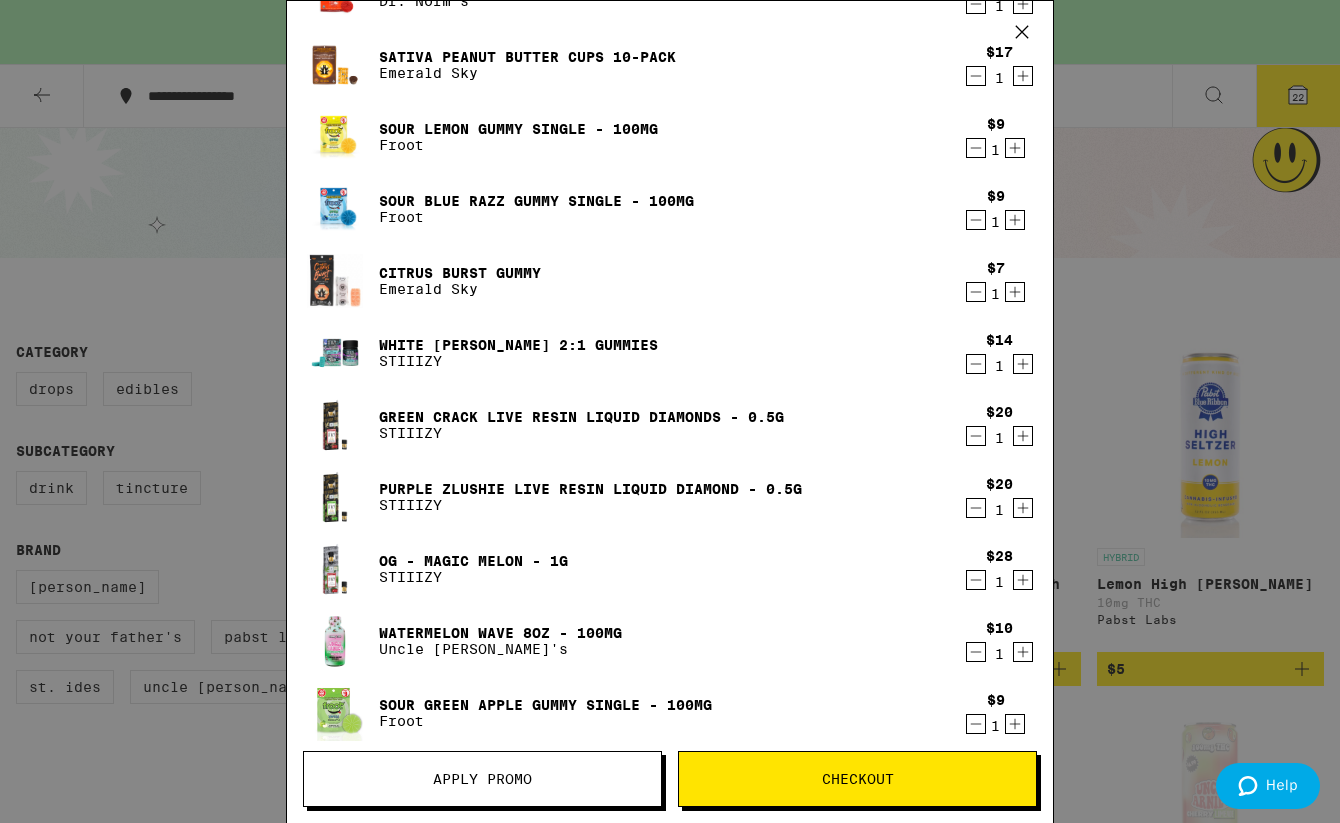 scroll, scrollTop: 404, scrollLeft: 0, axis: vertical 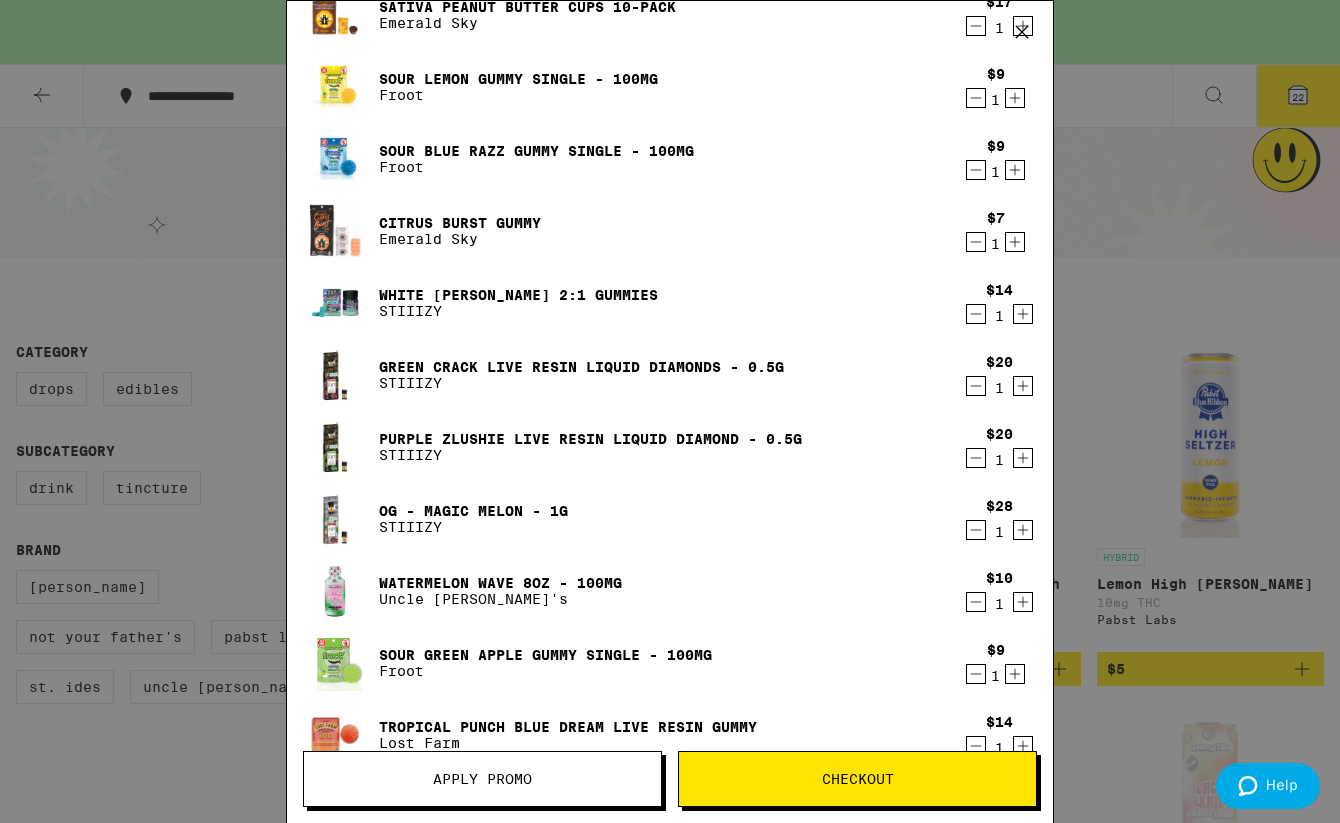 click 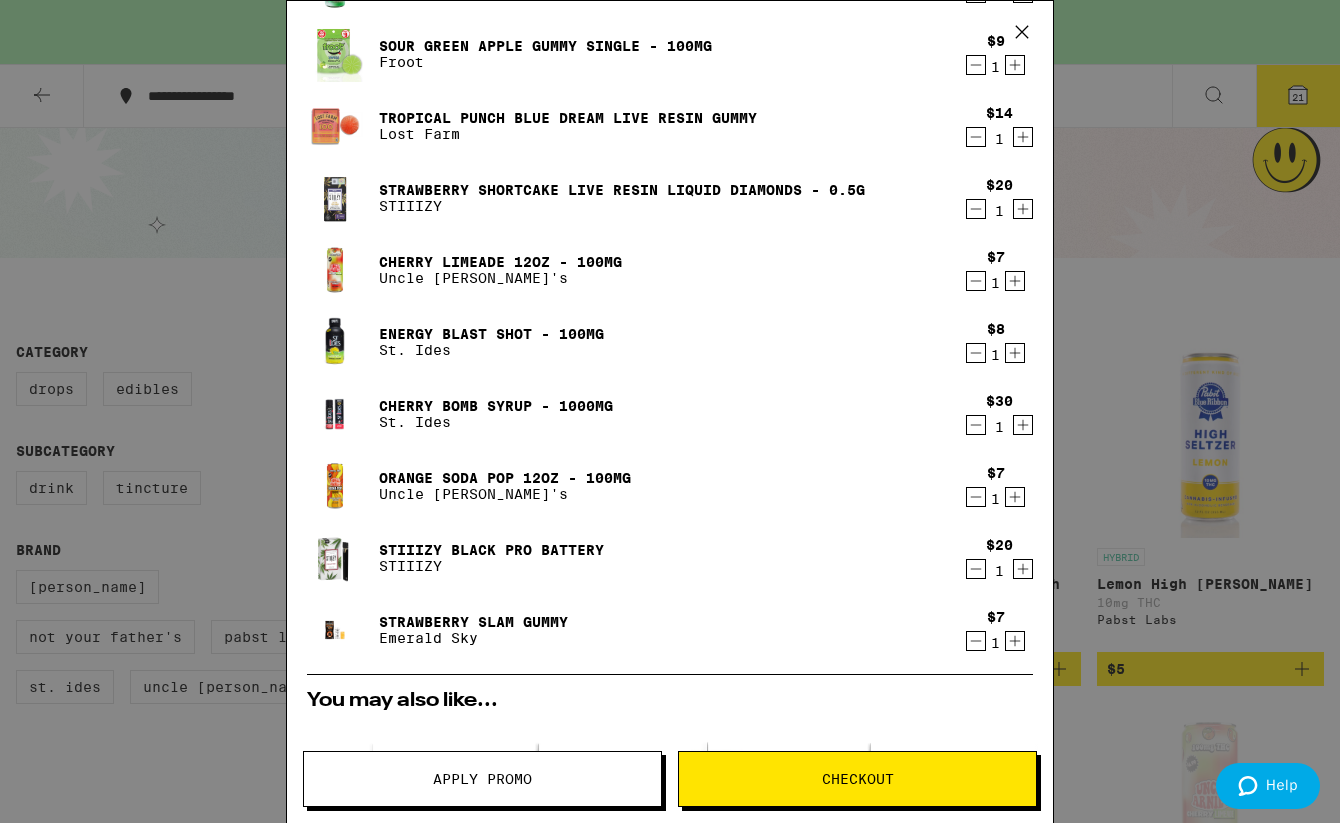 scroll, scrollTop: 971, scrollLeft: 0, axis: vertical 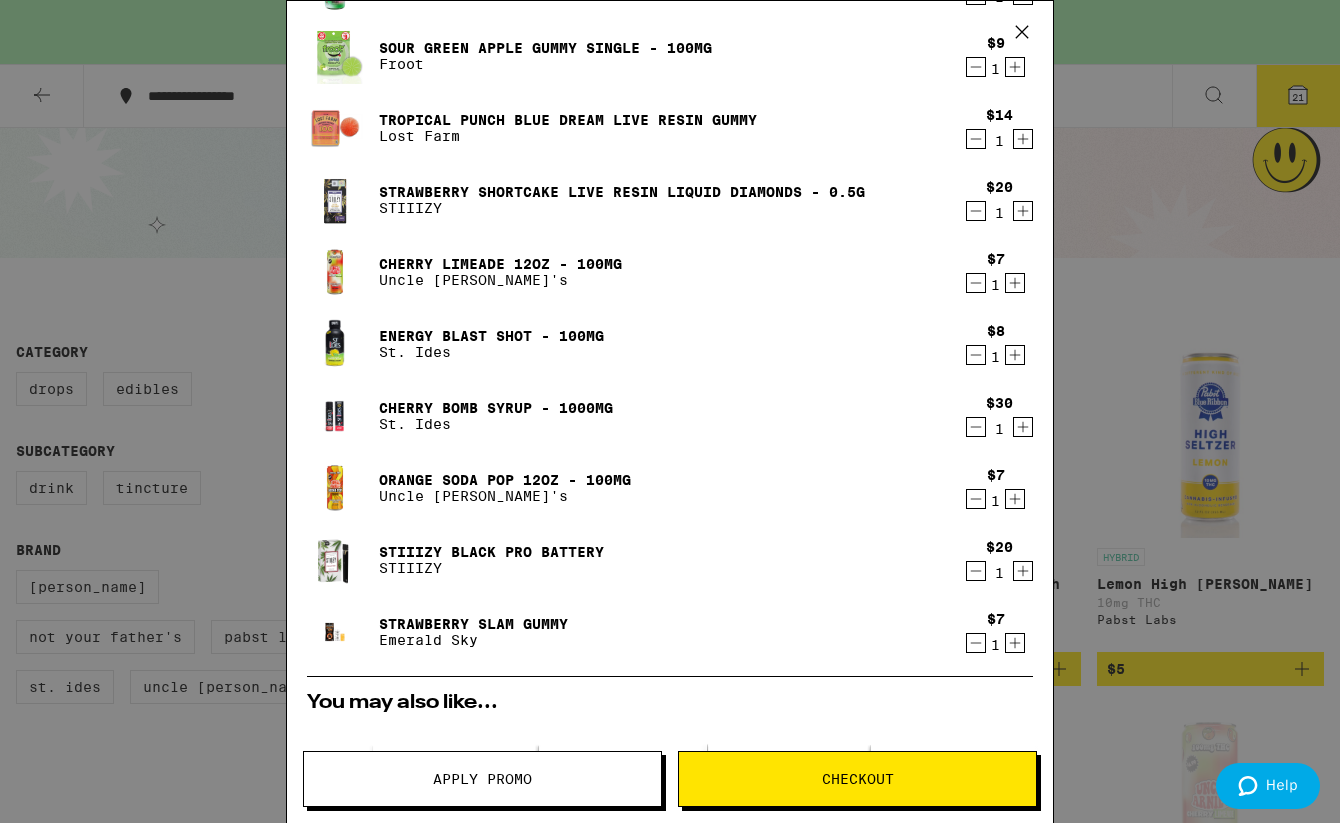 click 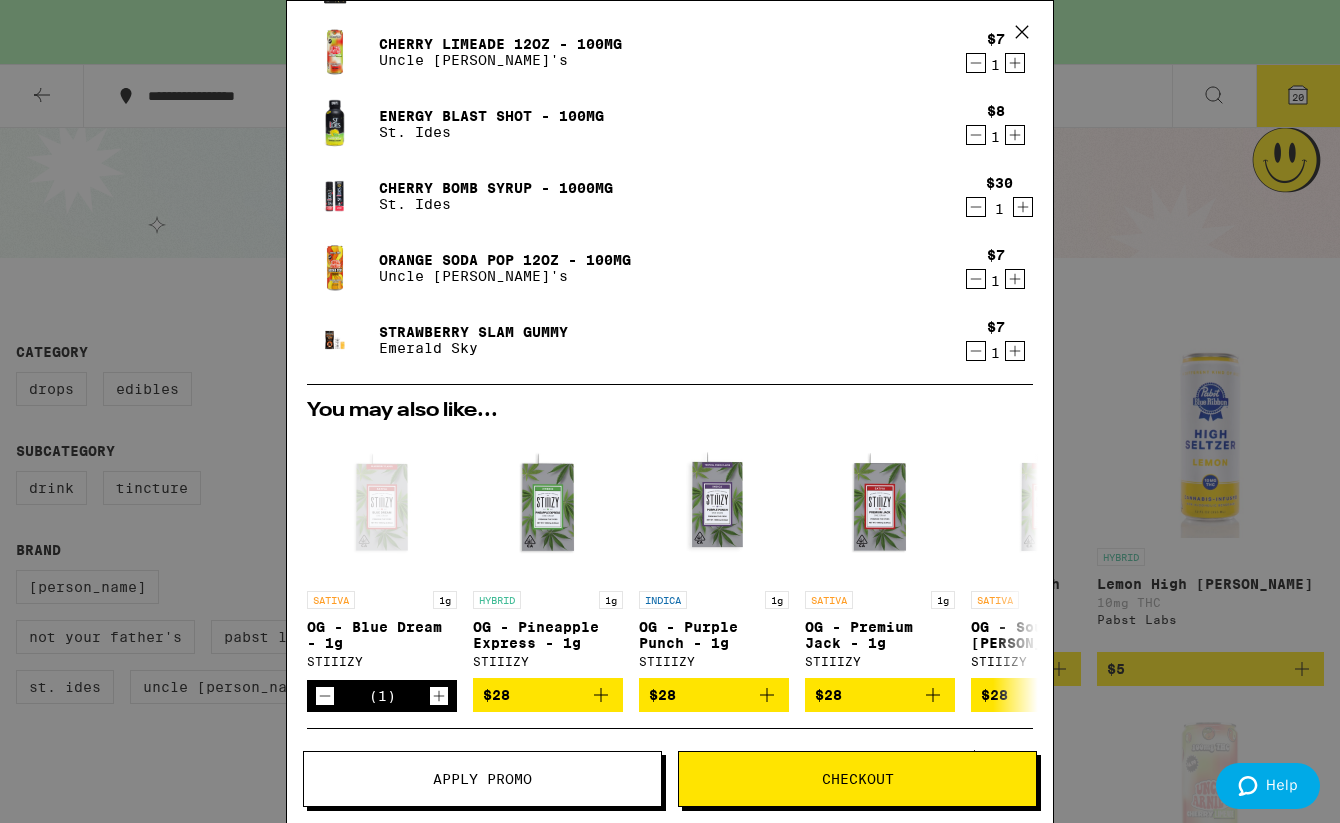 scroll, scrollTop: 1474, scrollLeft: 0, axis: vertical 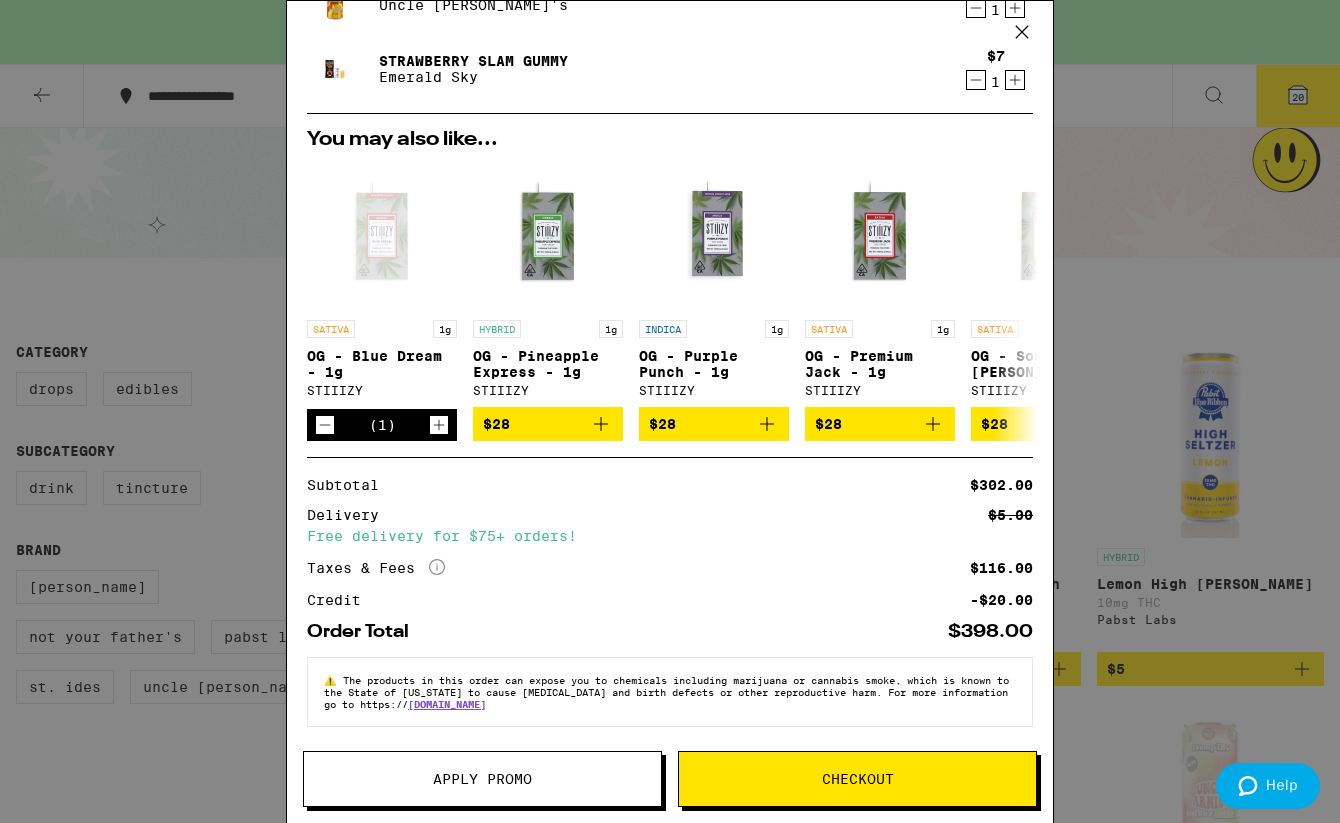 click on "Apply Promo" at bounding box center (482, 779) 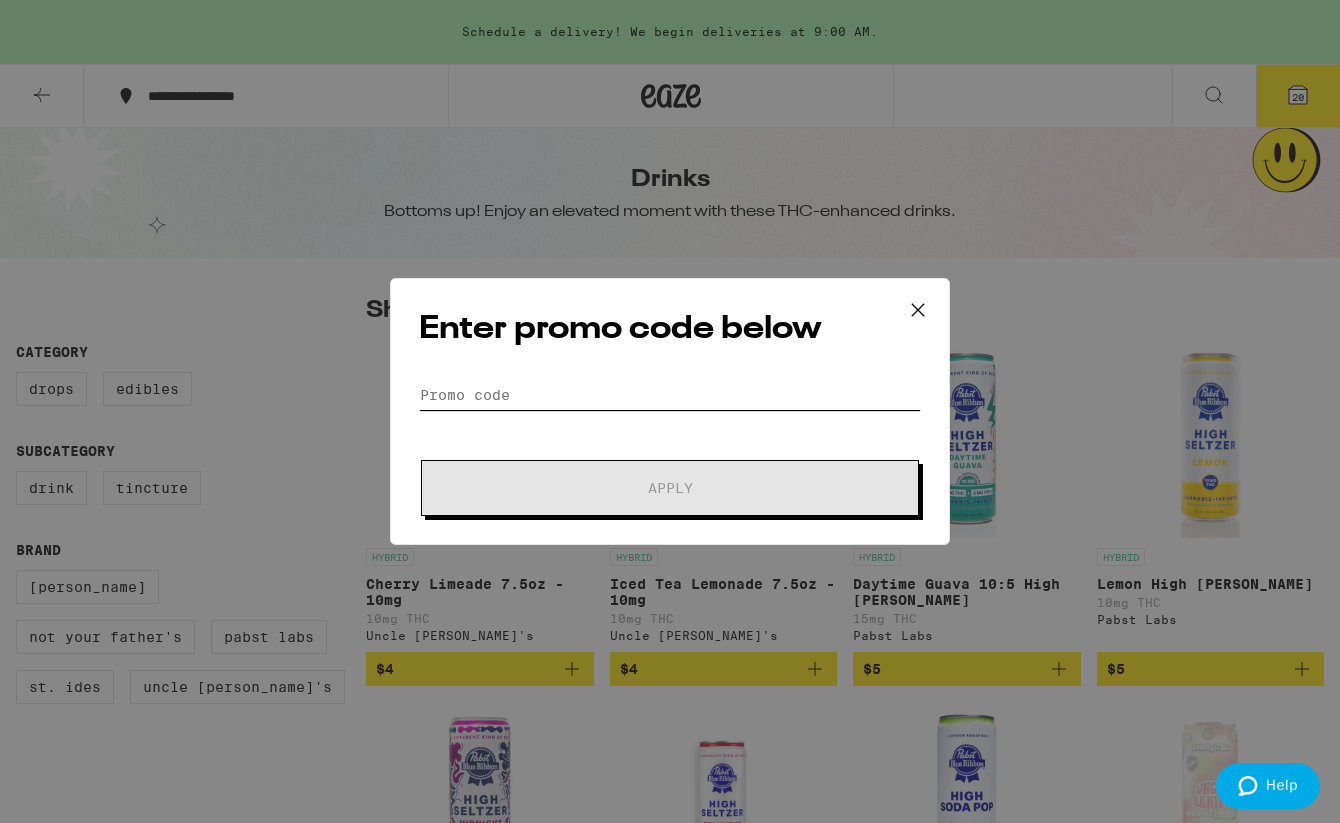 click on "Promo Code" at bounding box center (670, 395) 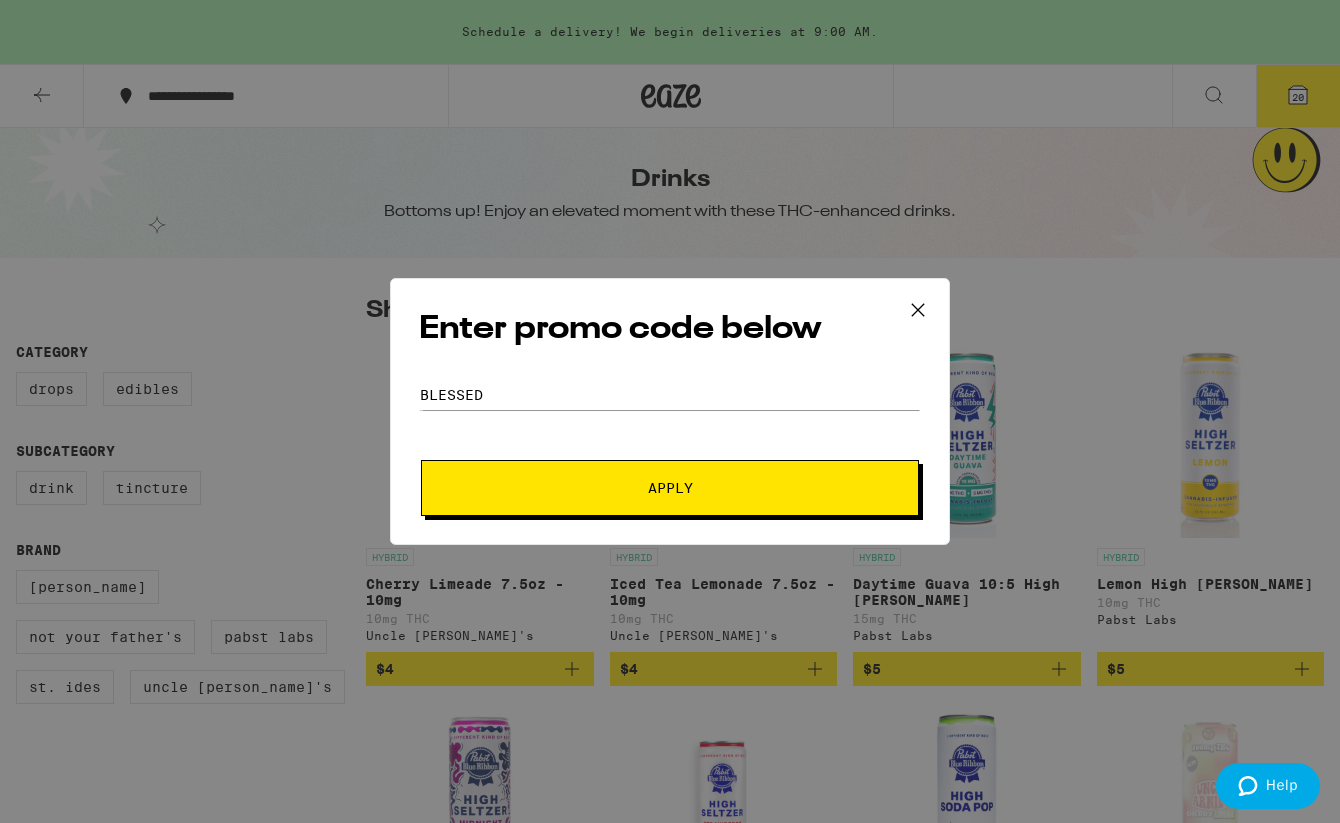 click on "Apply" at bounding box center [670, 488] 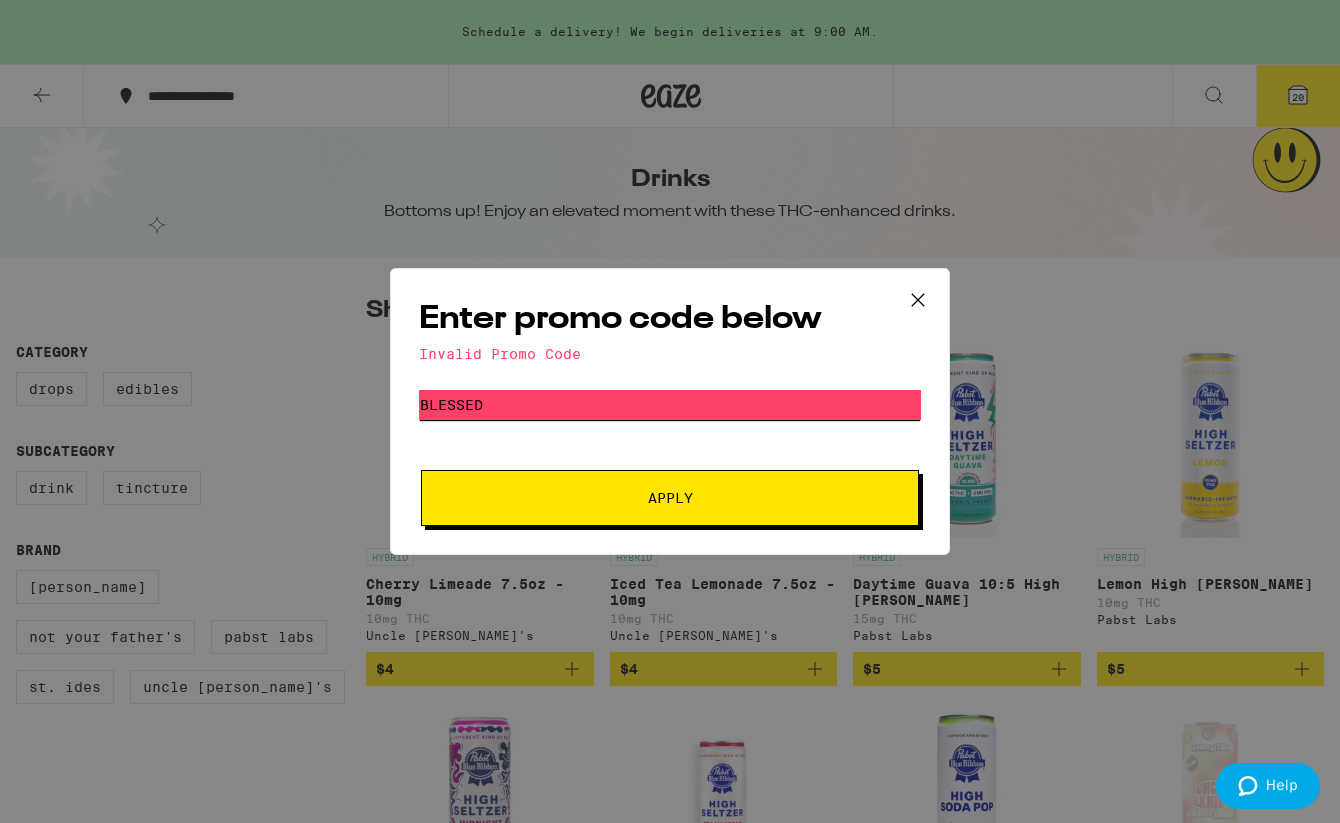 click on "blessed" at bounding box center [670, 405] 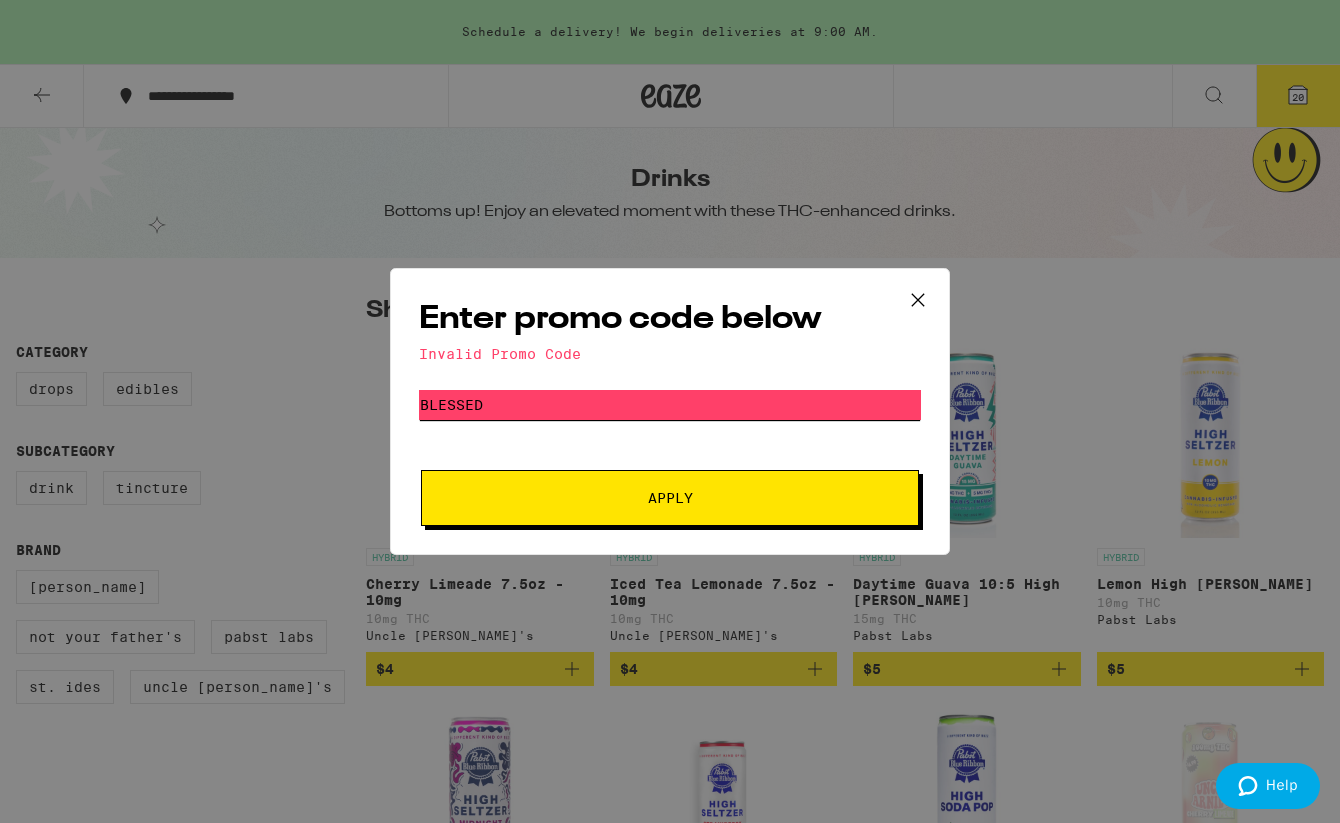 type on "BLESSED" 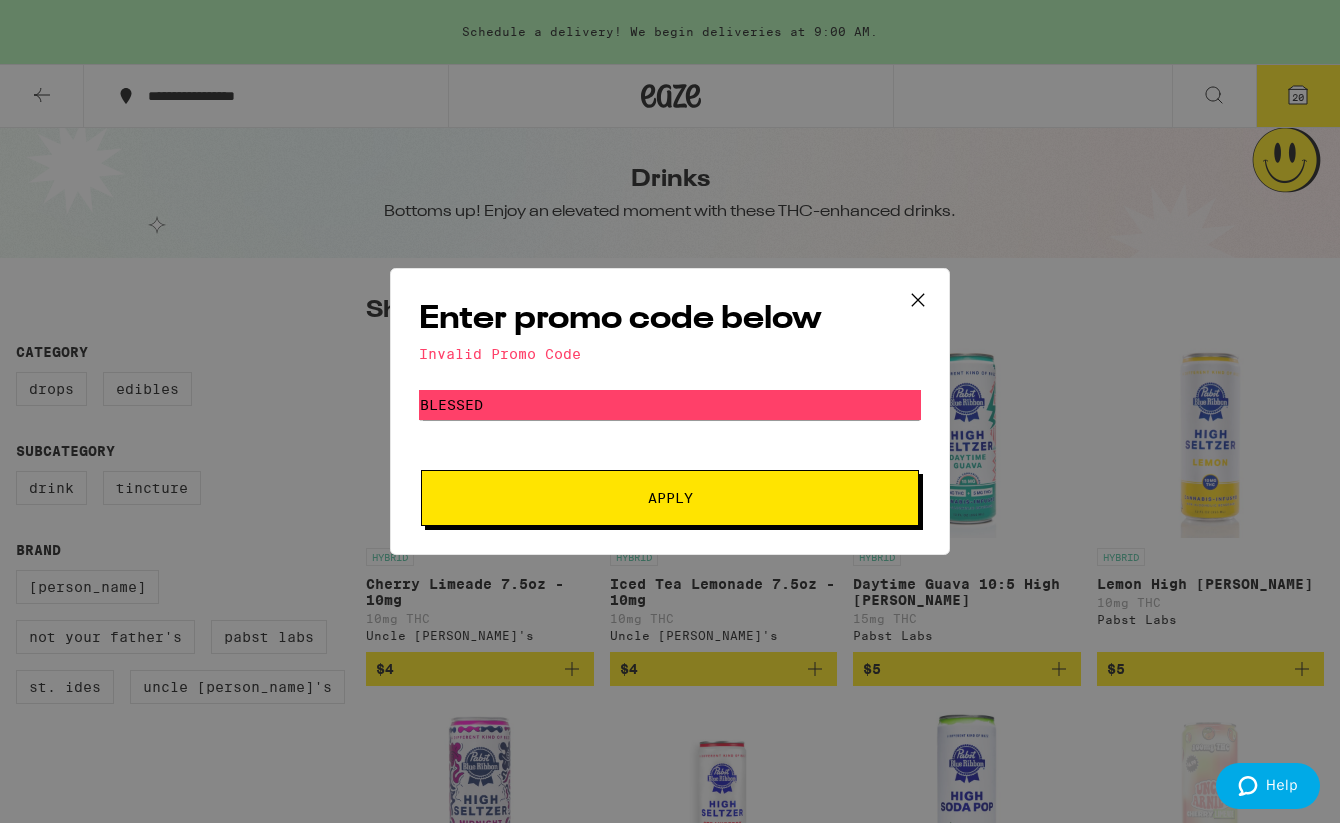 click on "Apply" at bounding box center [670, 498] 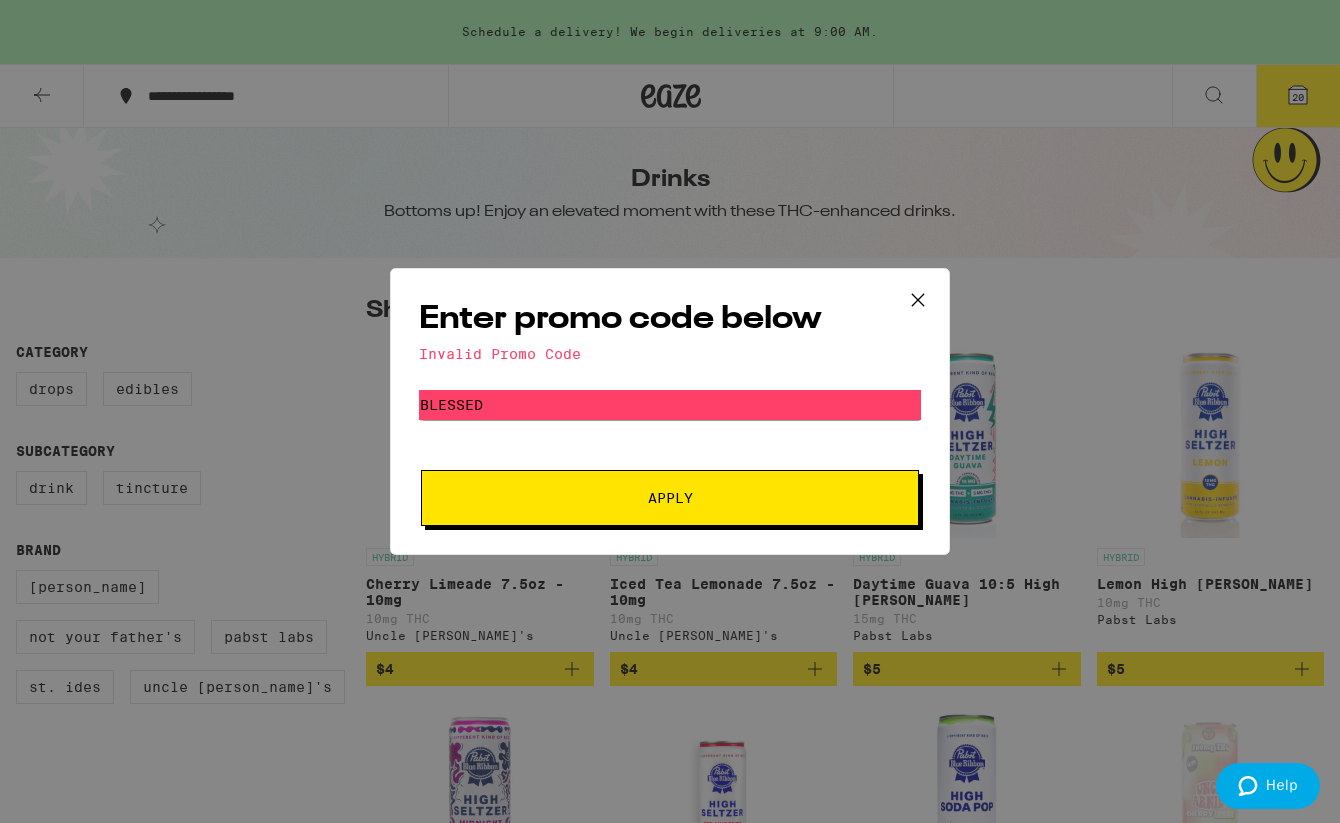 click 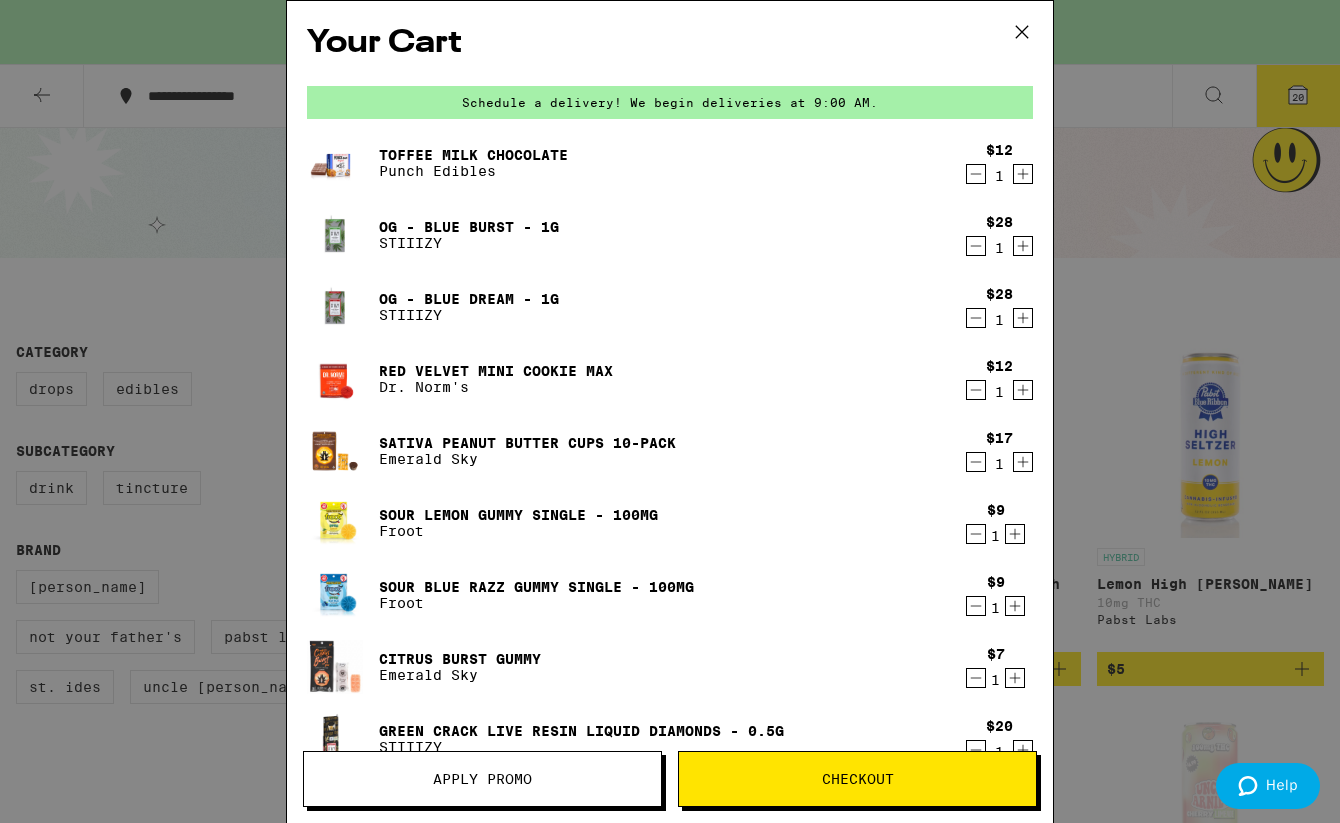 click on "Apply Promo" at bounding box center (482, 779) 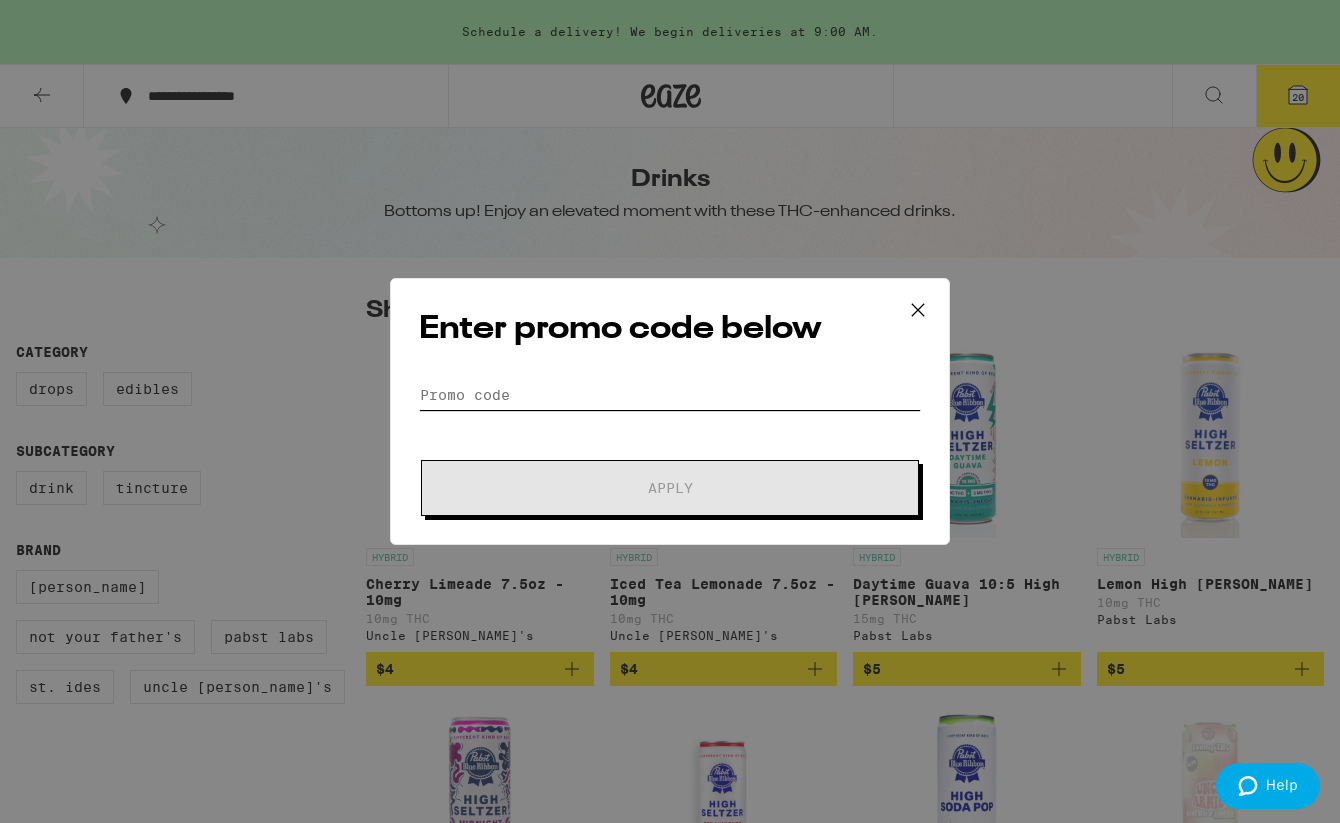 click on "Promo Code" at bounding box center [670, 395] 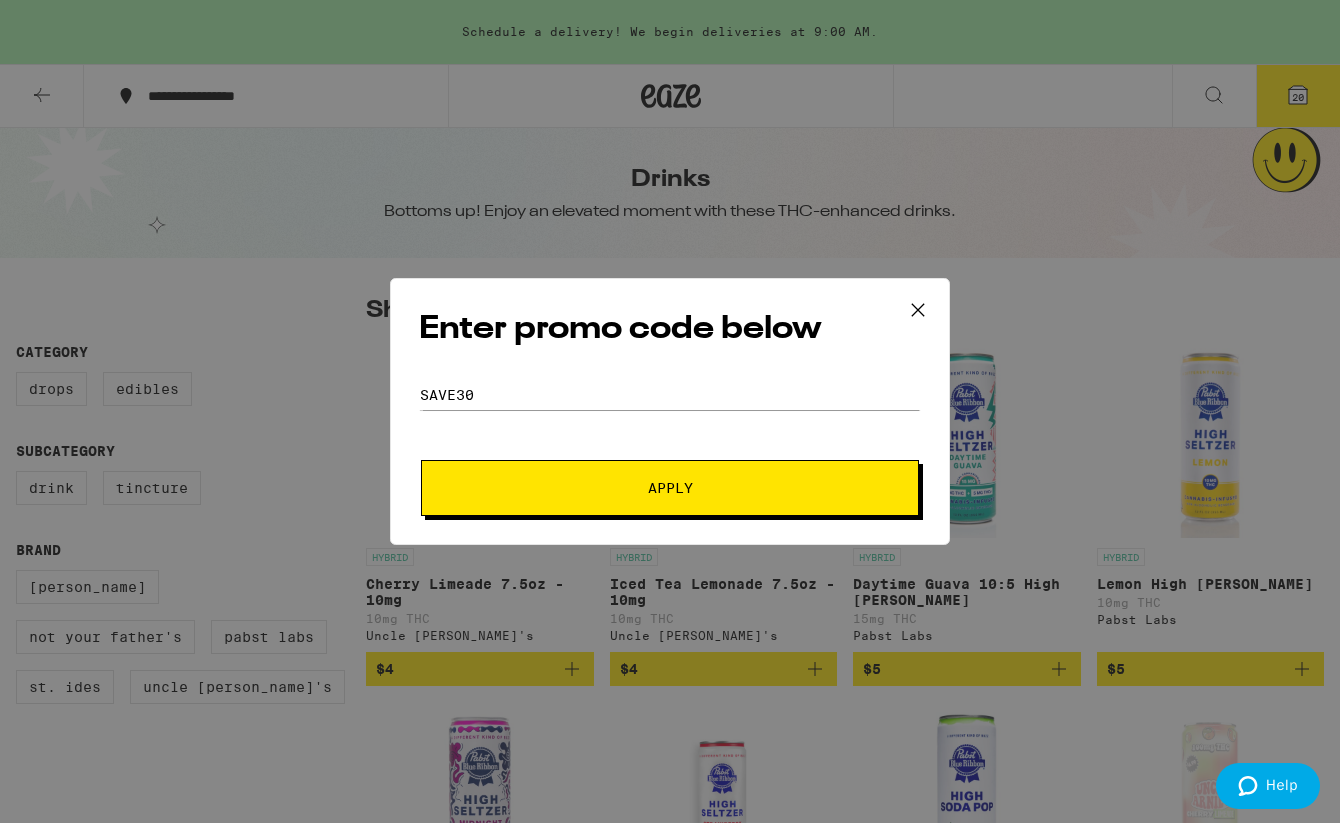 click on "Apply" at bounding box center (670, 488) 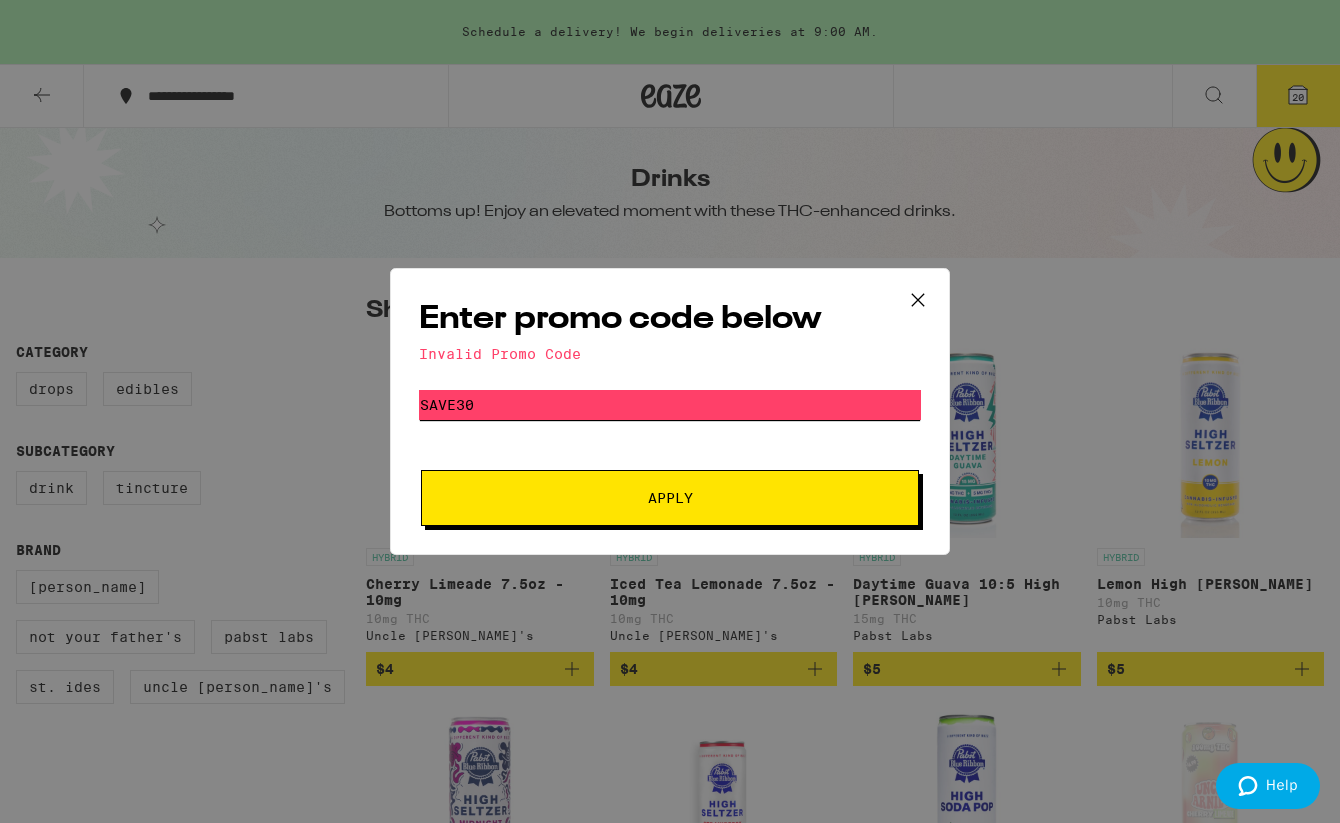 click on "save30" at bounding box center (670, 405) 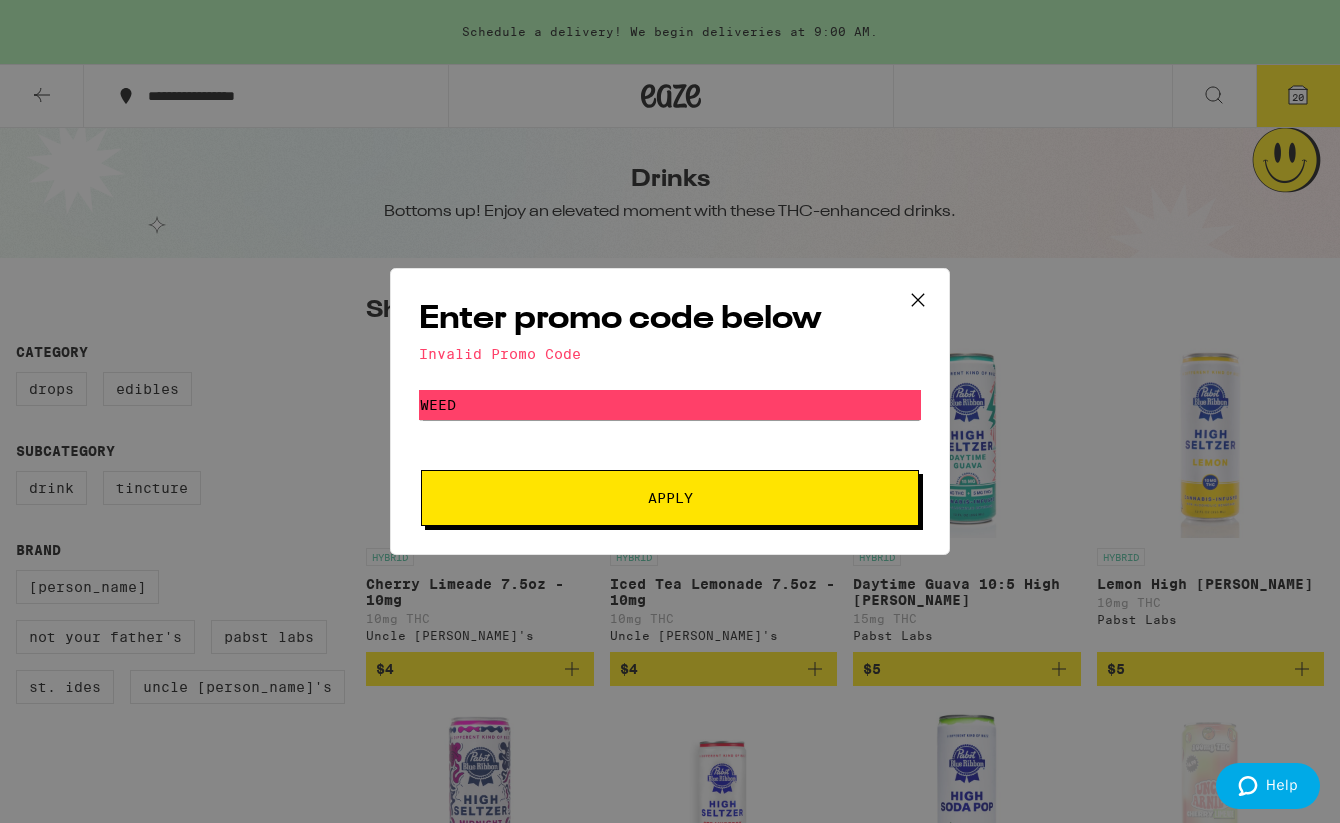 click on "Apply" at bounding box center (670, 498) 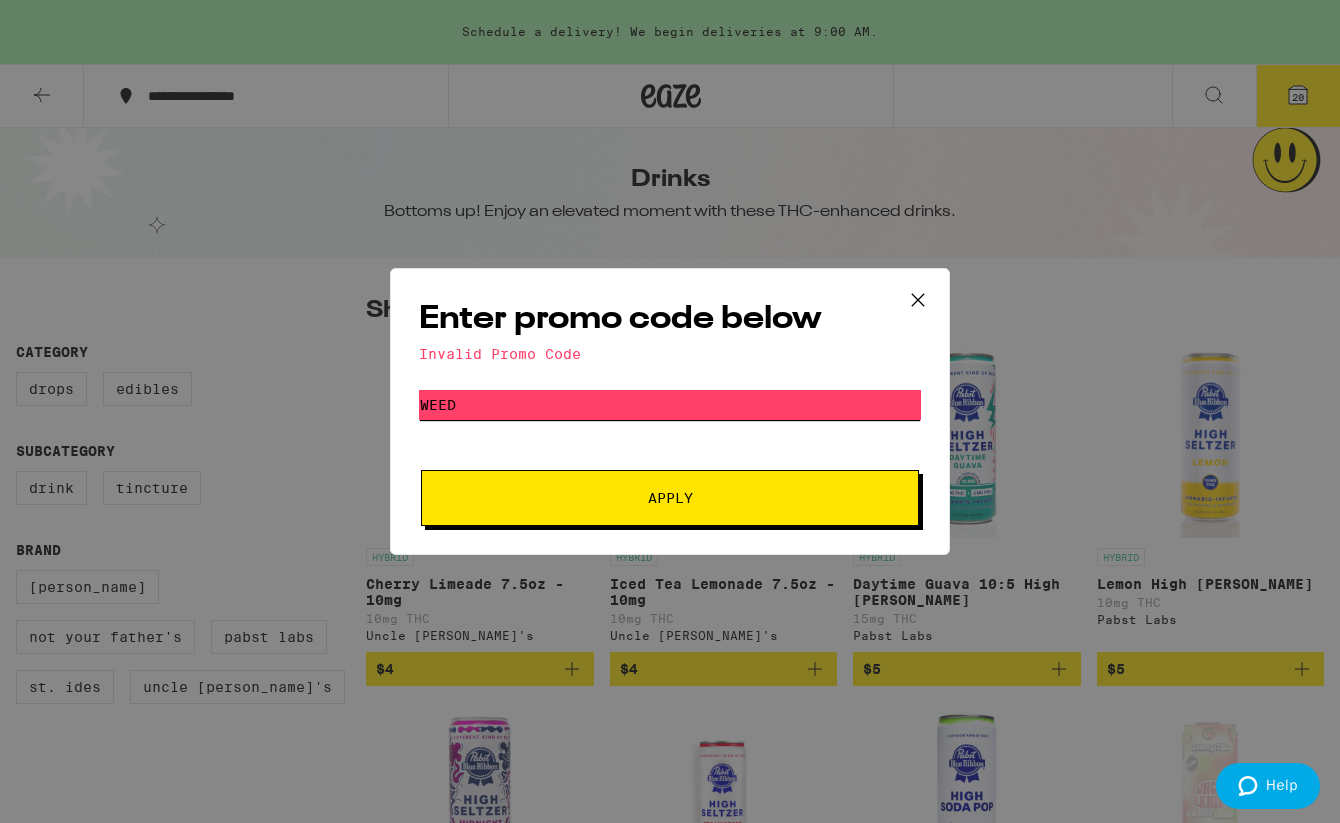 click on "weed" at bounding box center [670, 405] 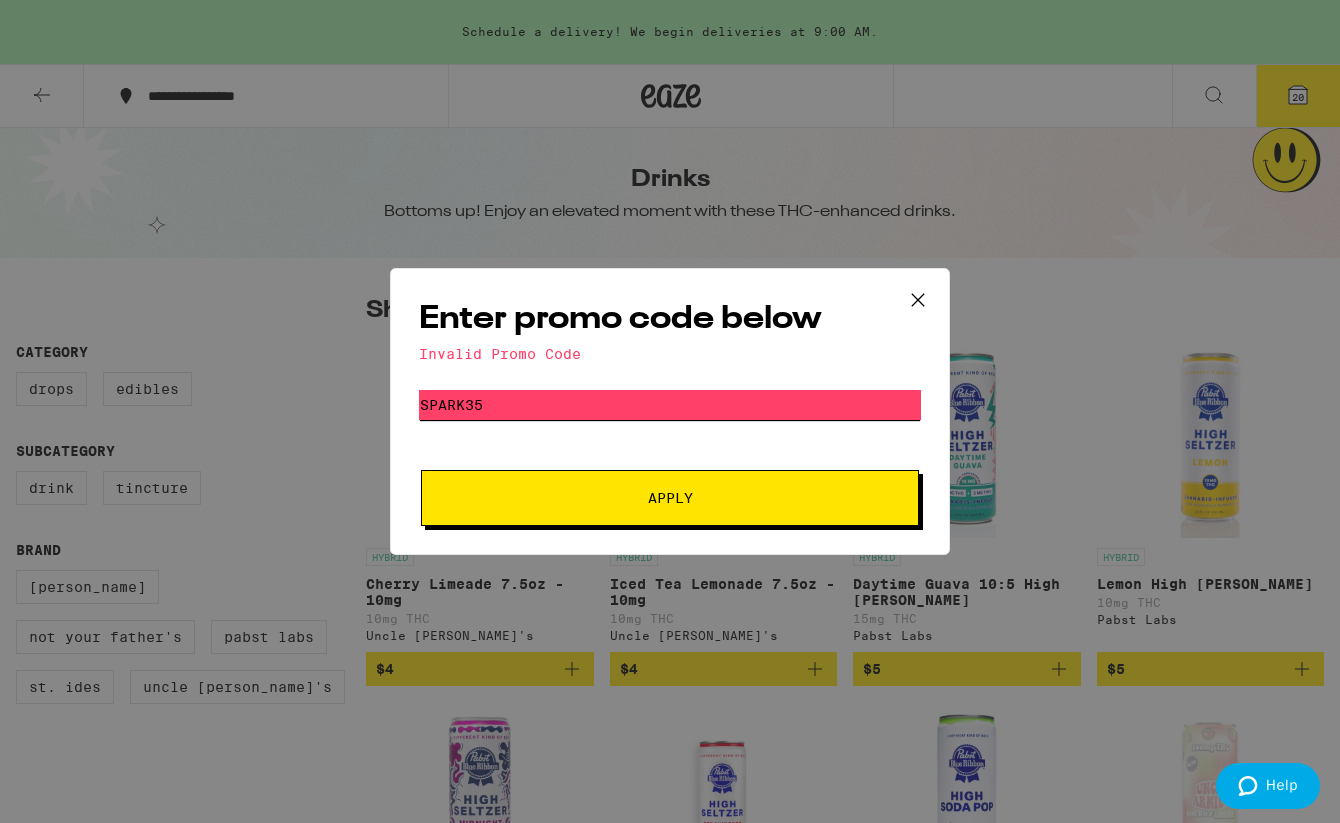 click on "Apply" at bounding box center [670, 498] 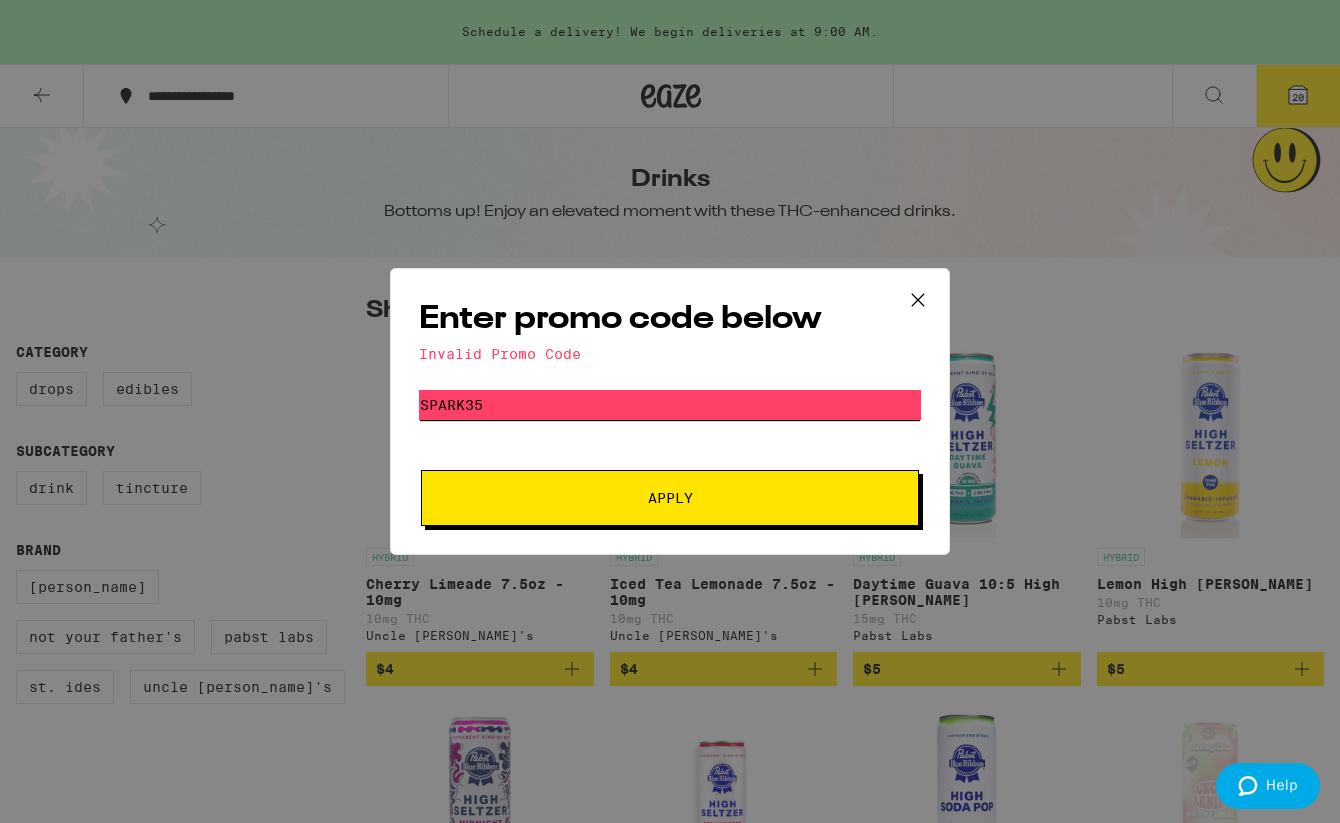 click on "spark35" at bounding box center [670, 405] 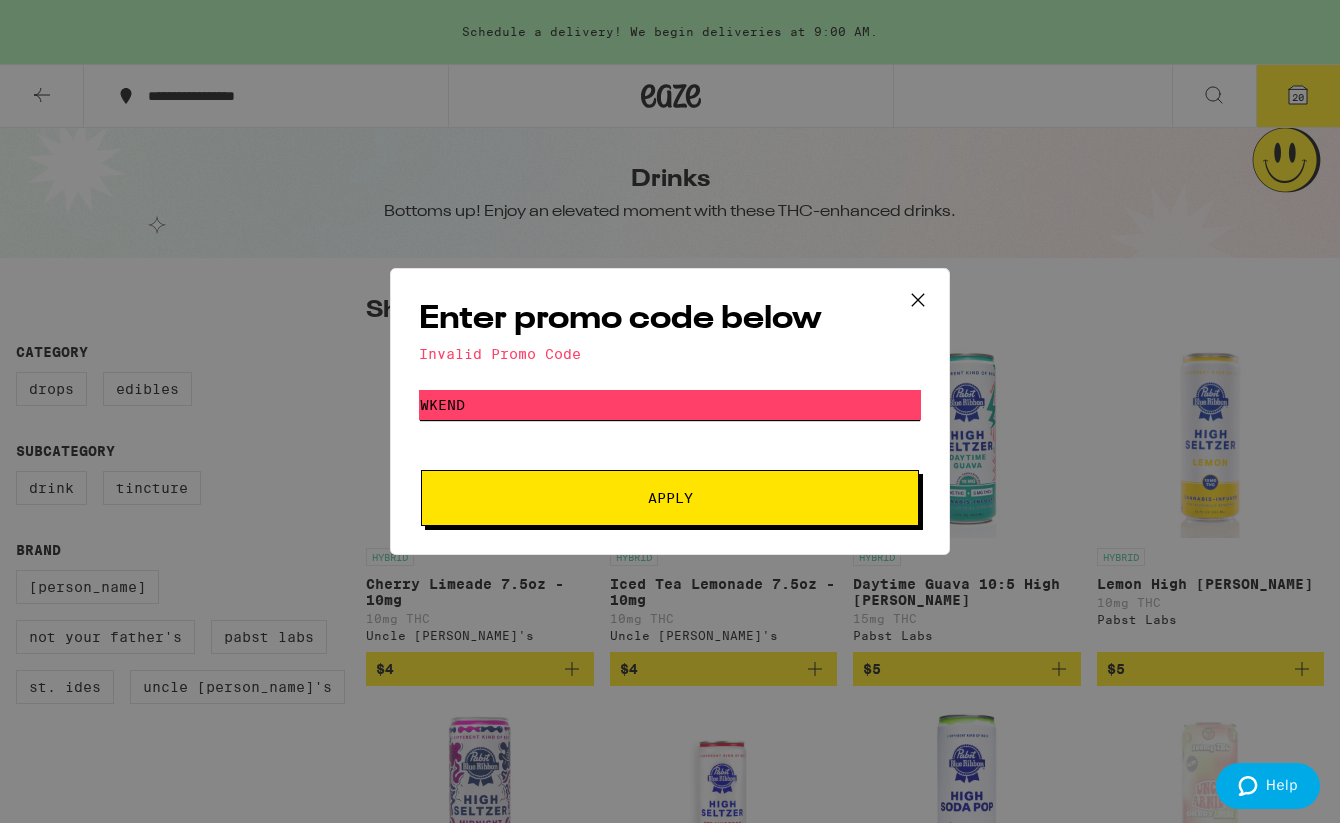 click on "wkend" at bounding box center [670, 405] 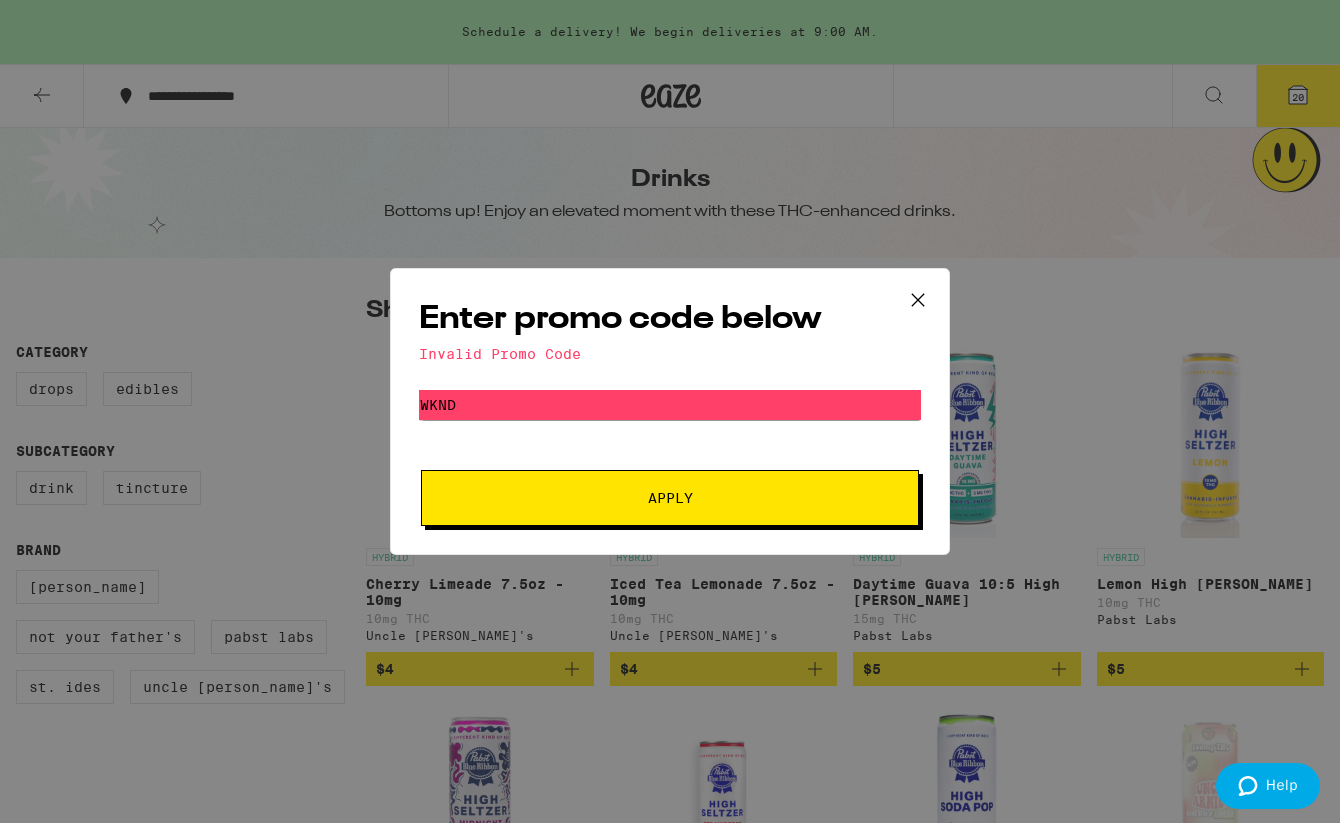 click on "Apply" at bounding box center (670, 498) 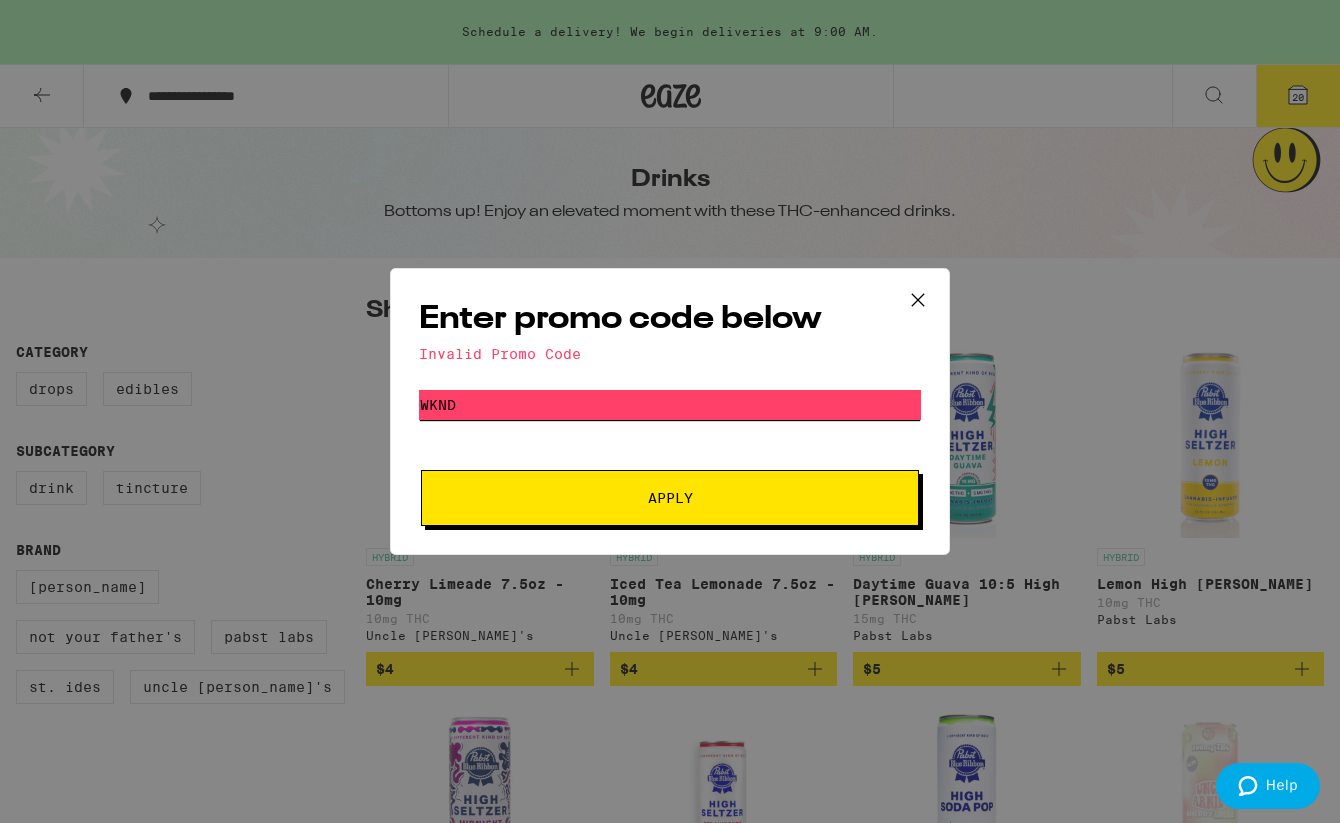 click on "wknd" at bounding box center (670, 405) 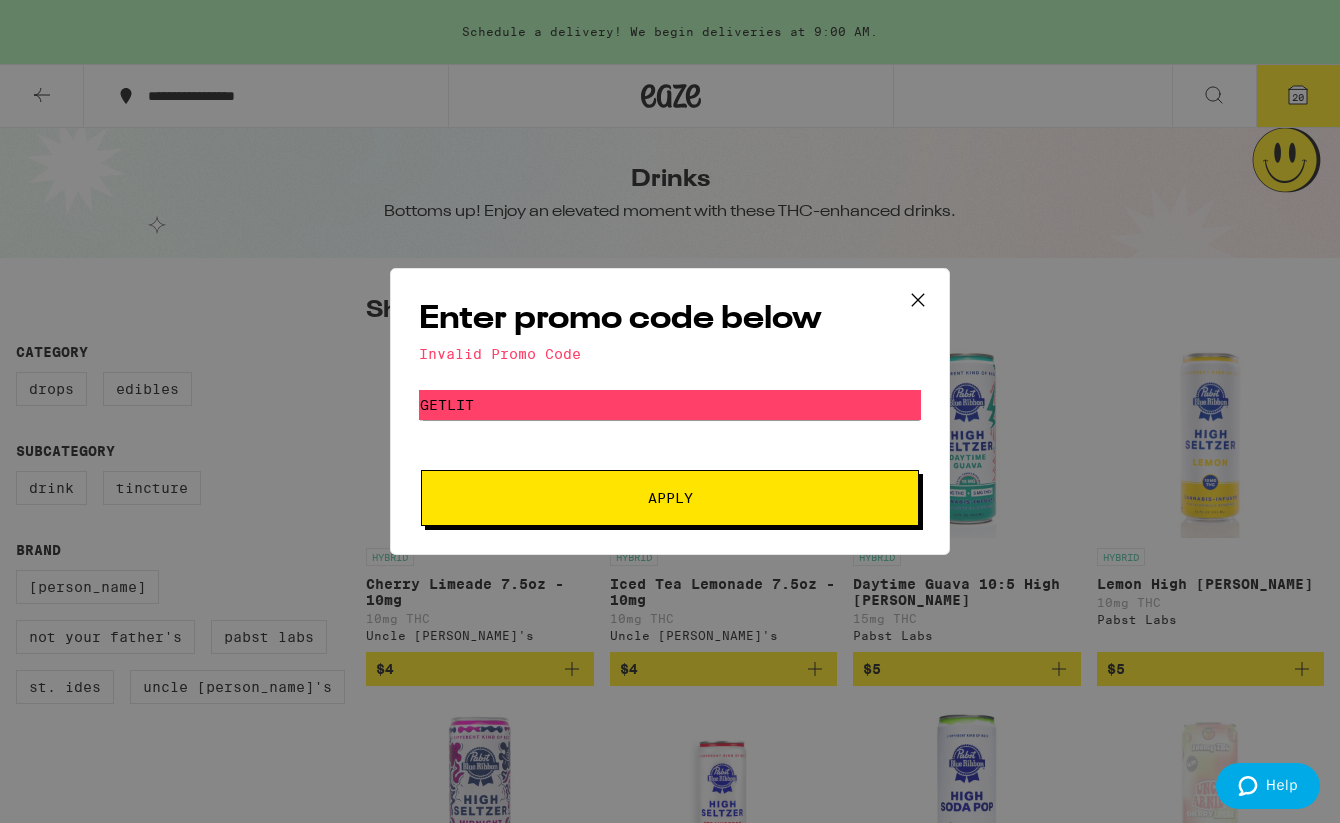 click on "Apply" at bounding box center (670, 498) 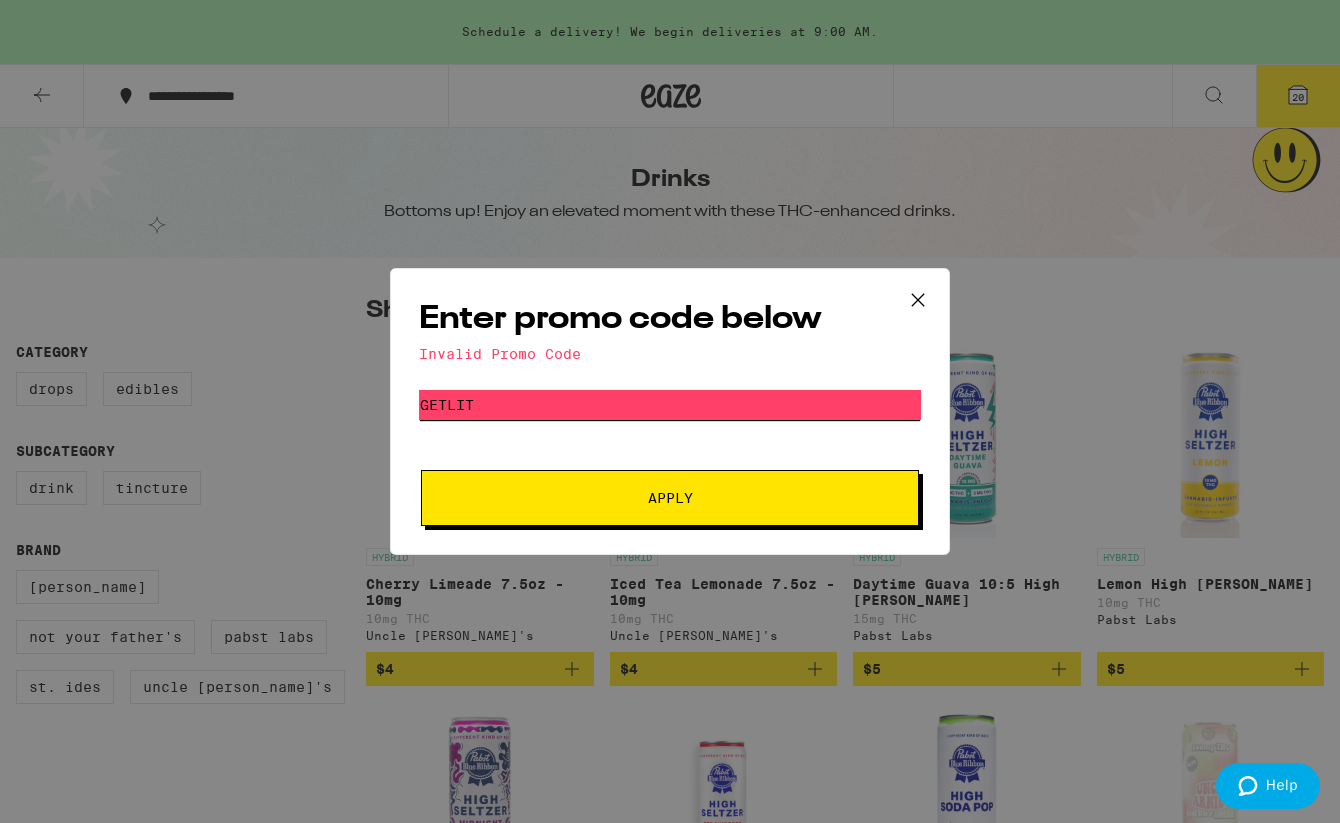 click on "getlit" at bounding box center [670, 405] 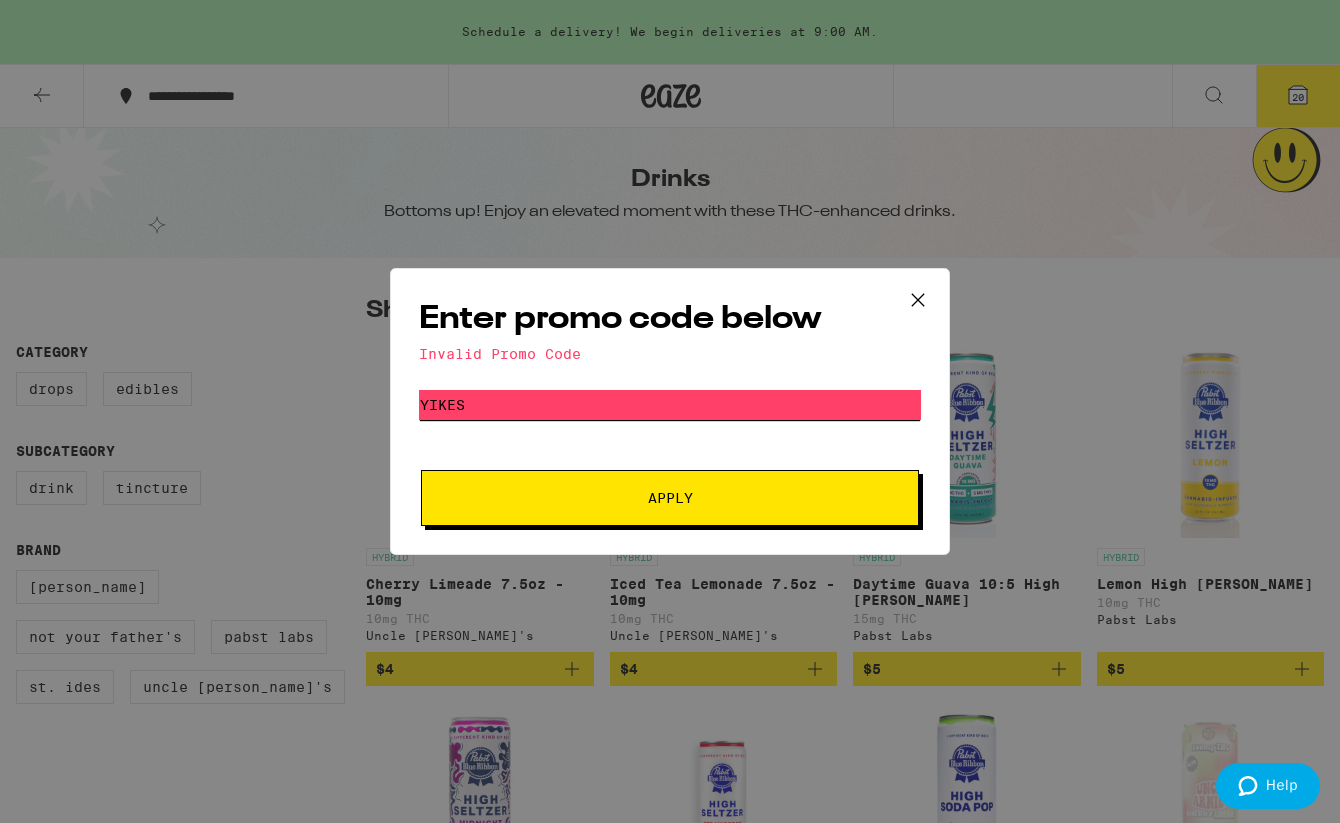 type on "yikes" 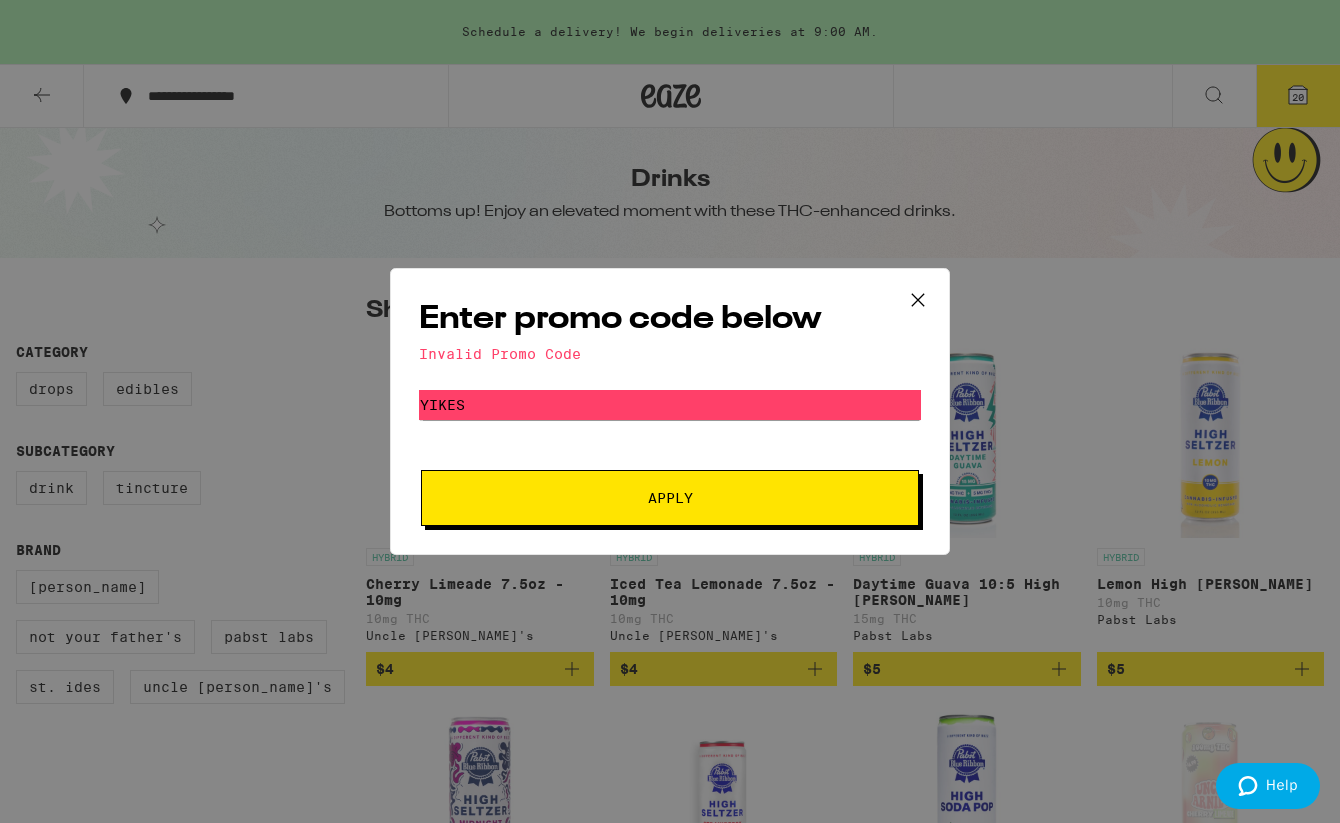click 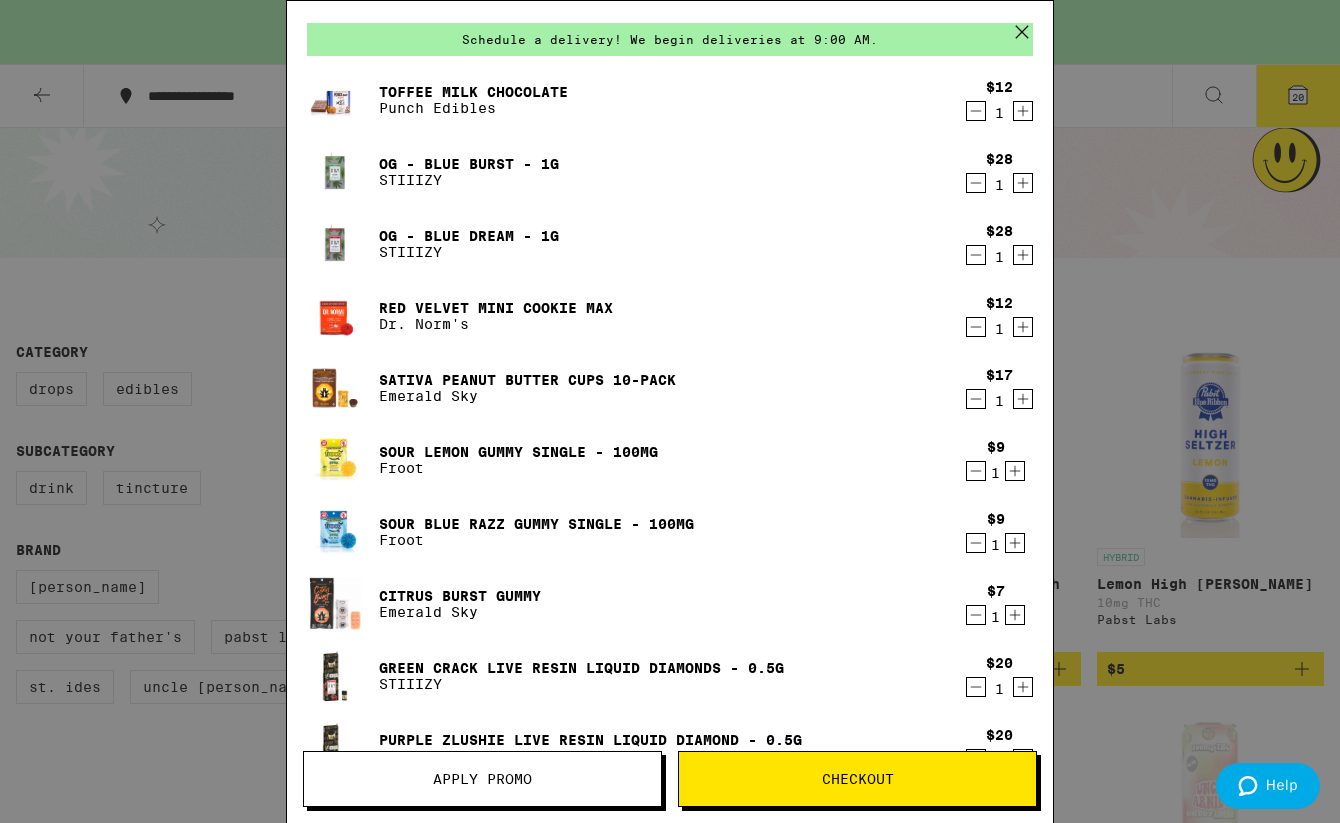 scroll, scrollTop: 71, scrollLeft: 0, axis: vertical 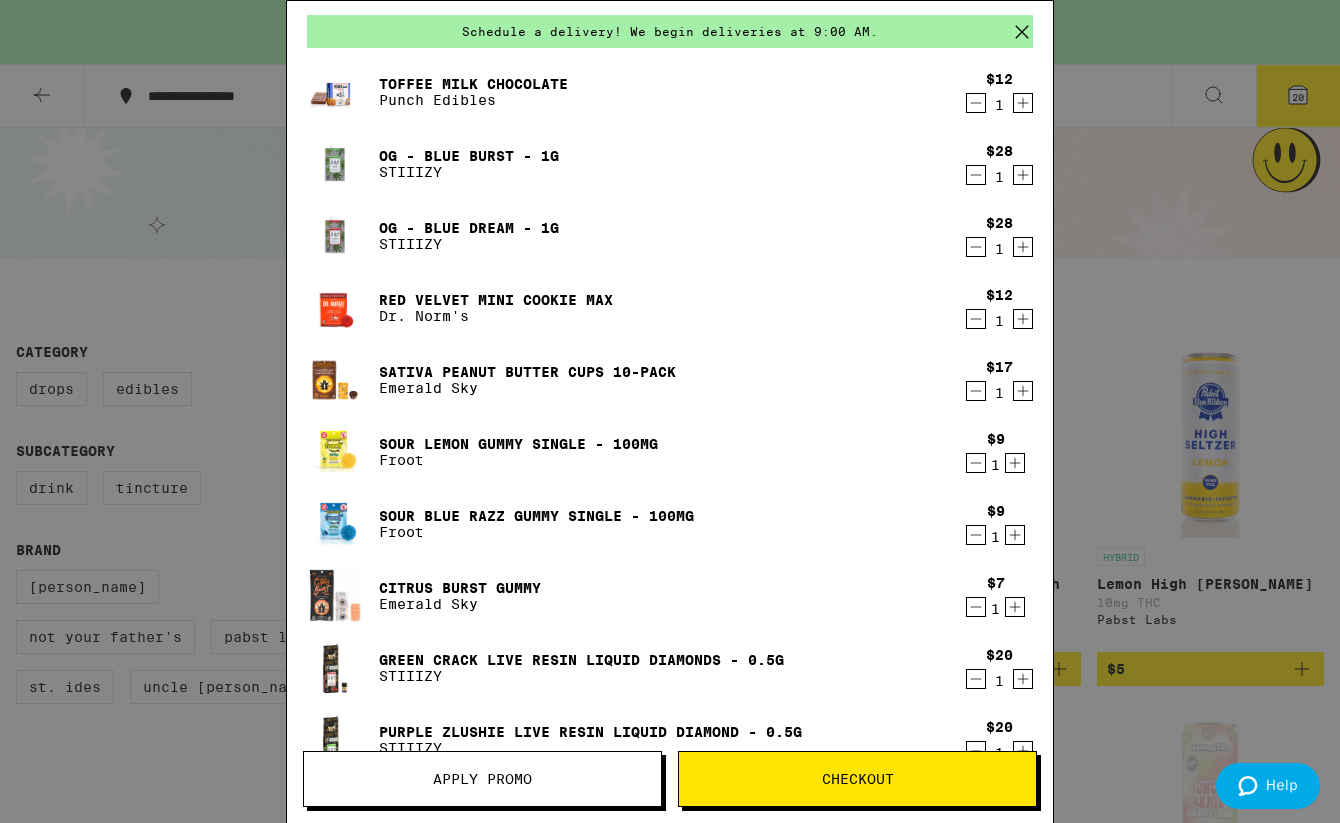 click 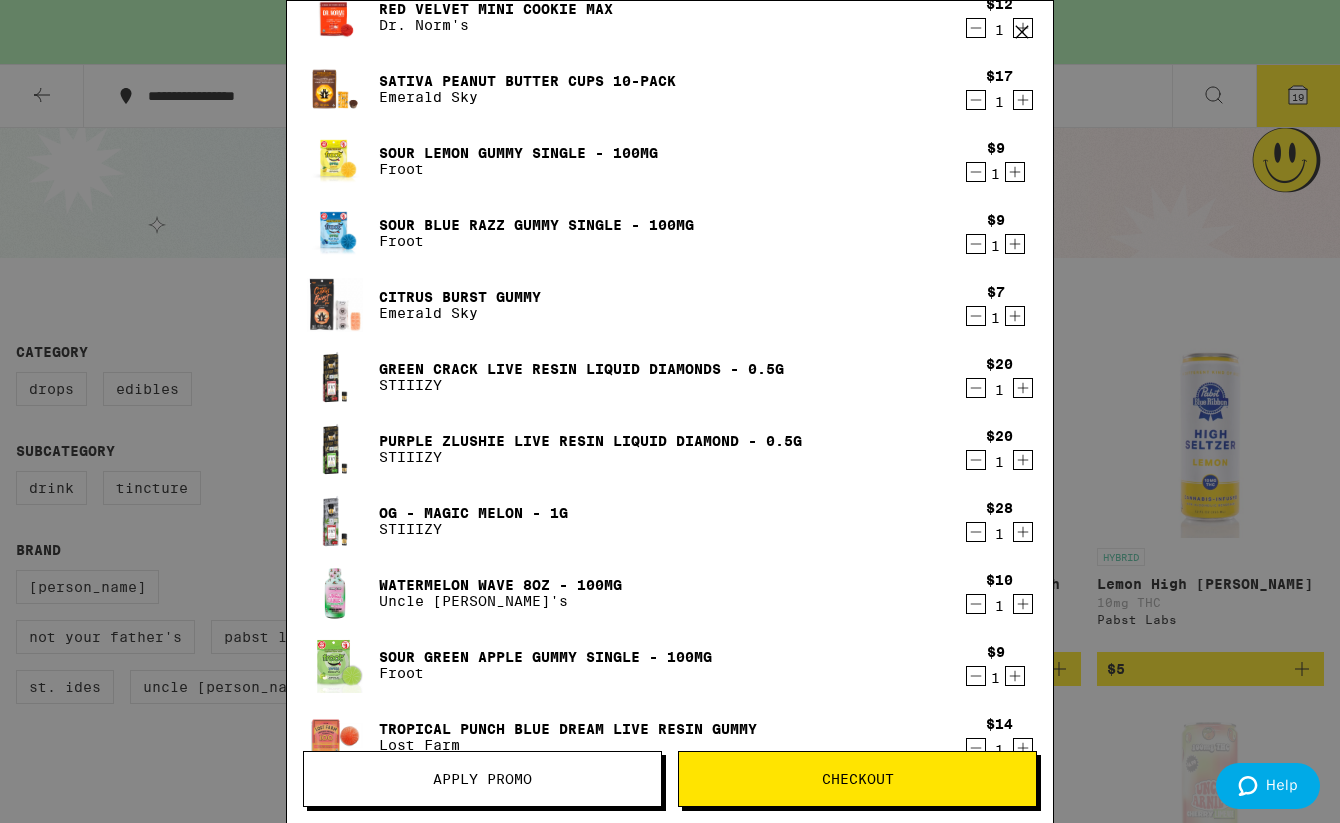 scroll, scrollTop: 0, scrollLeft: 0, axis: both 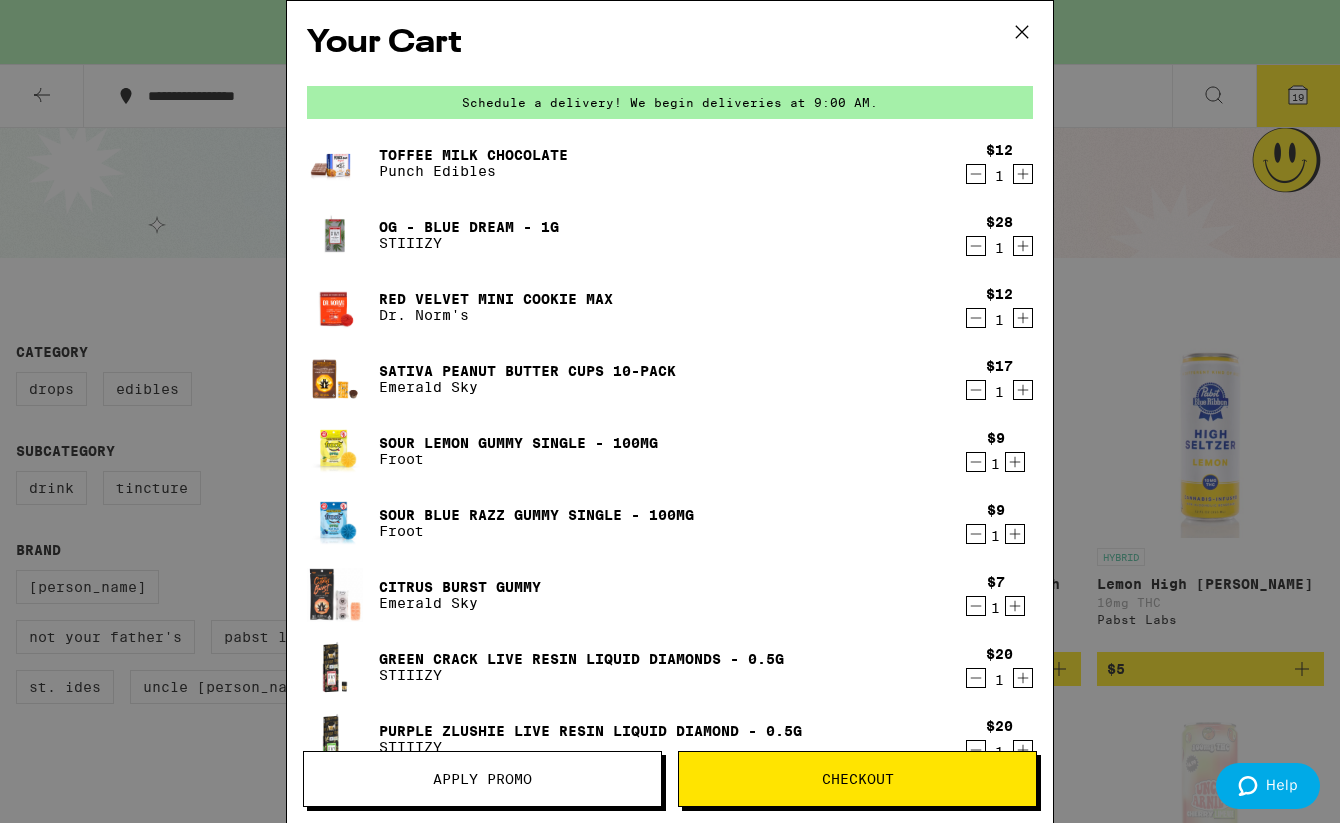 click 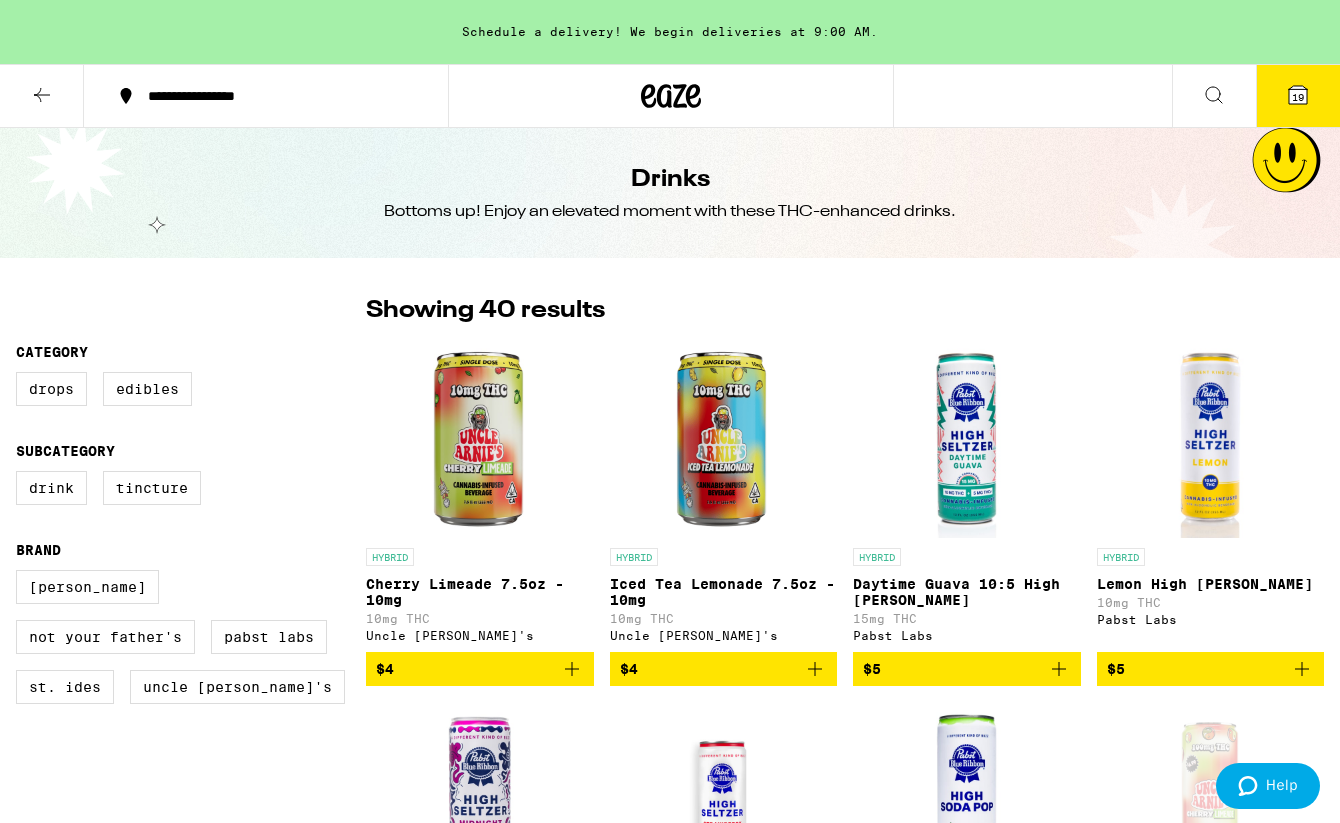 click at bounding box center [42, 96] 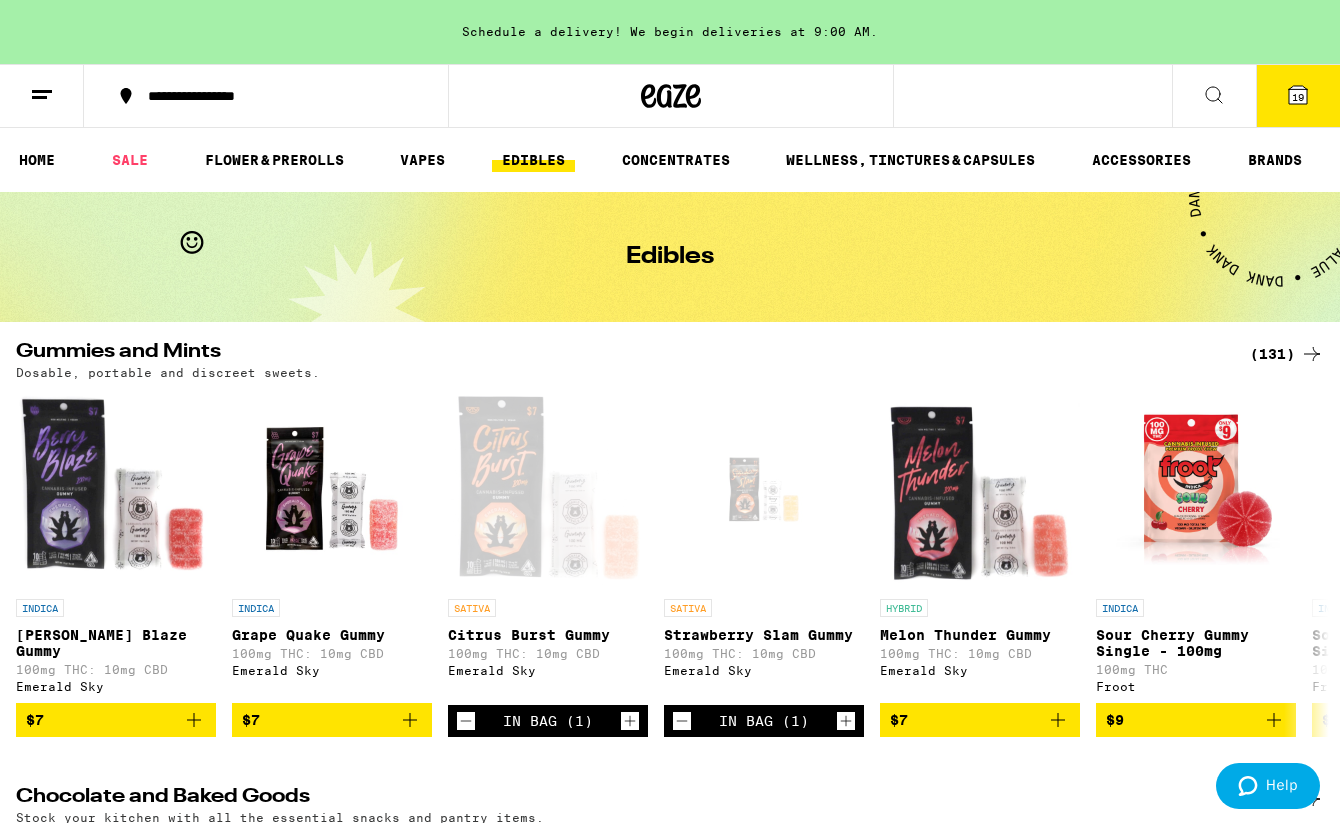 click 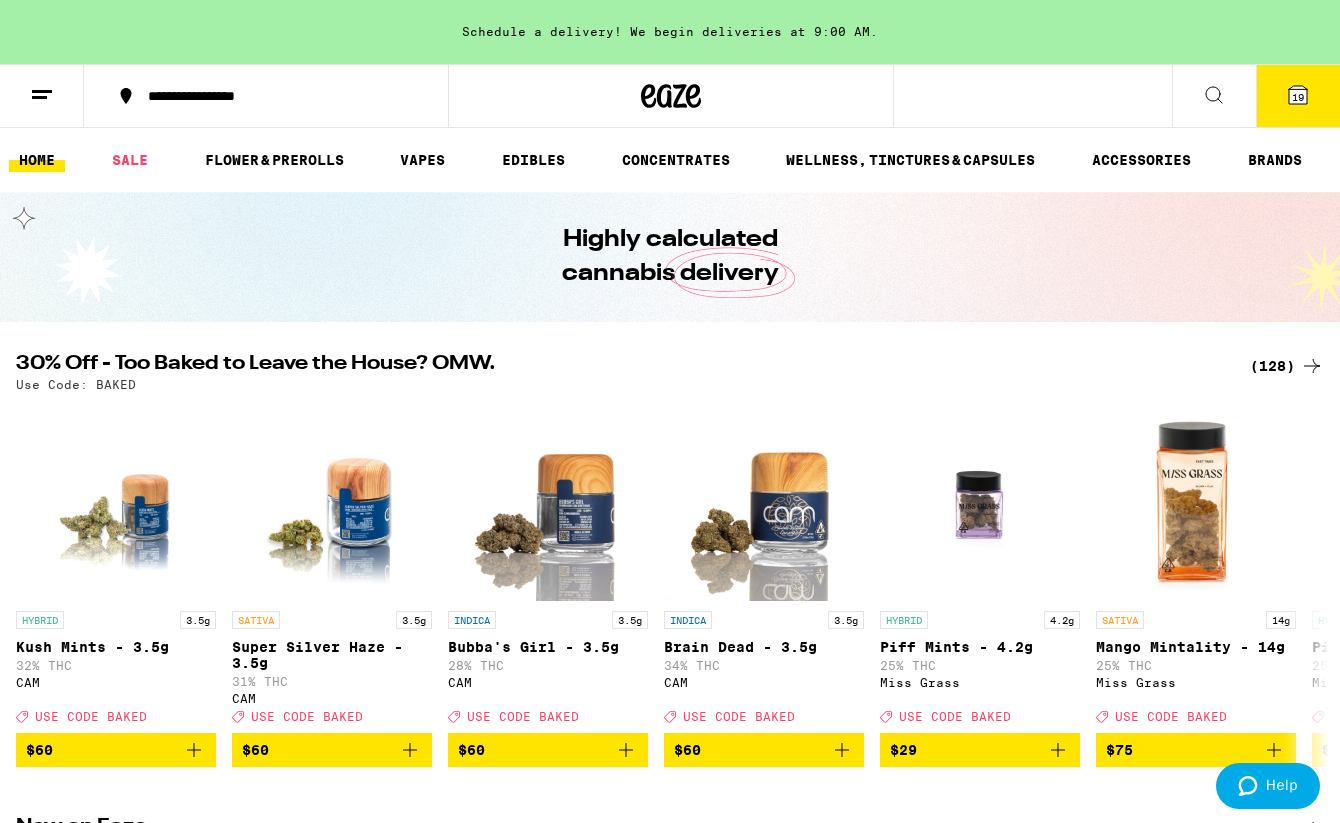 scroll, scrollTop: 0, scrollLeft: 0, axis: both 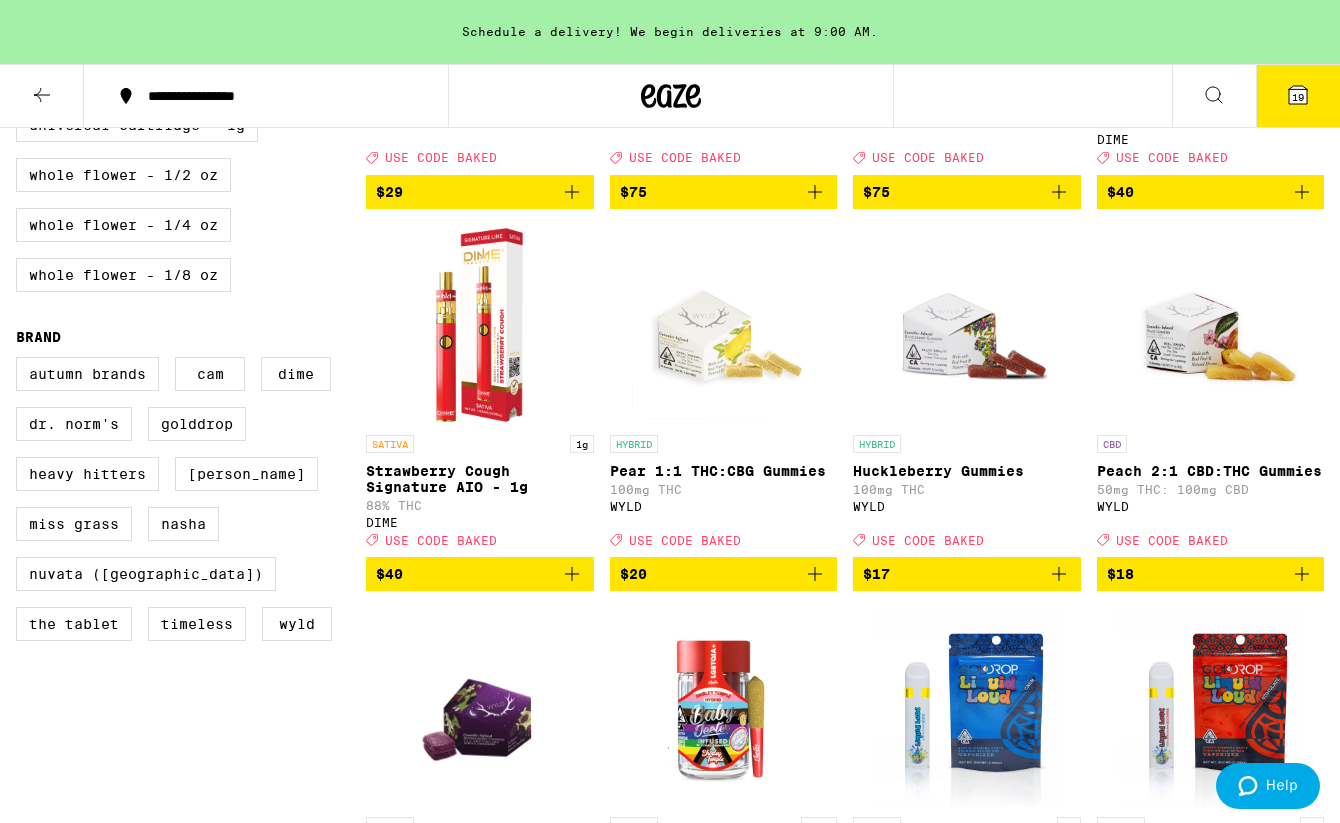 click 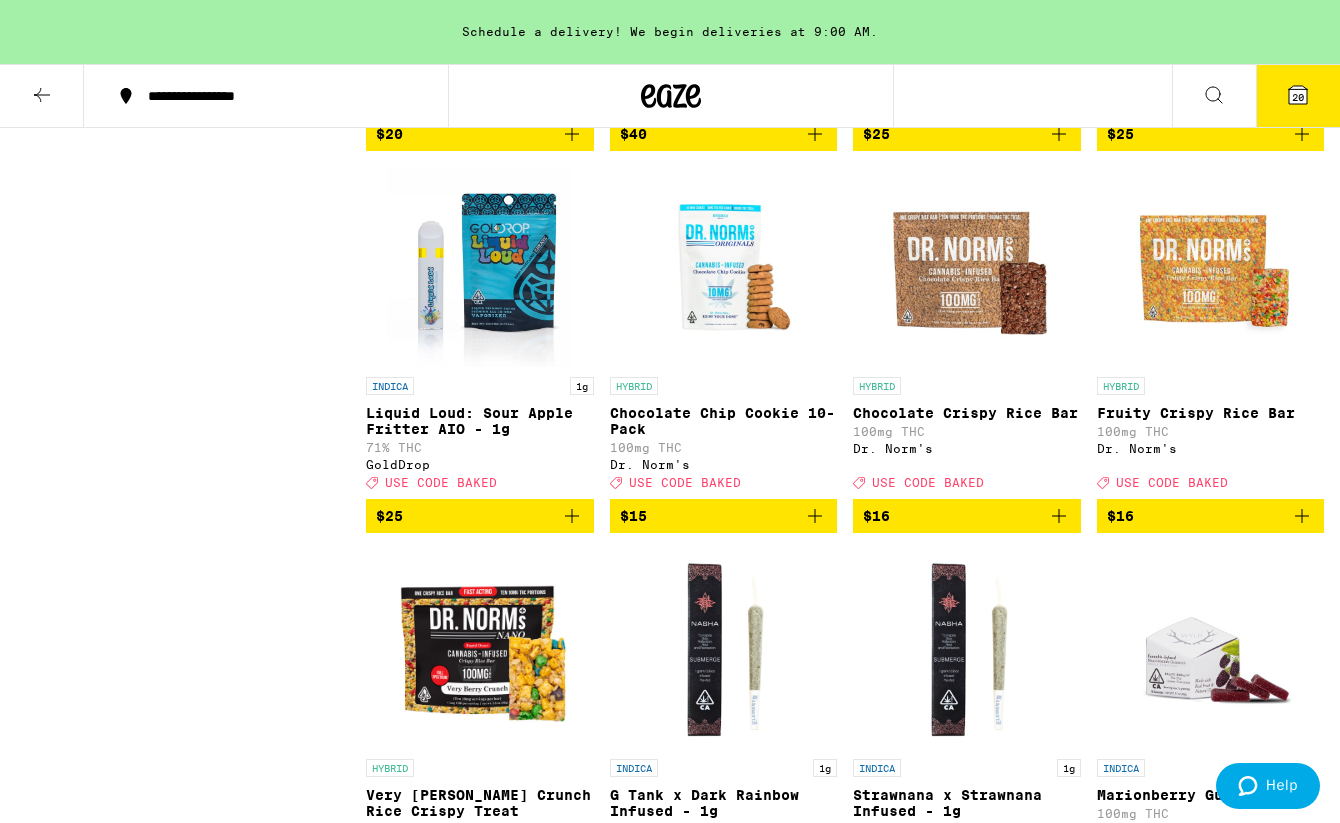scroll, scrollTop: 1680, scrollLeft: 0, axis: vertical 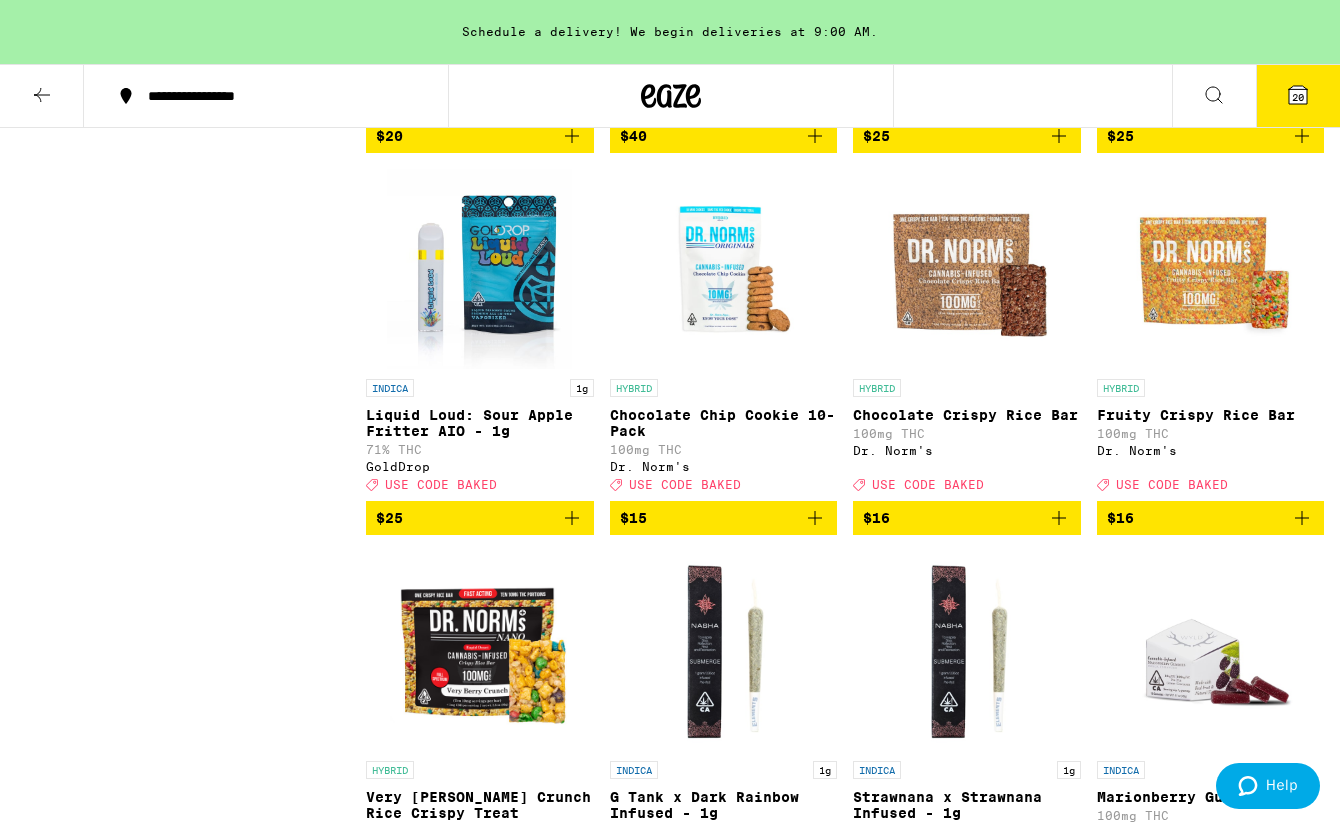 click 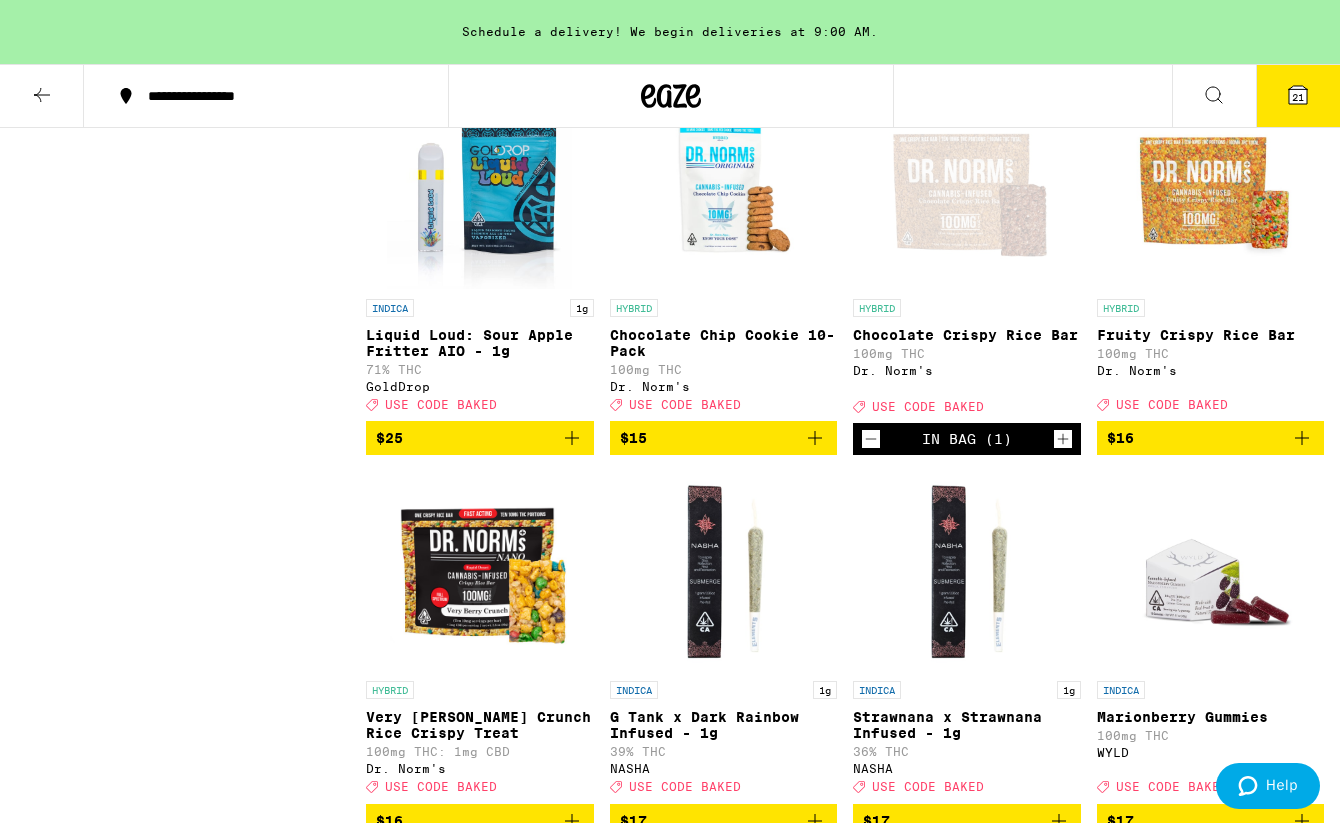 scroll, scrollTop: 1756, scrollLeft: 0, axis: vertical 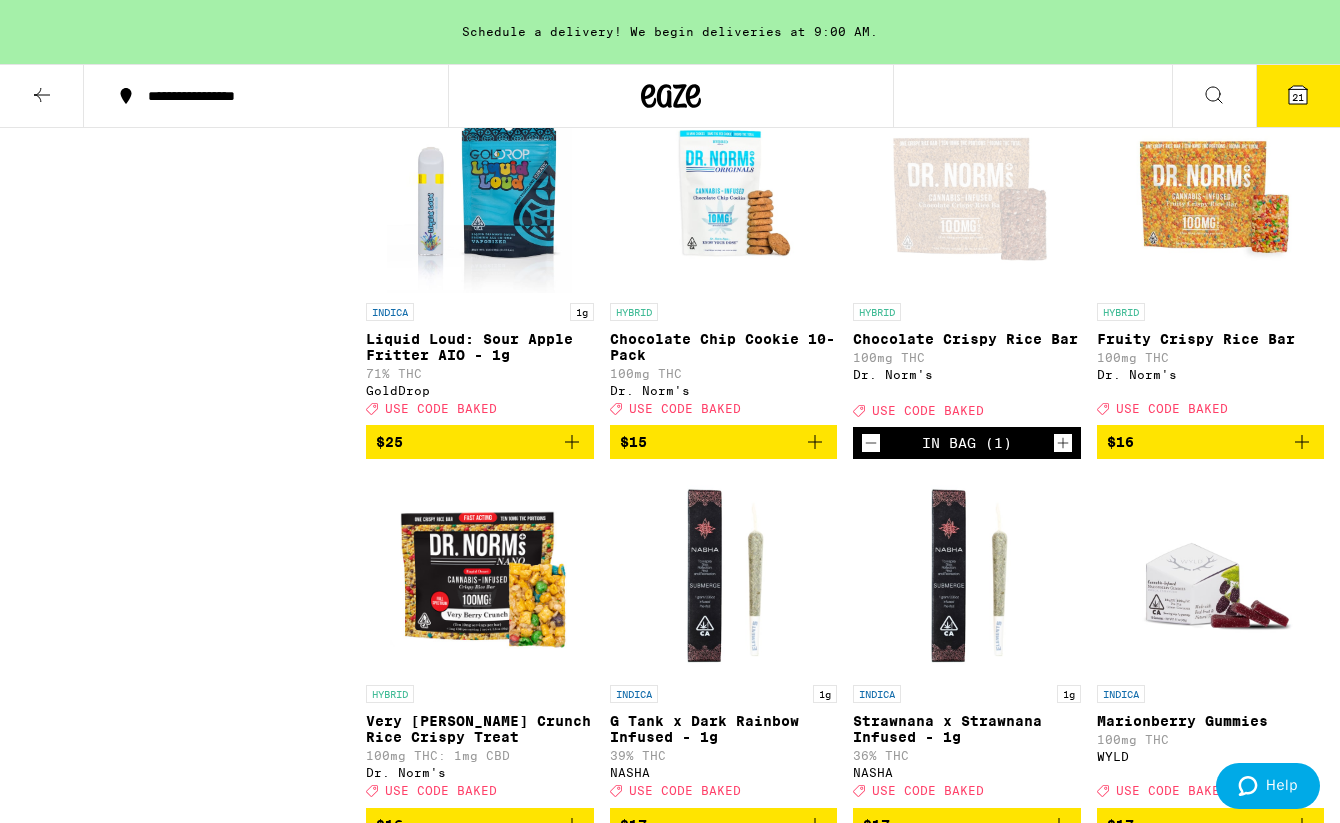 click on "Chocolate Crispy Rice Bar" at bounding box center [967, 339] 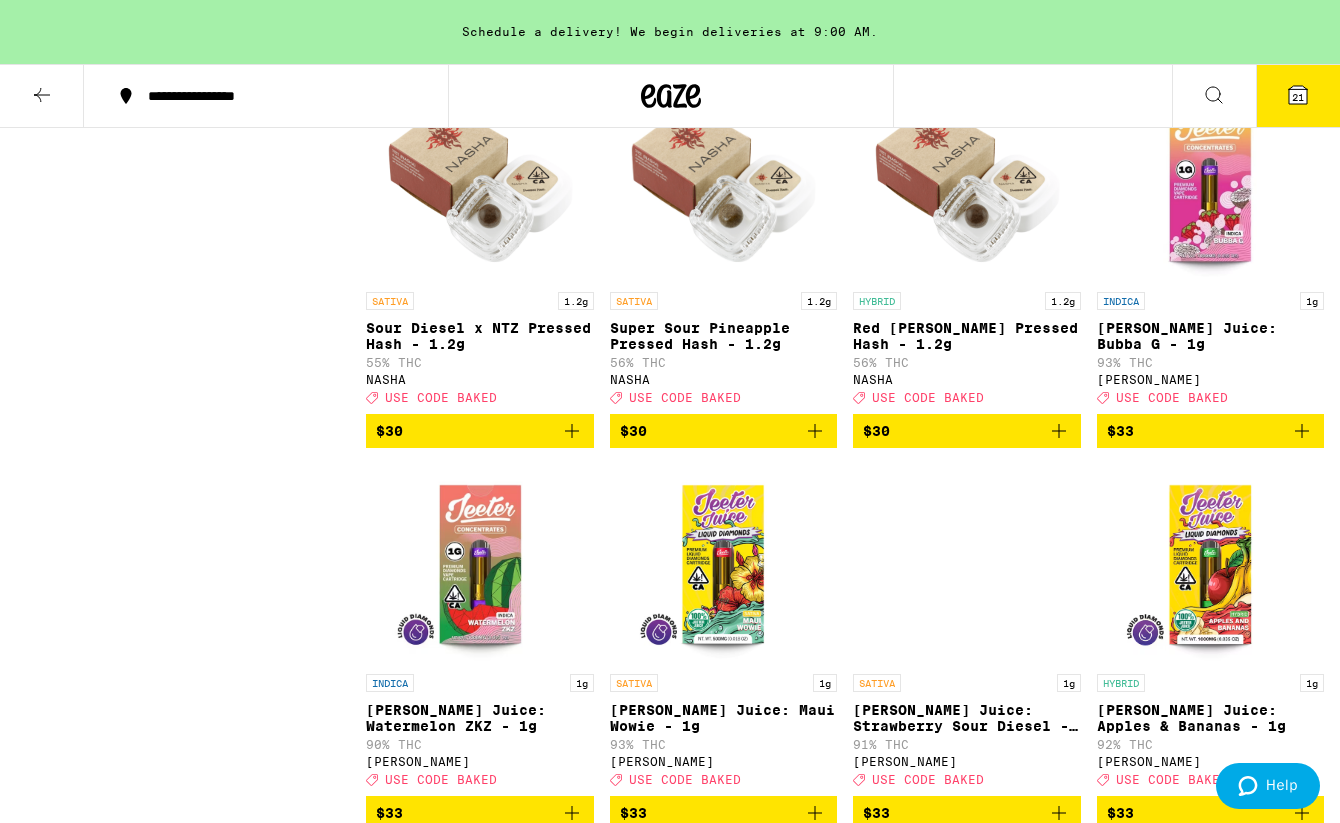 scroll, scrollTop: 7115, scrollLeft: 0, axis: vertical 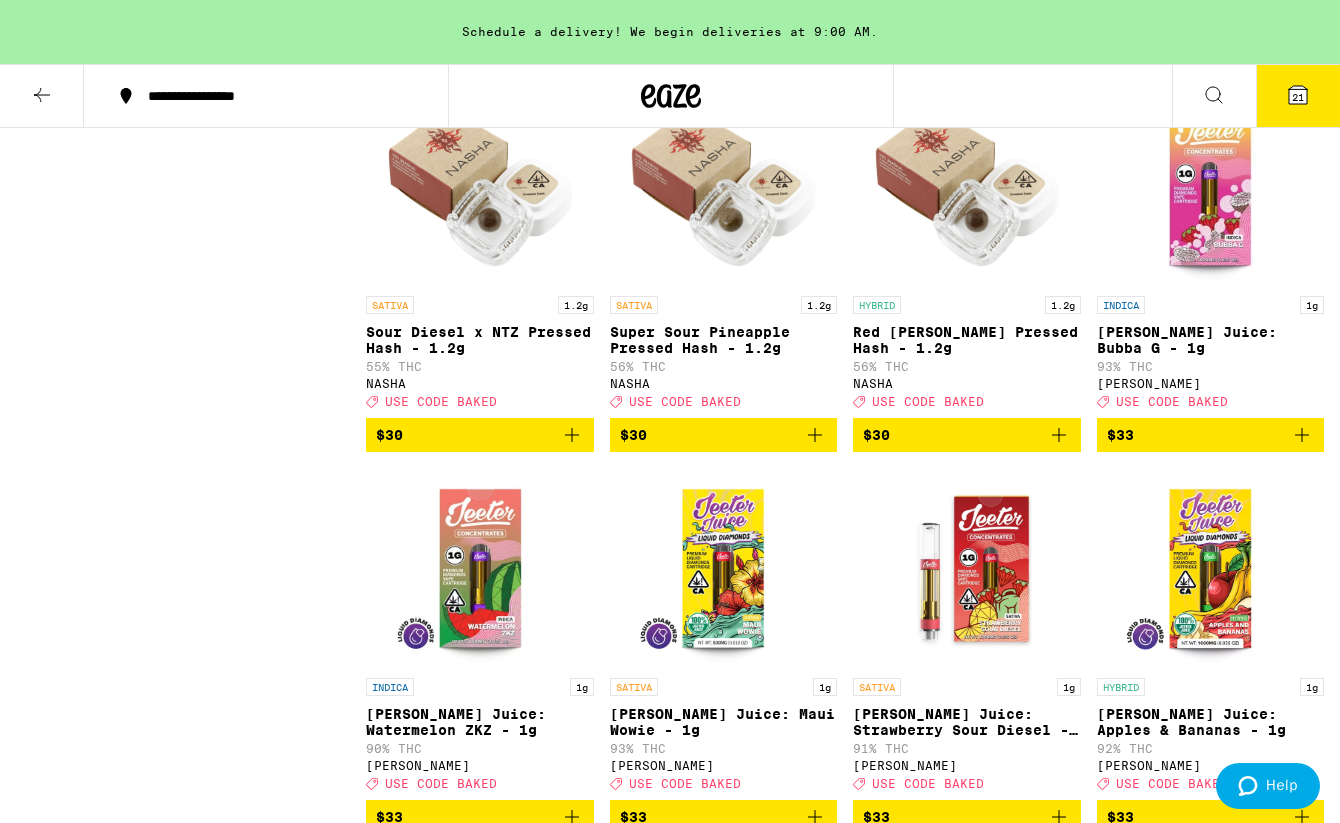 click 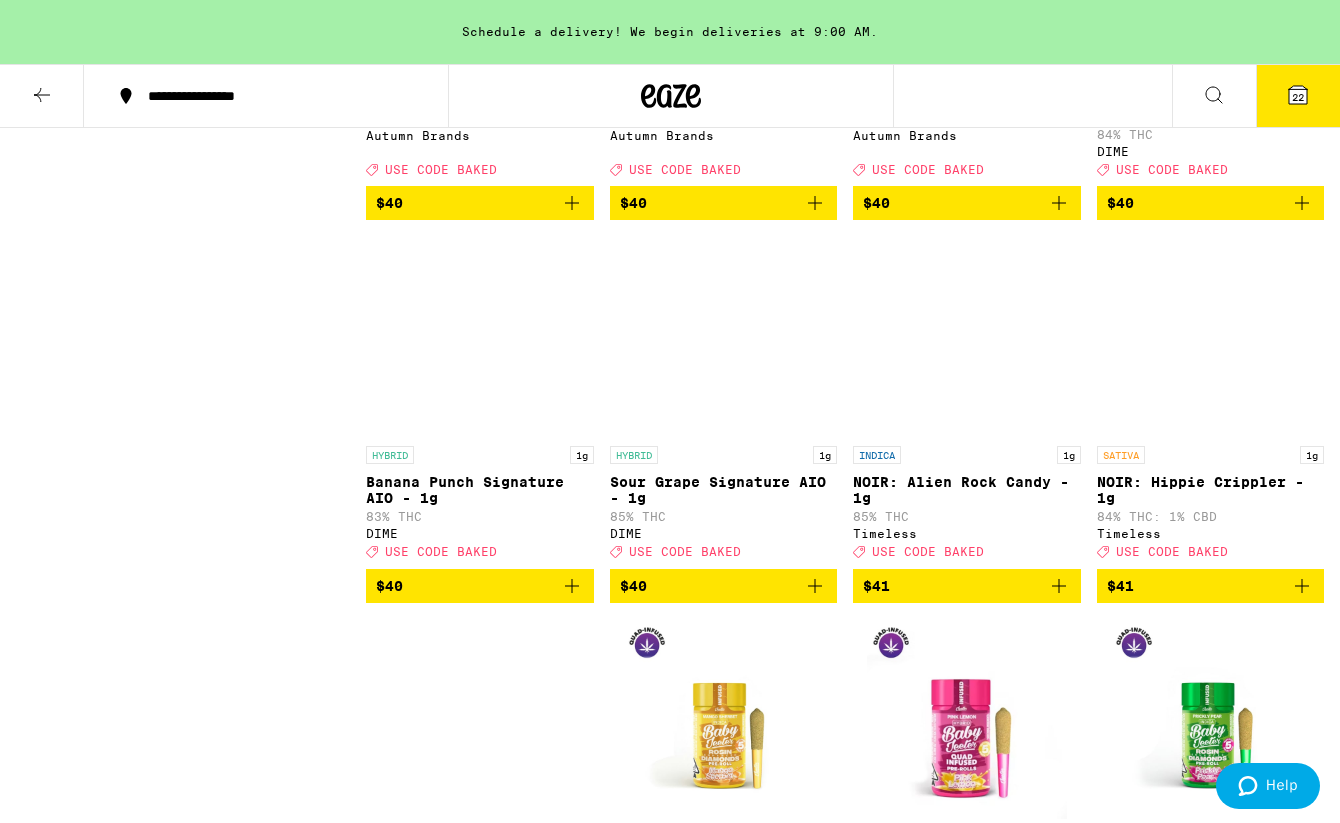 scroll, scrollTop: 9257, scrollLeft: 0, axis: vertical 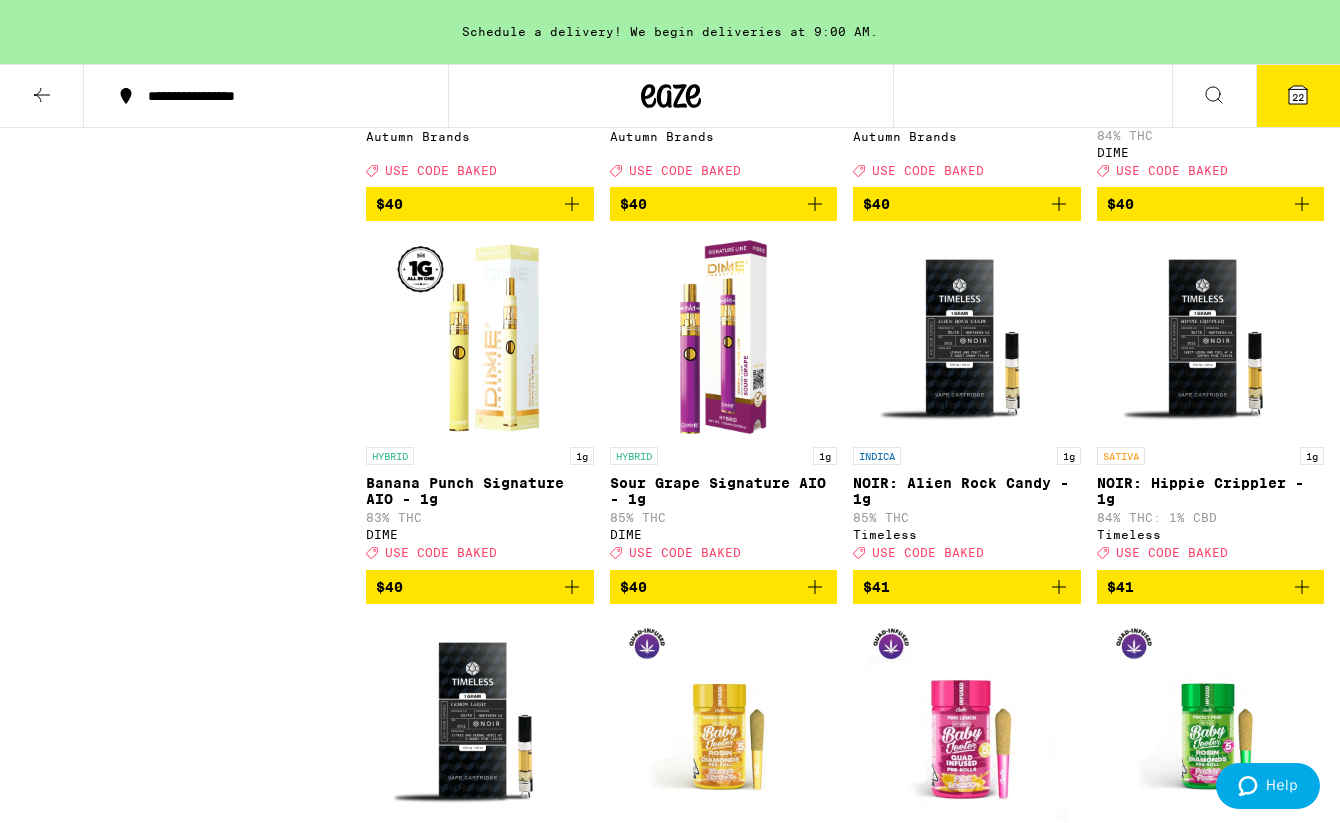 click 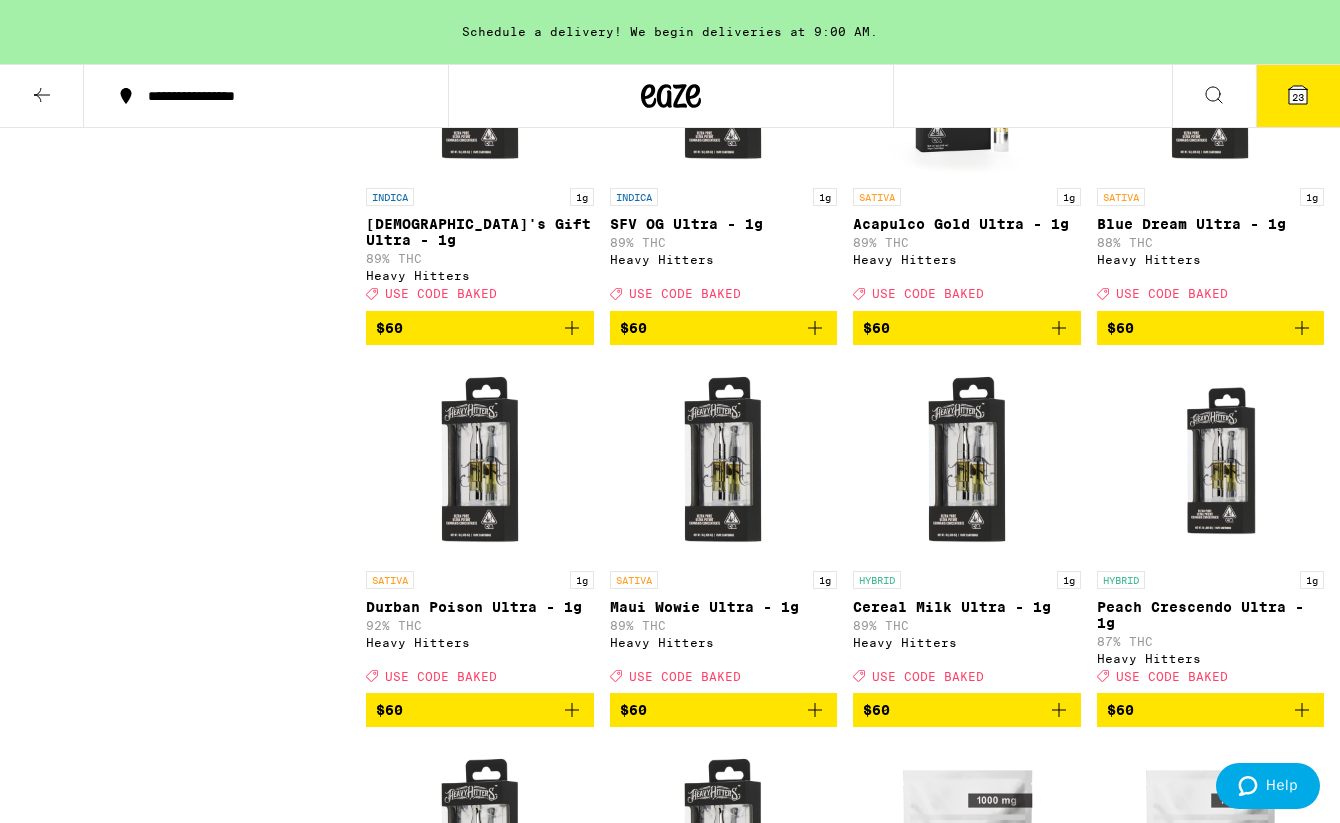 scroll, scrollTop: 11025, scrollLeft: 0, axis: vertical 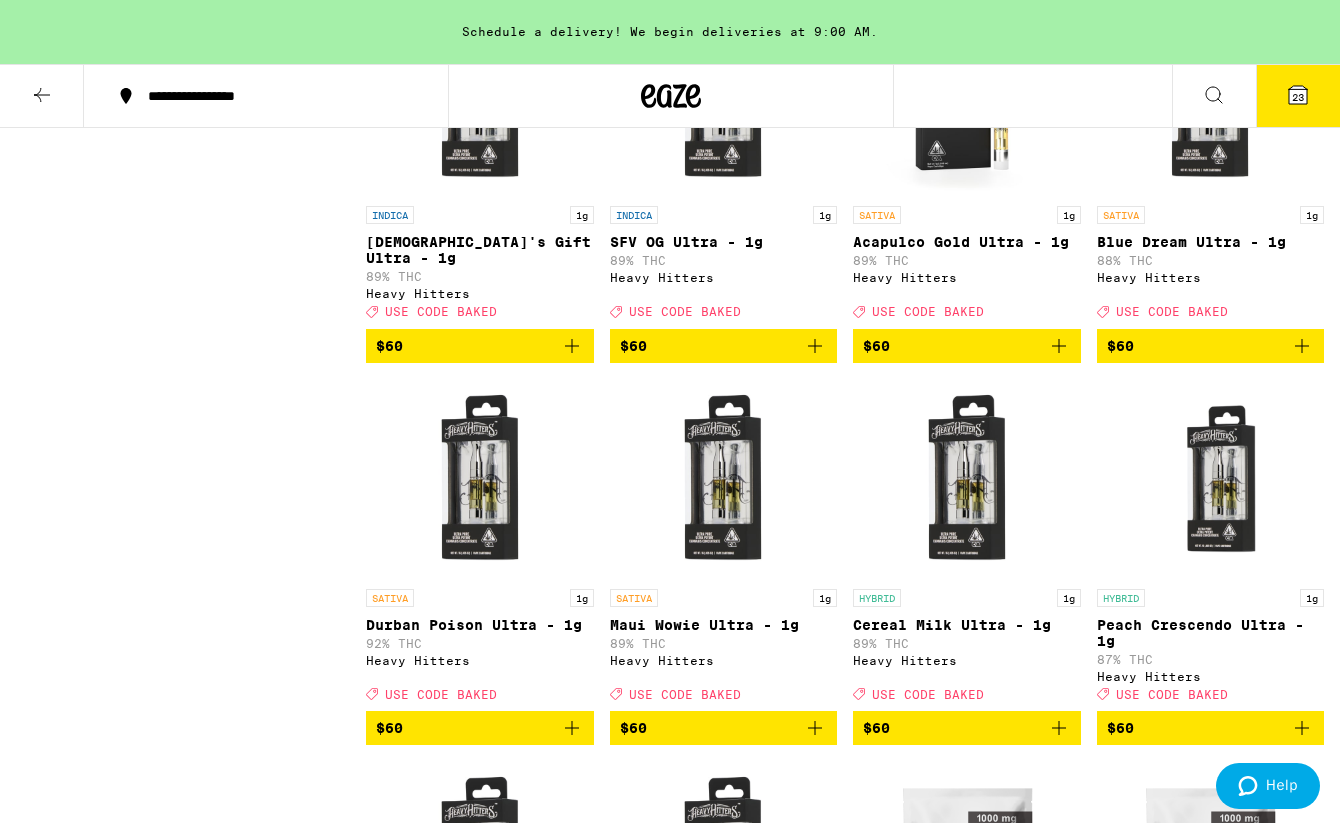 click 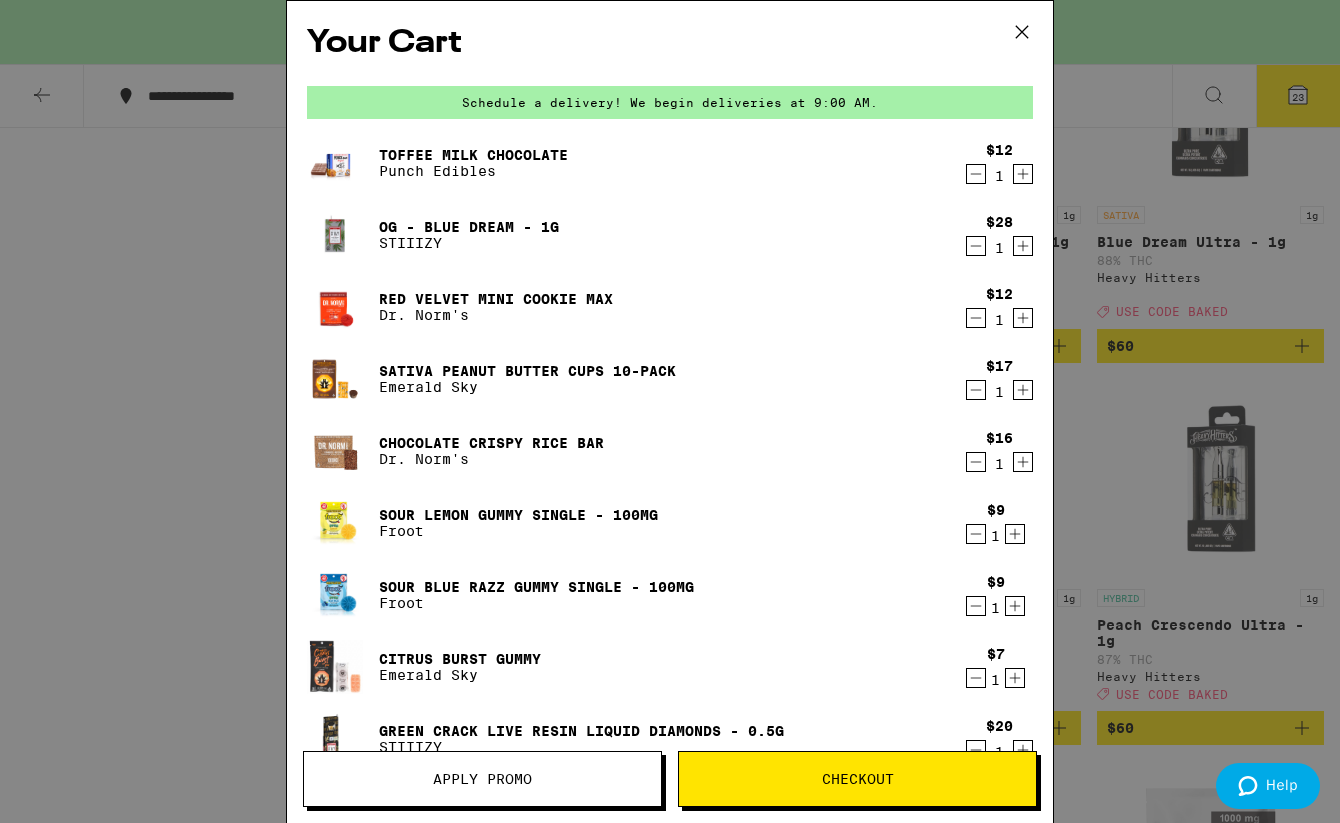 click on "Apply Promo" at bounding box center [482, 779] 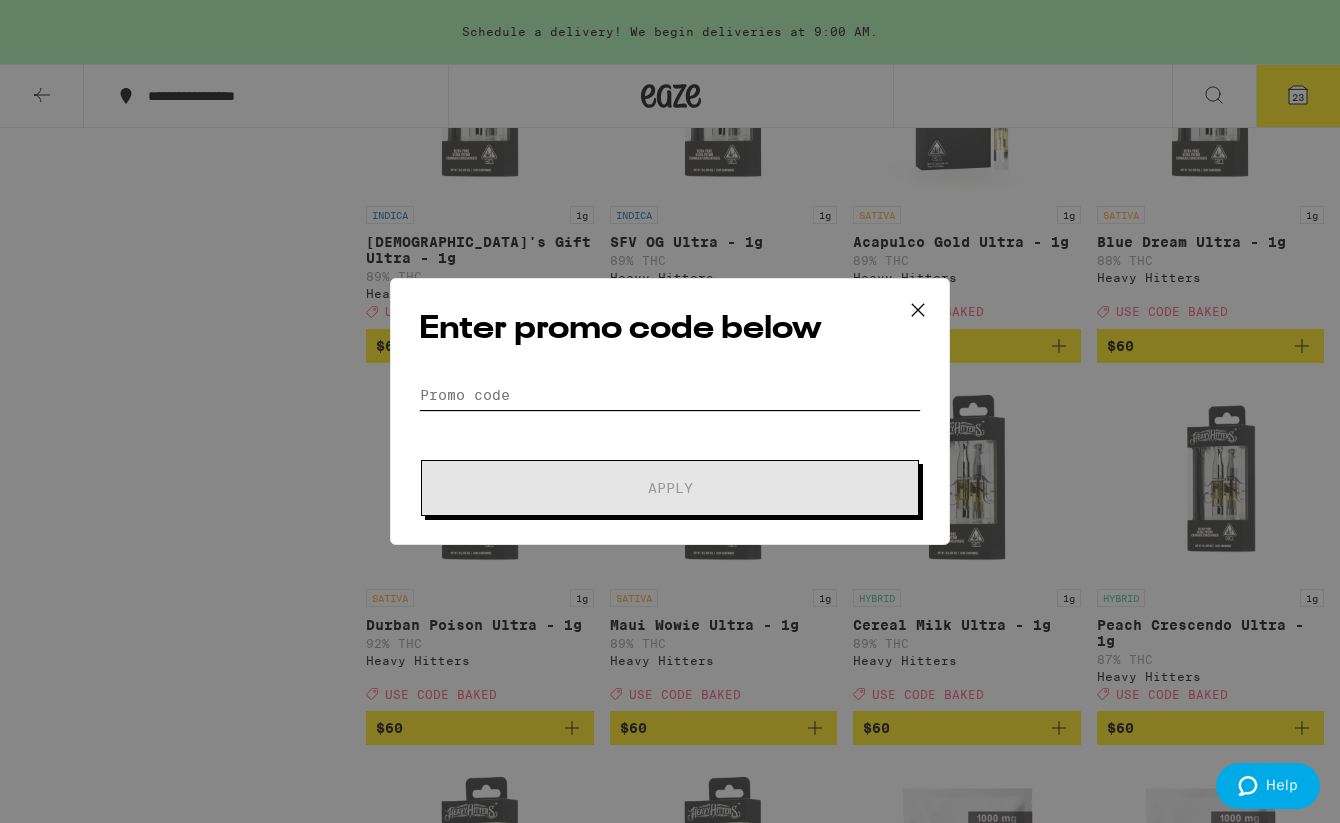 click on "Promo Code" at bounding box center (670, 395) 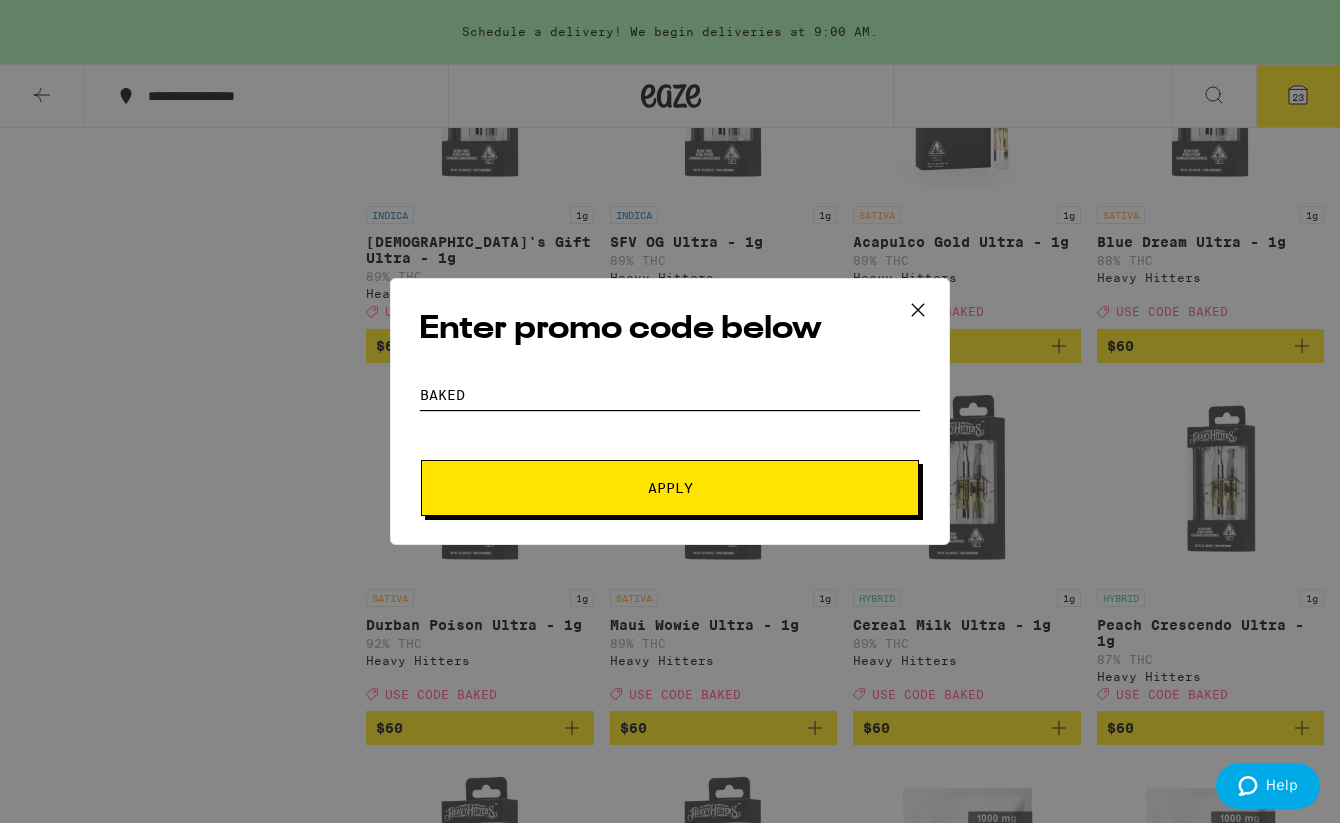 type on "baked" 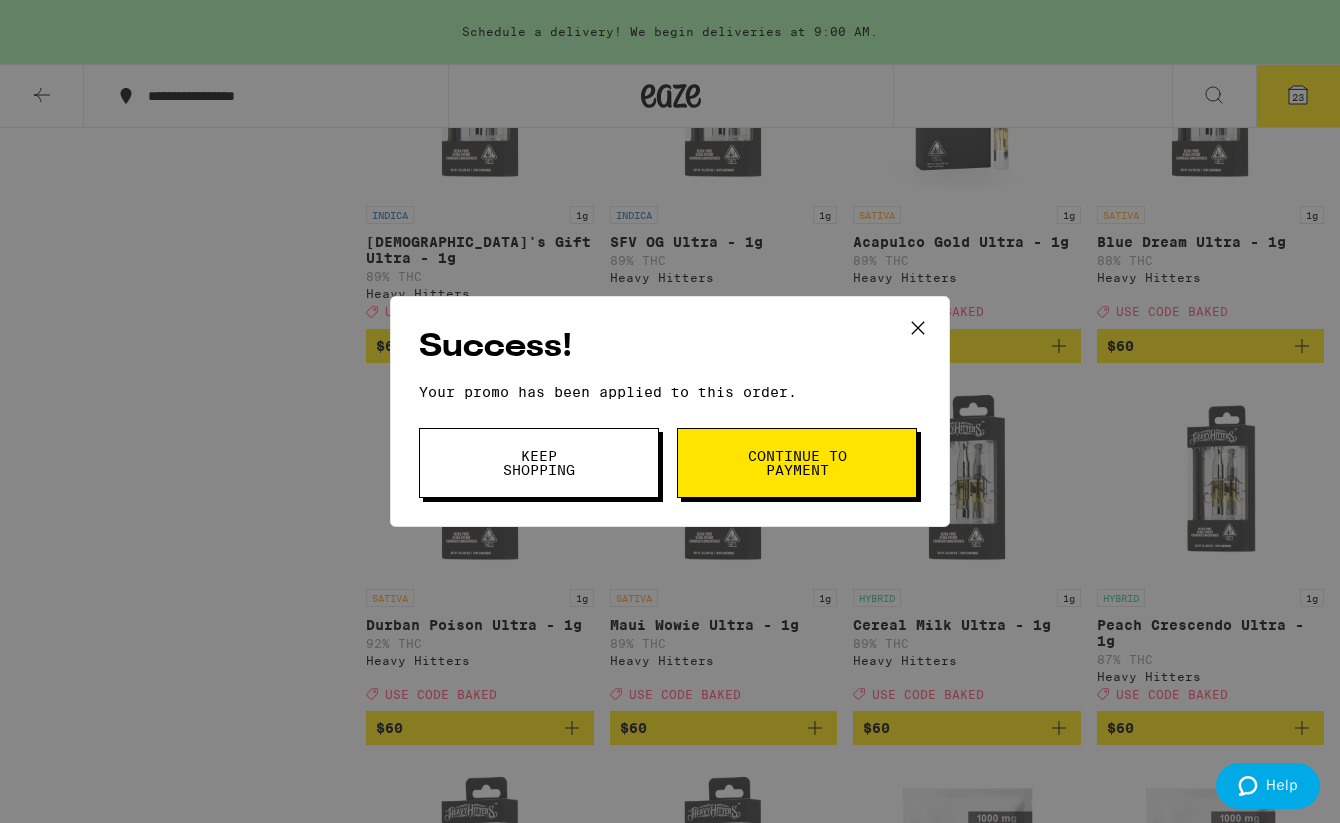 click on "Keep Shopping" at bounding box center (539, 463) 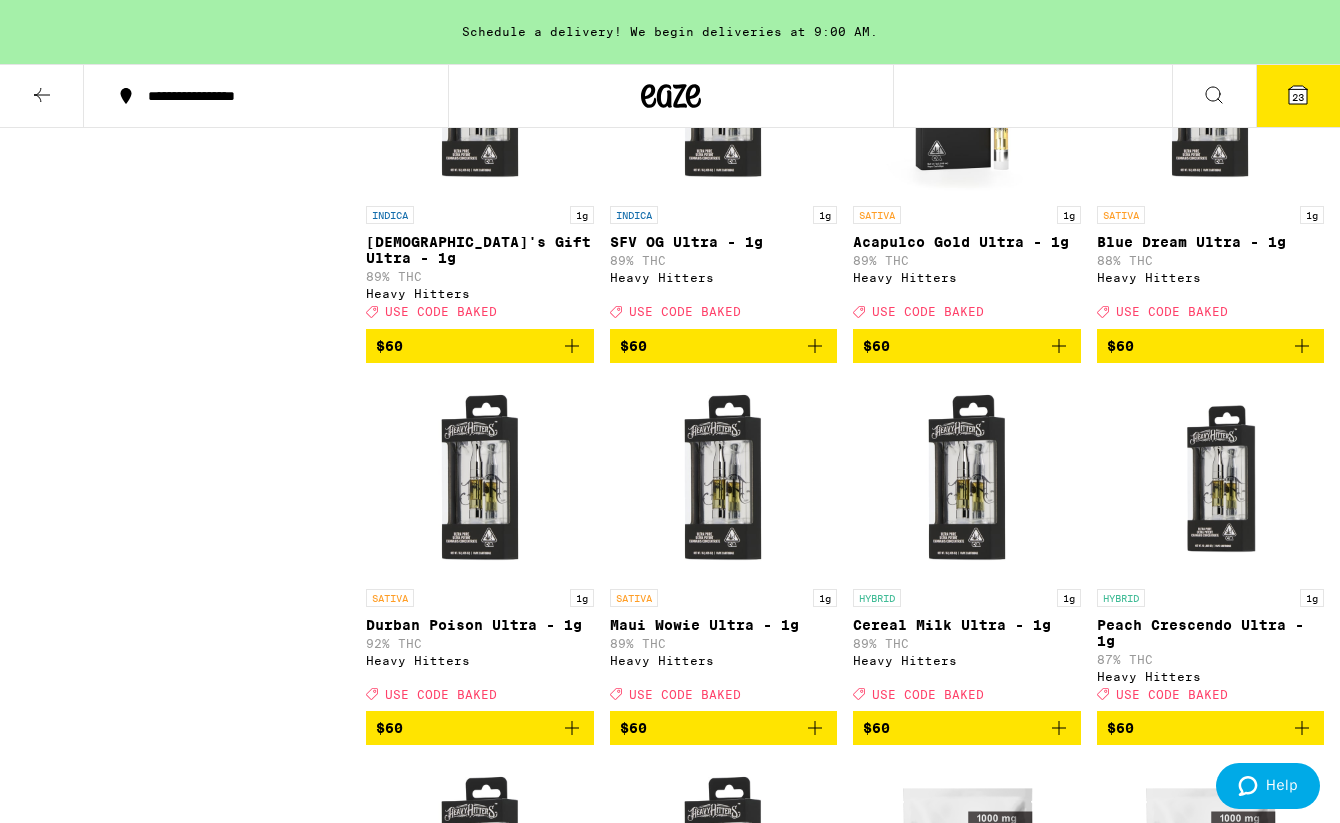 click on "23" at bounding box center [1298, 97] 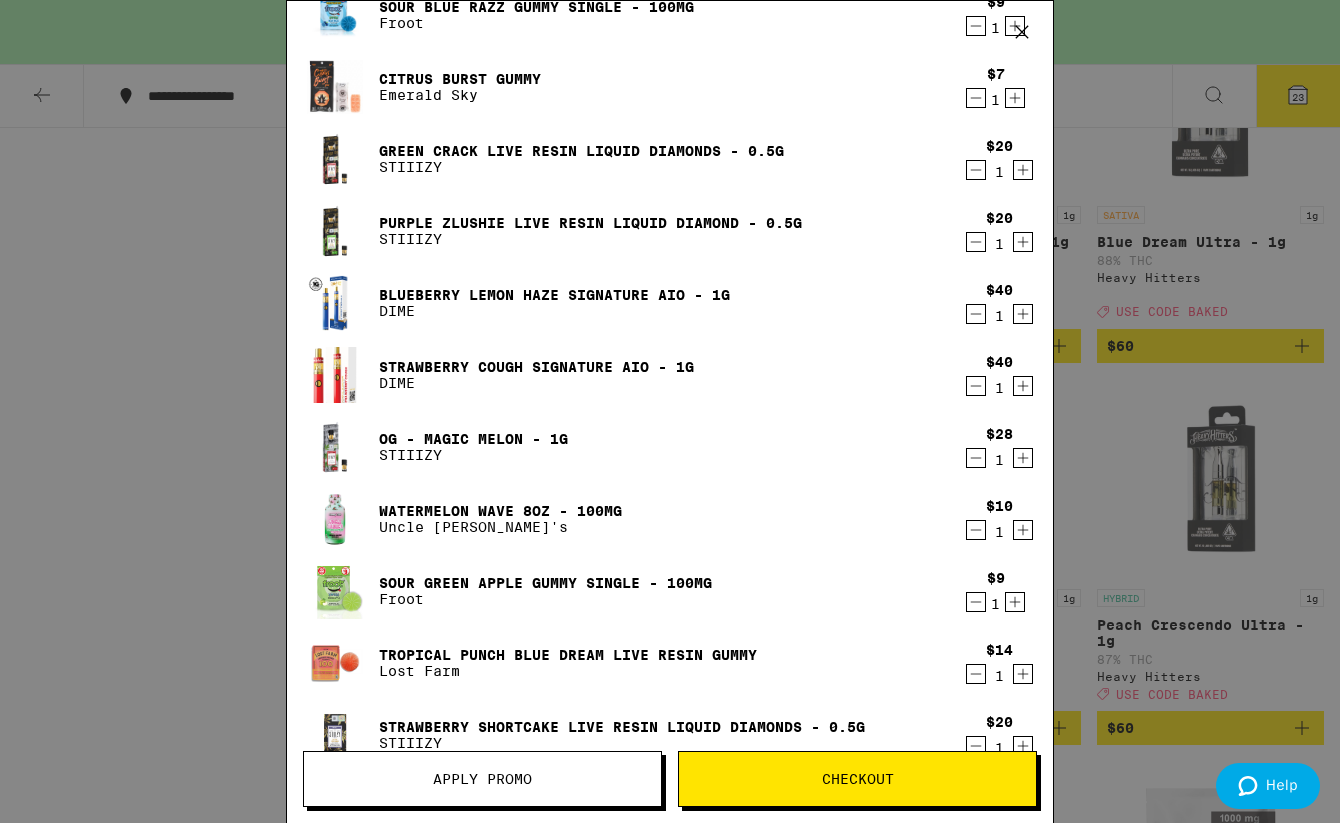 scroll, scrollTop: 563, scrollLeft: 0, axis: vertical 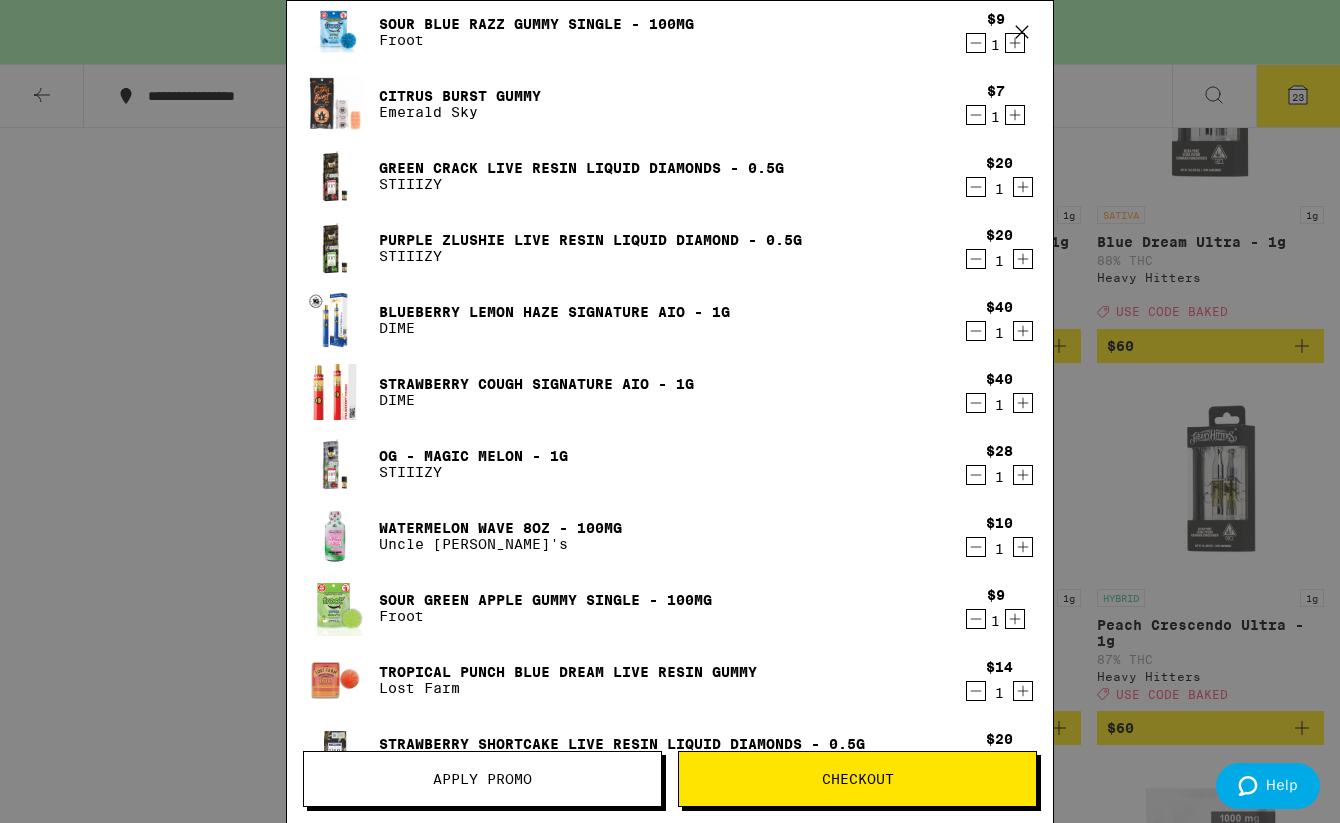 click 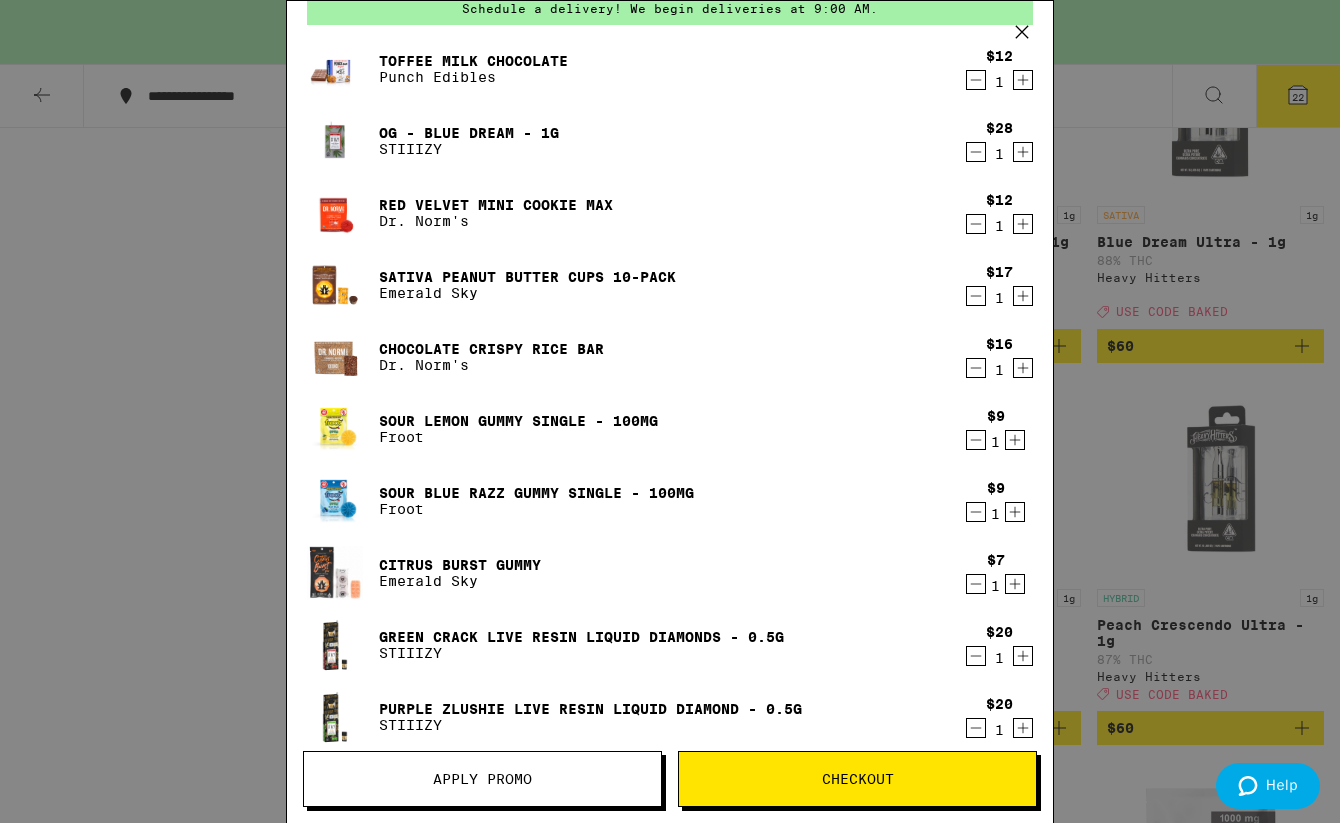 scroll, scrollTop: 93, scrollLeft: 0, axis: vertical 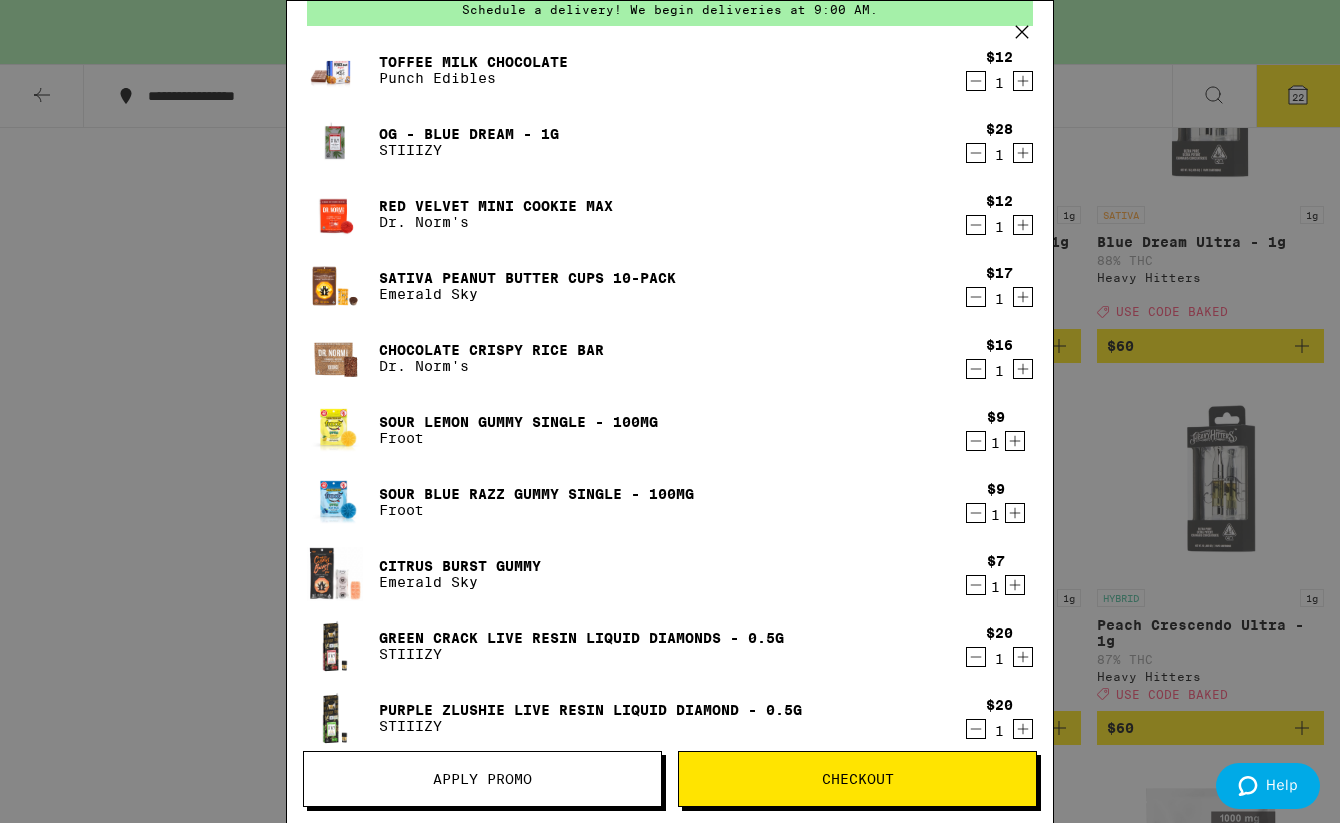click 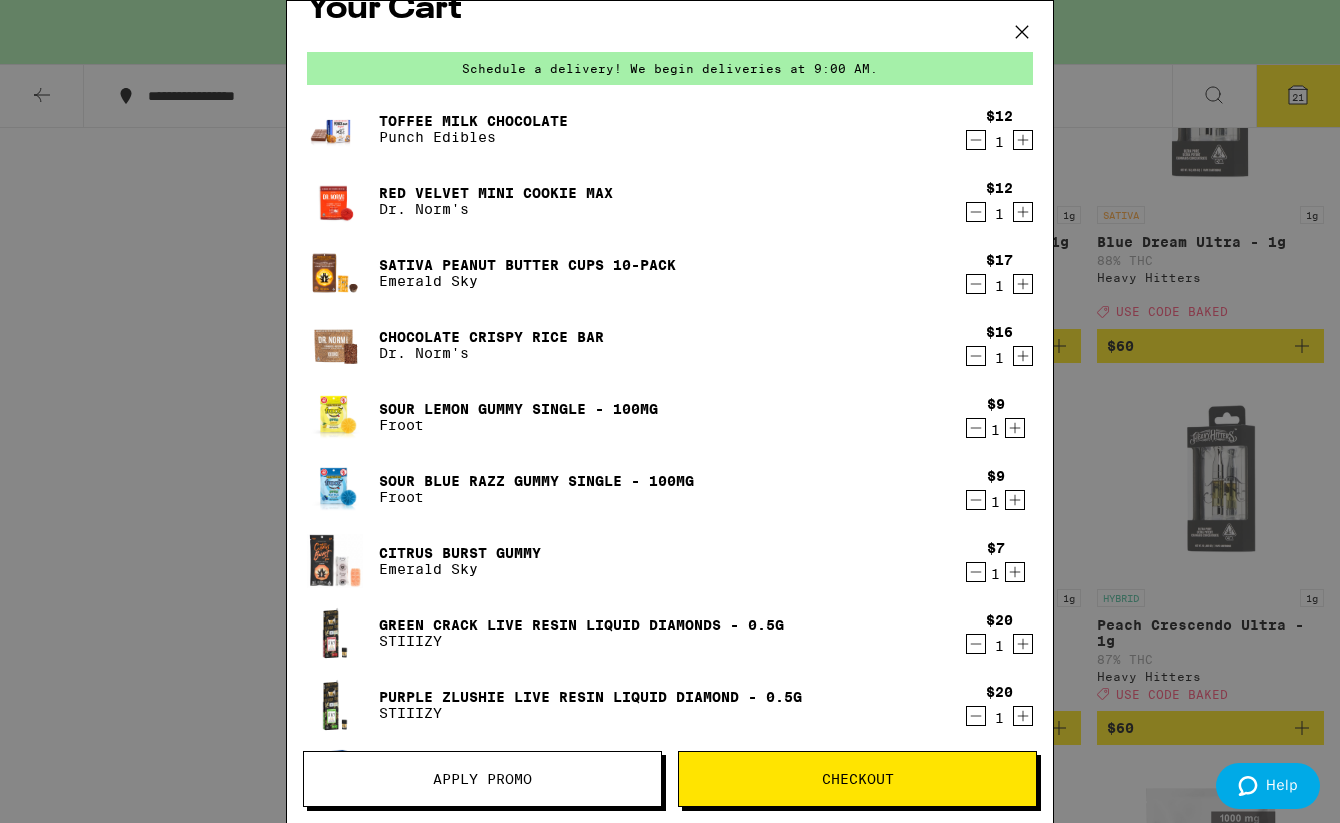 scroll, scrollTop: 0, scrollLeft: 0, axis: both 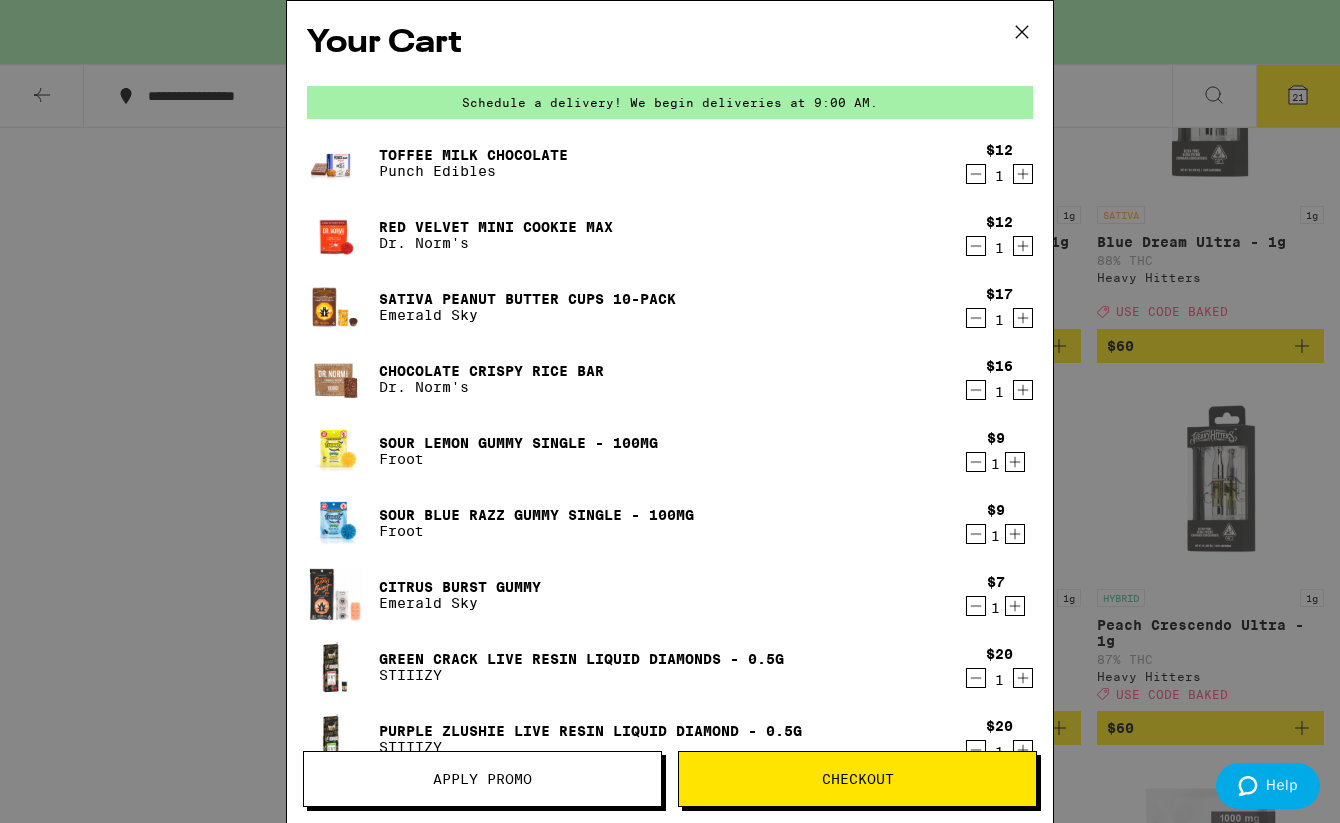 click 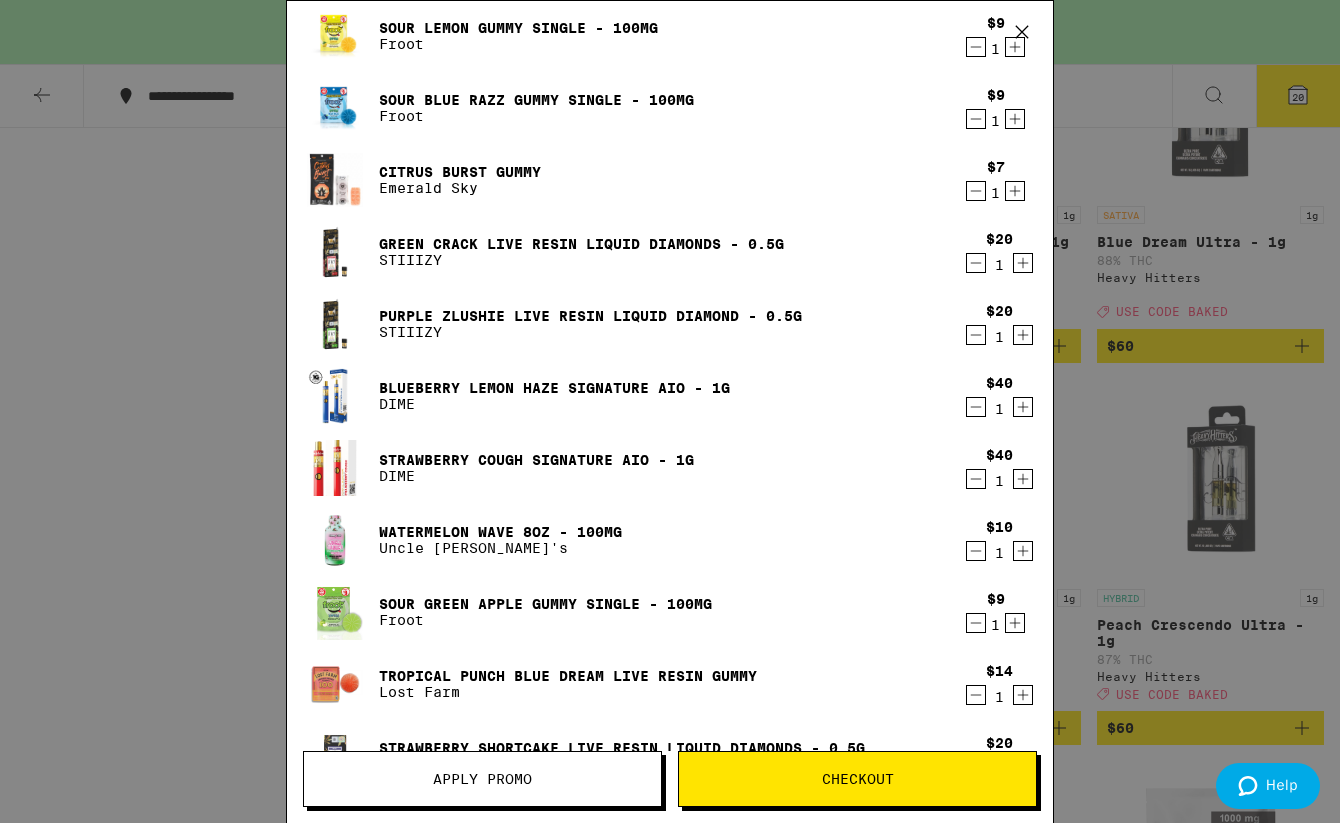 scroll, scrollTop: 340, scrollLeft: 0, axis: vertical 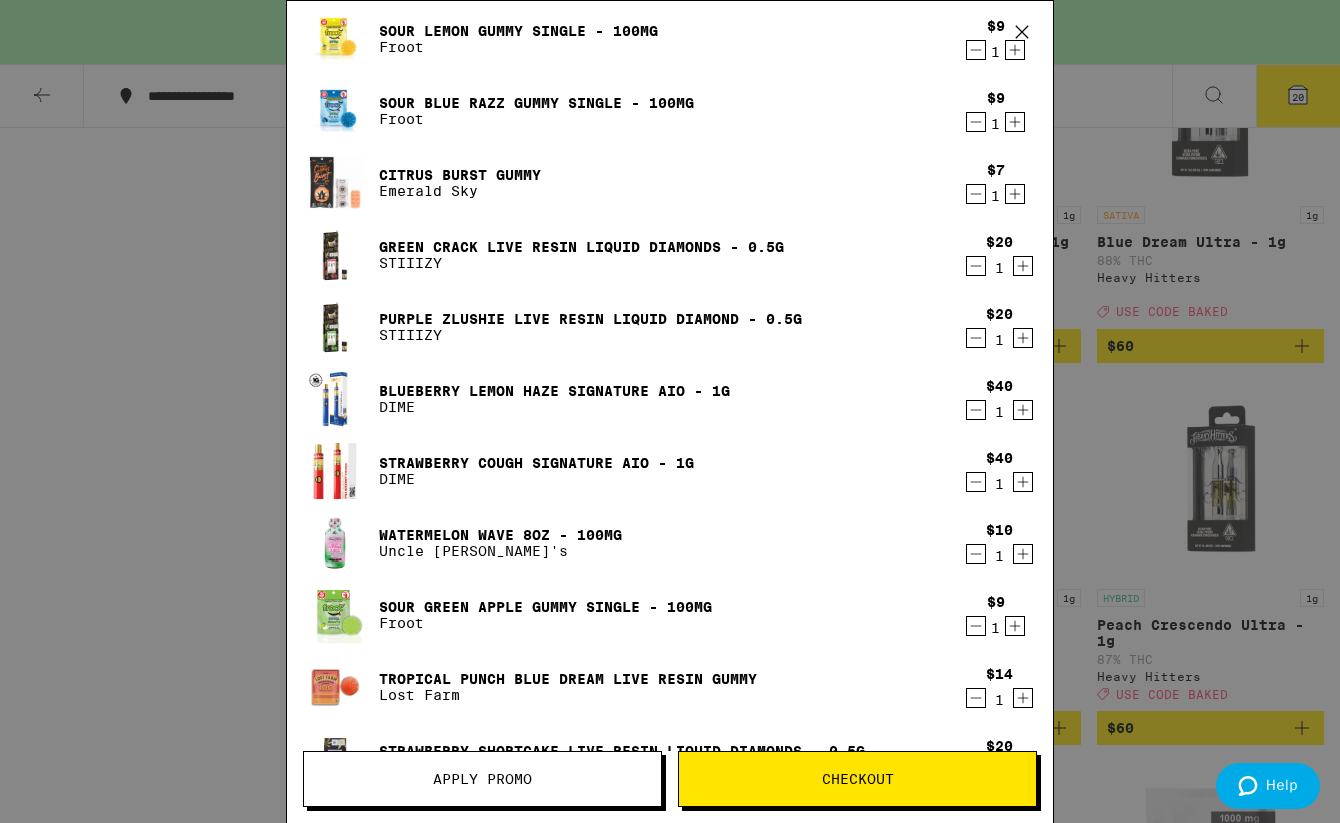 click at bounding box center [335, 615] 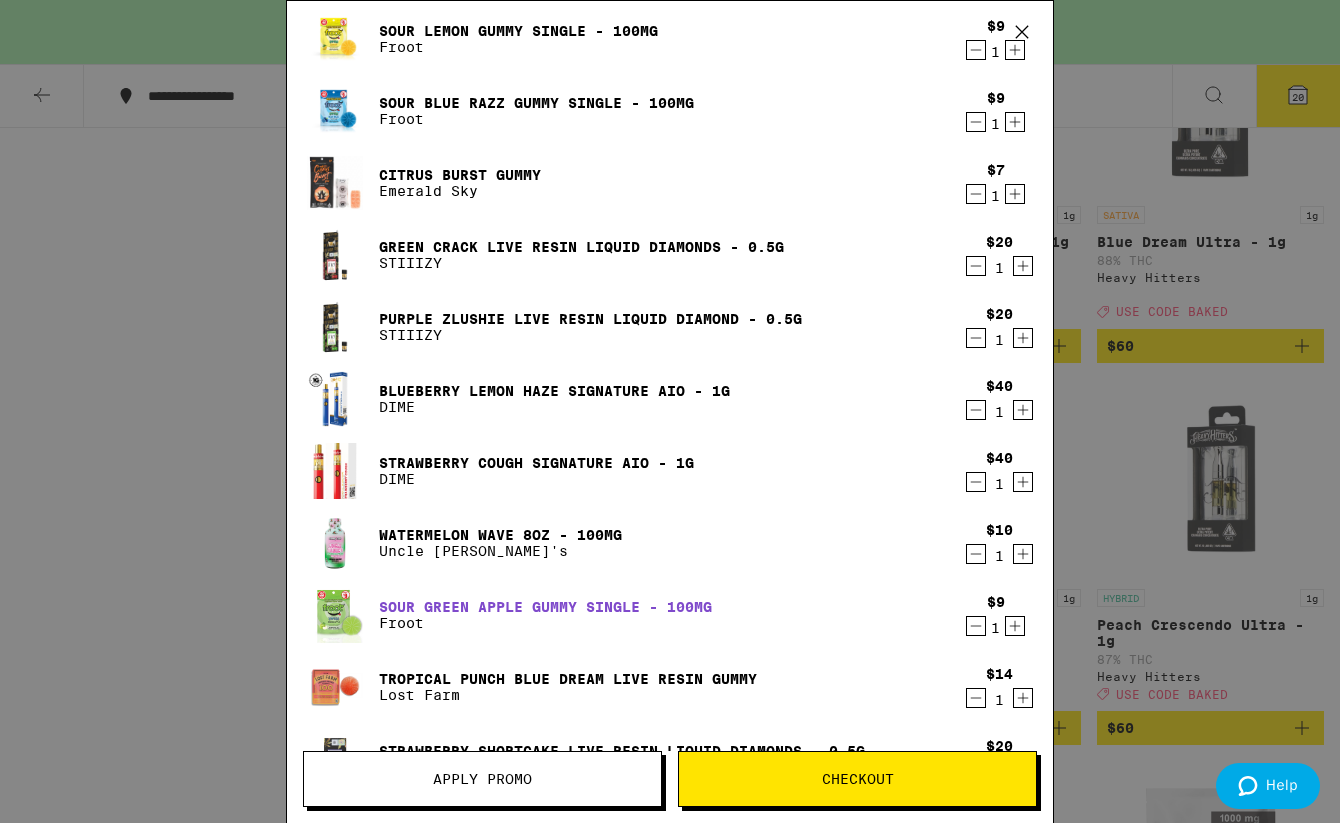 click on "Sour Green Apple Gummy Single - 100mg" at bounding box center (545, 607) 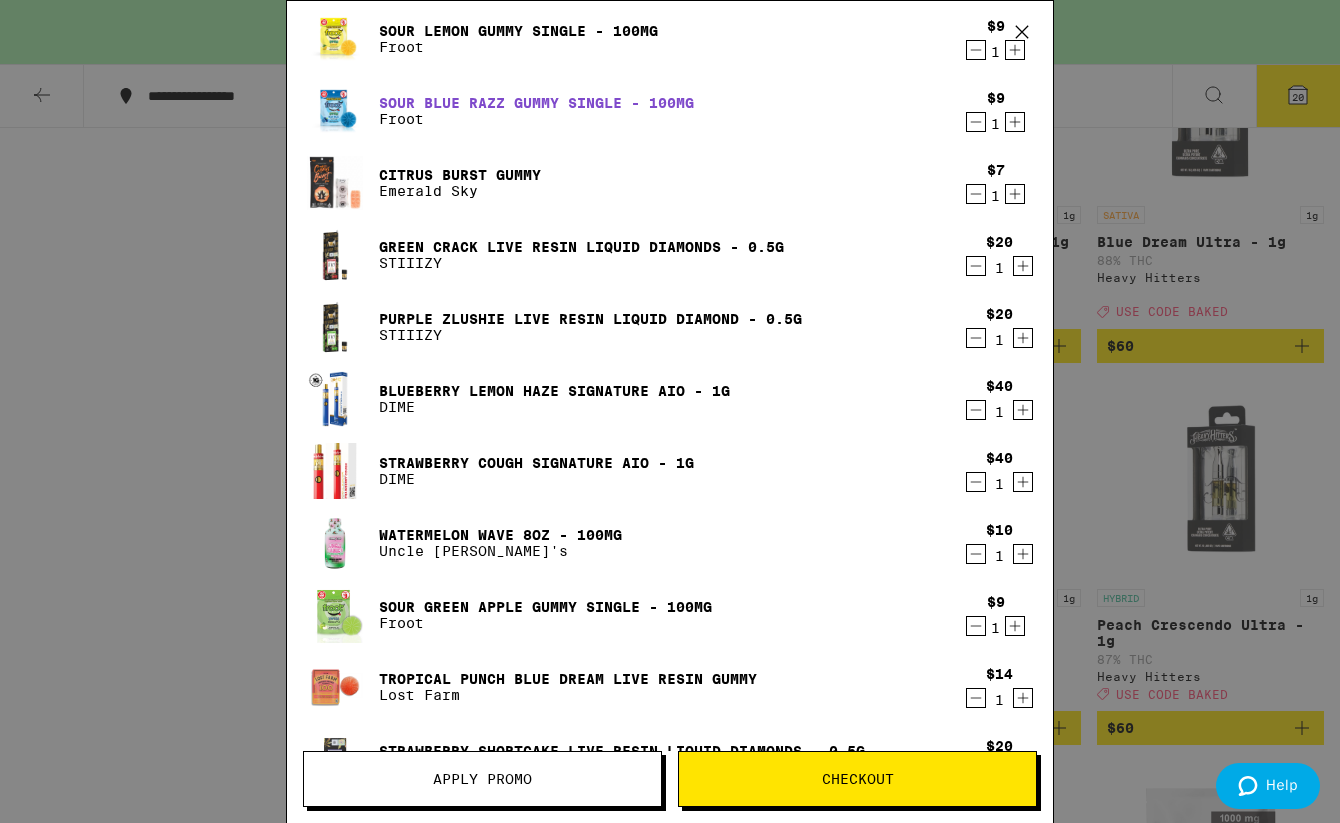 click on "Sour Blue Razz Gummy Single - 100mg" at bounding box center (536, 103) 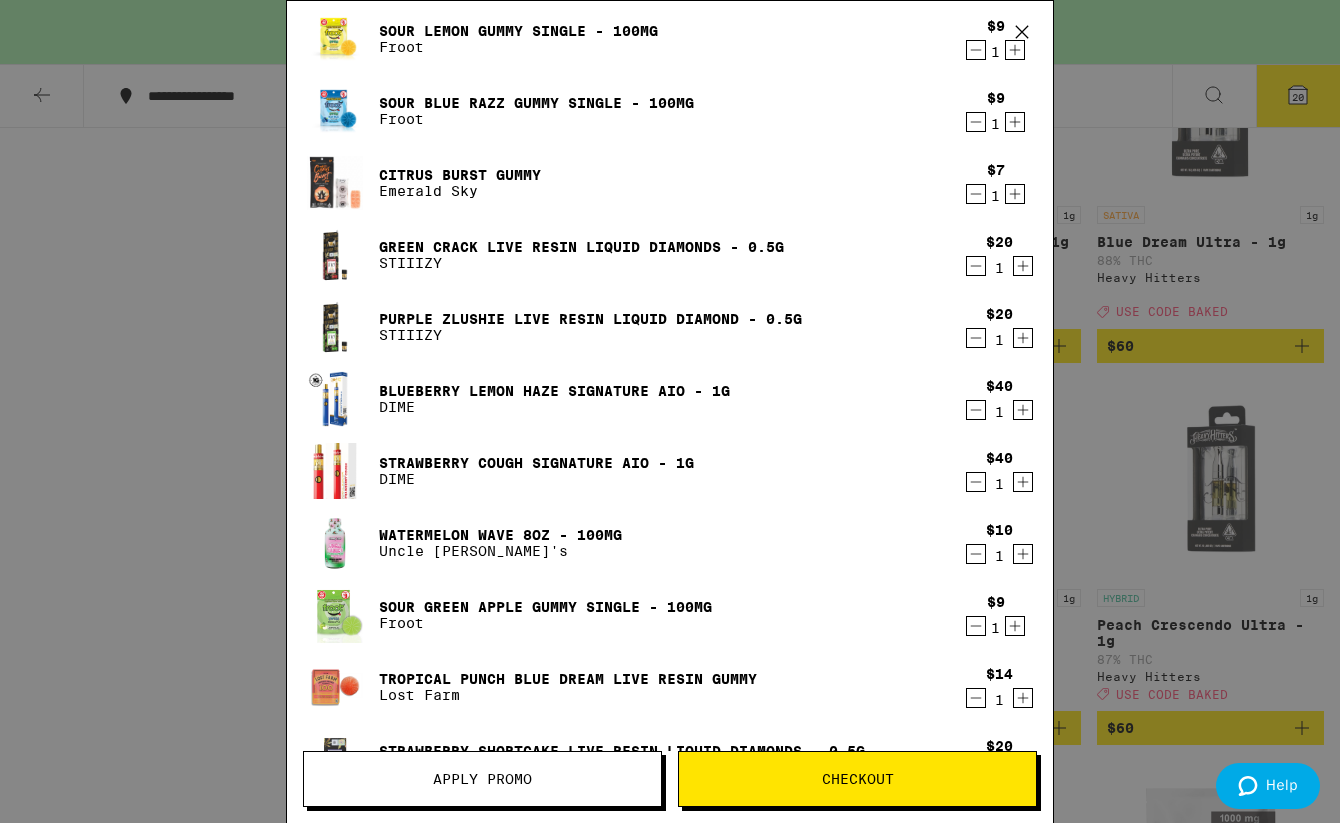 click on "Froot" at bounding box center (518, 47) 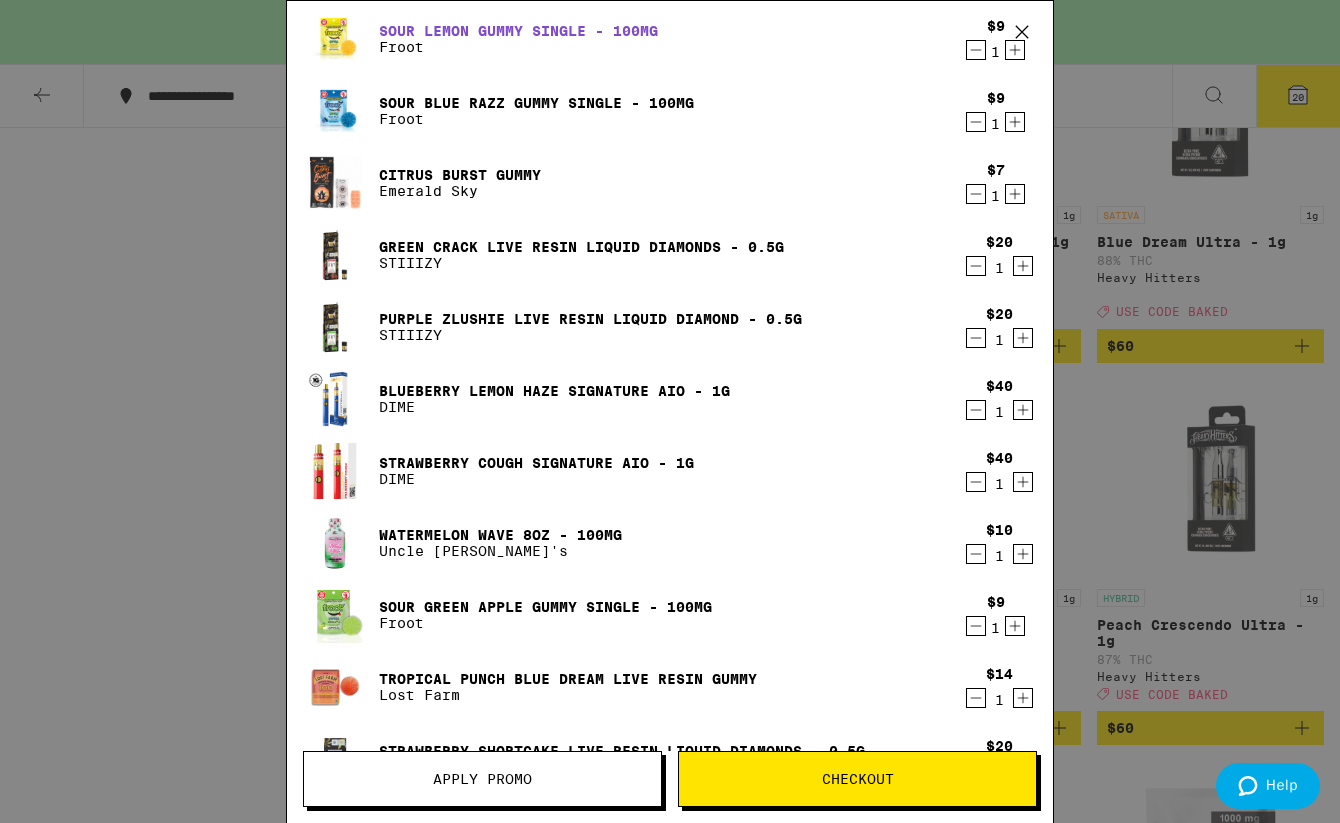 click on "Sour Lemon Gummy Single - 100mg" at bounding box center (518, 31) 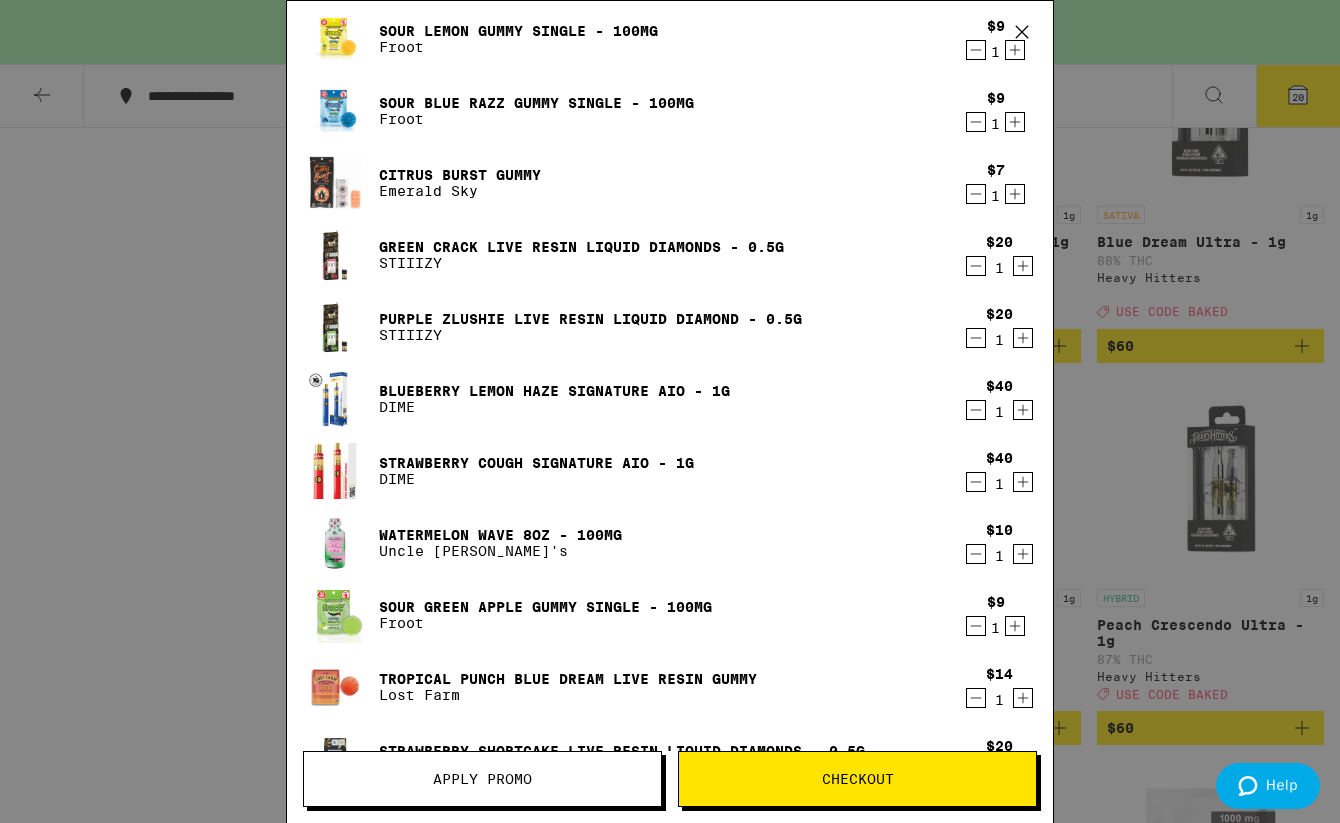 click 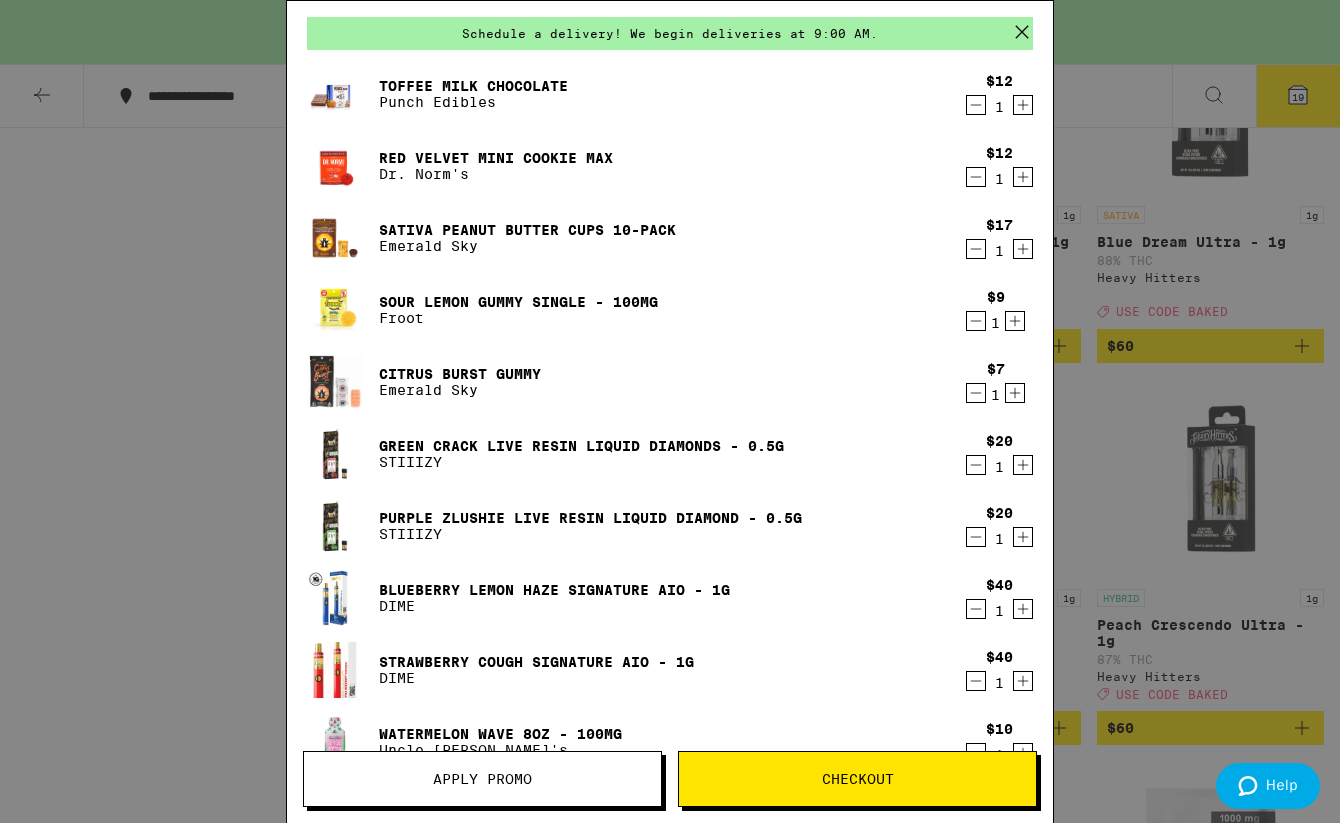 scroll, scrollTop: 65, scrollLeft: 0, axis: vertical 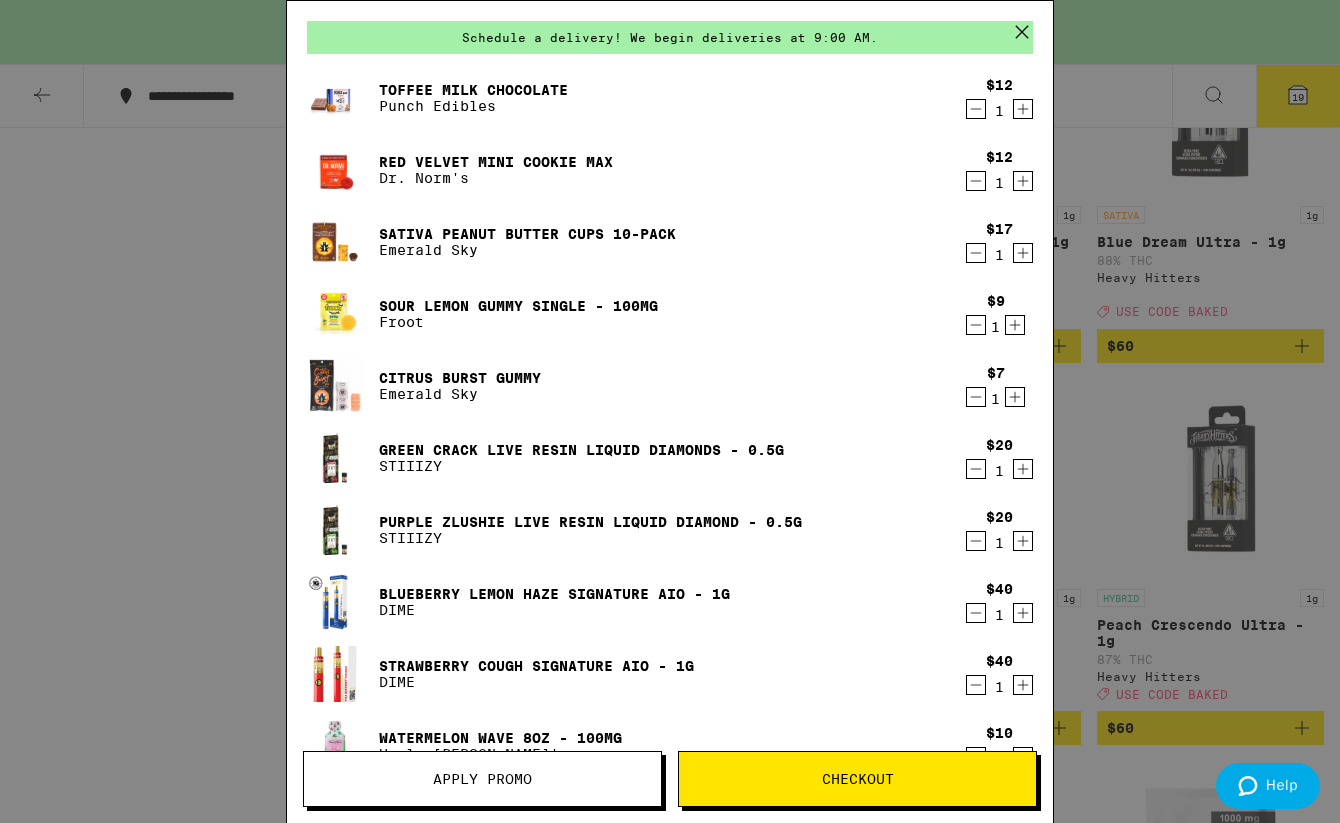 click 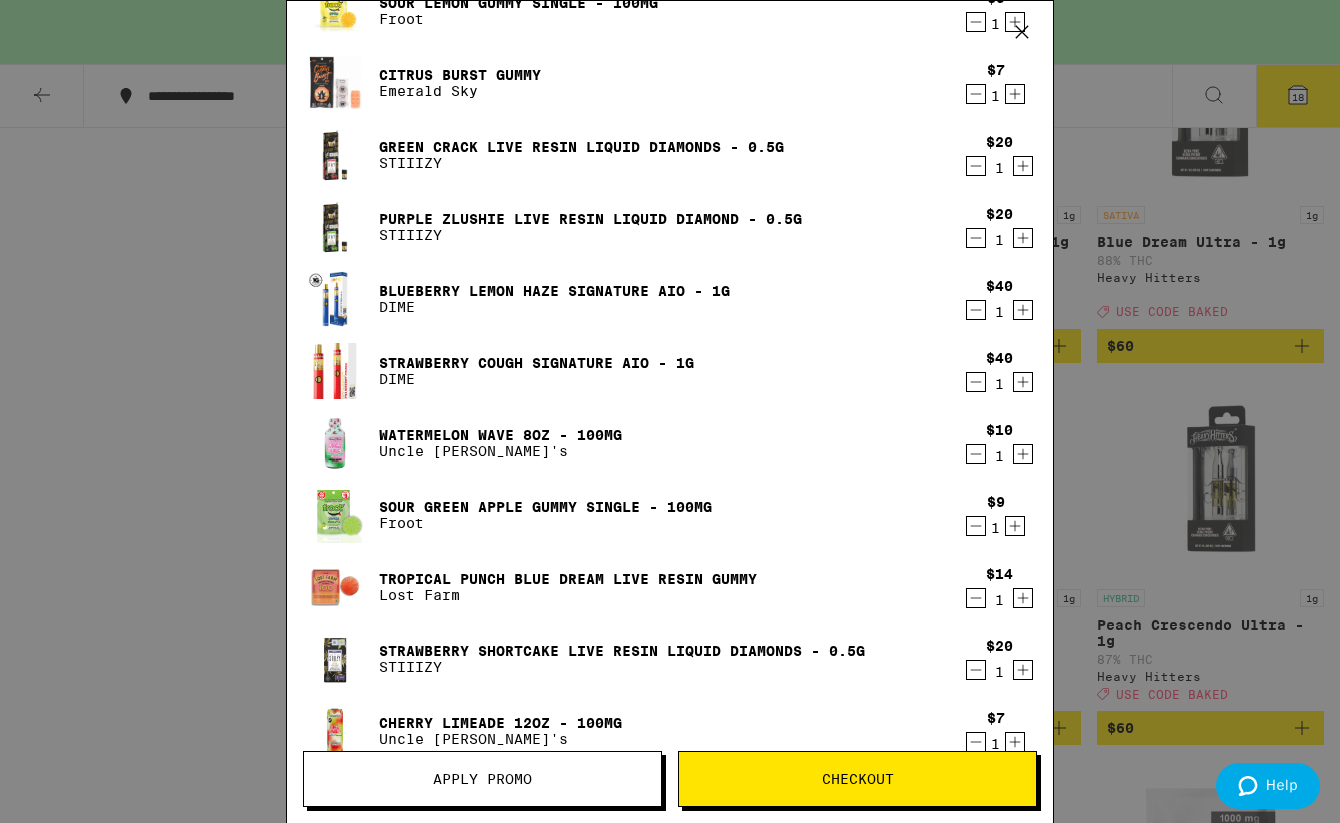 scroll, scrollTop: 297, scrollLeft: 0, axis: vertical 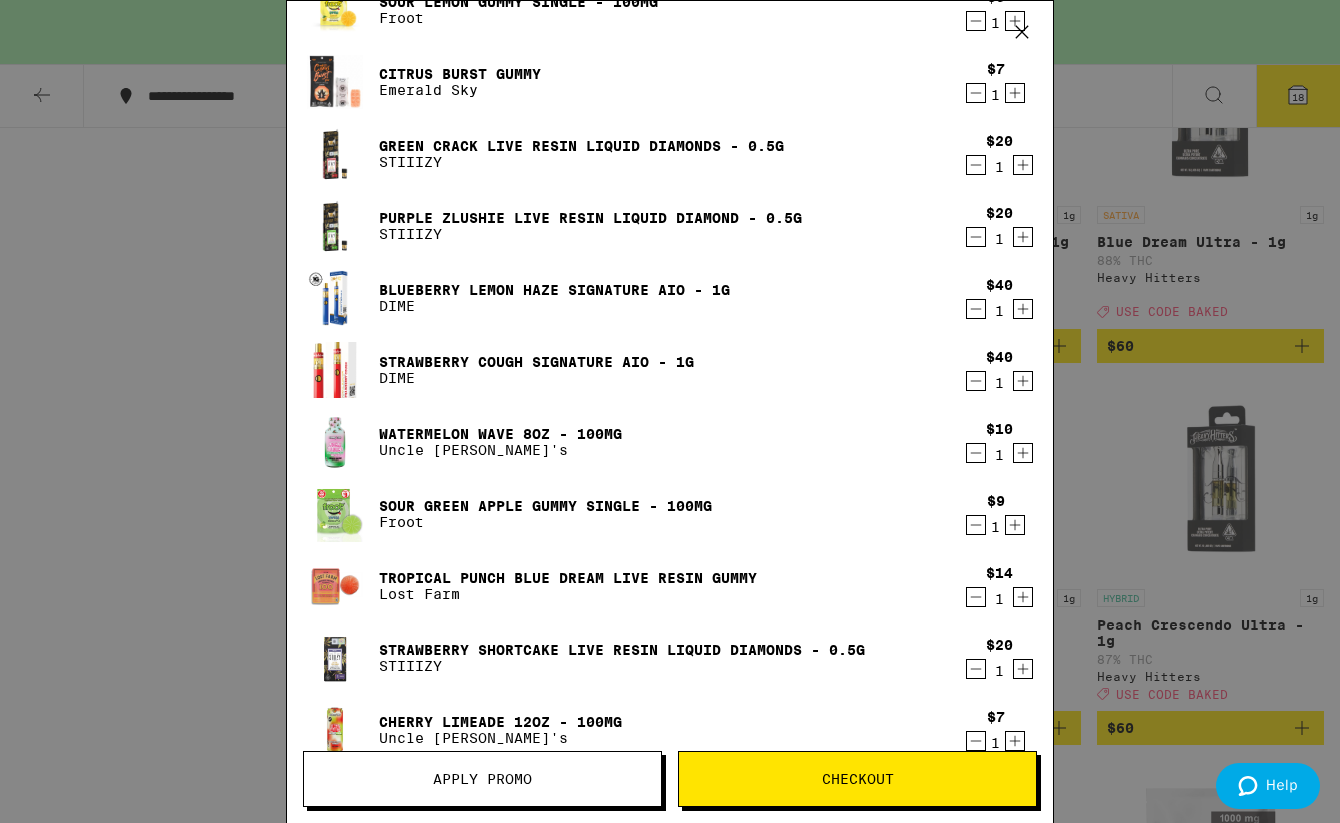 click 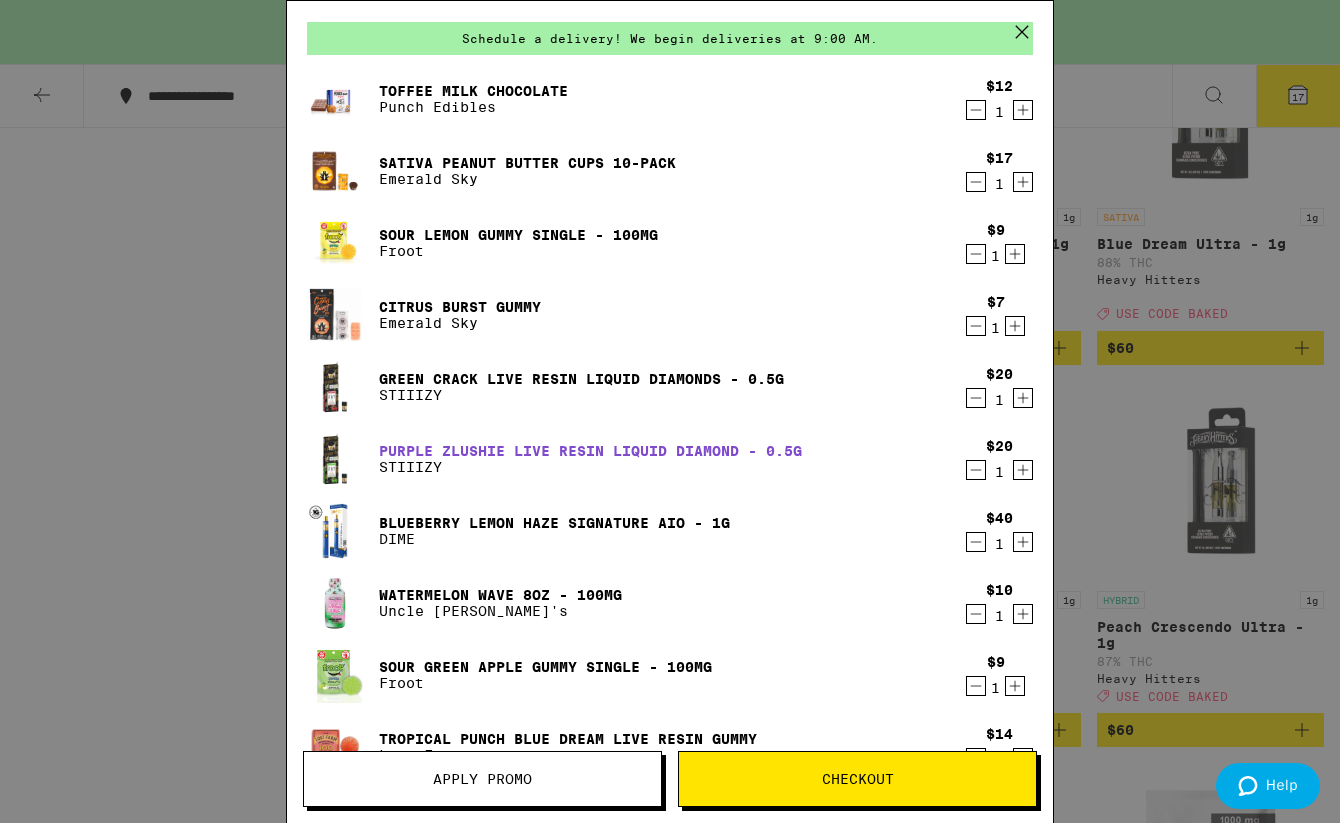 scroll, scrollTop: 0, scrollLeft: 0, axis: both 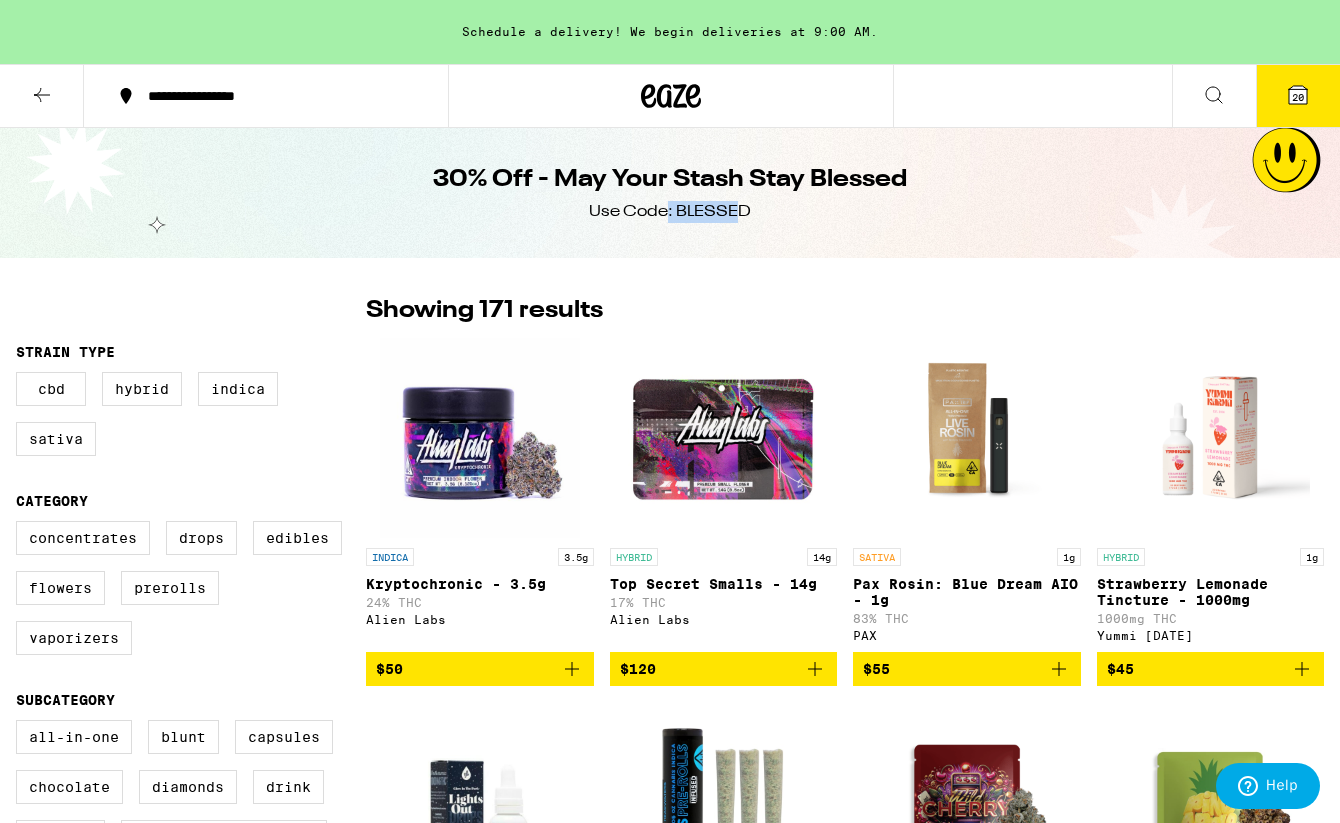 drag, startPoint x: 743, startPoint y: 208, endPoint x: 664, endPoint y: 219, distance: 79.762146 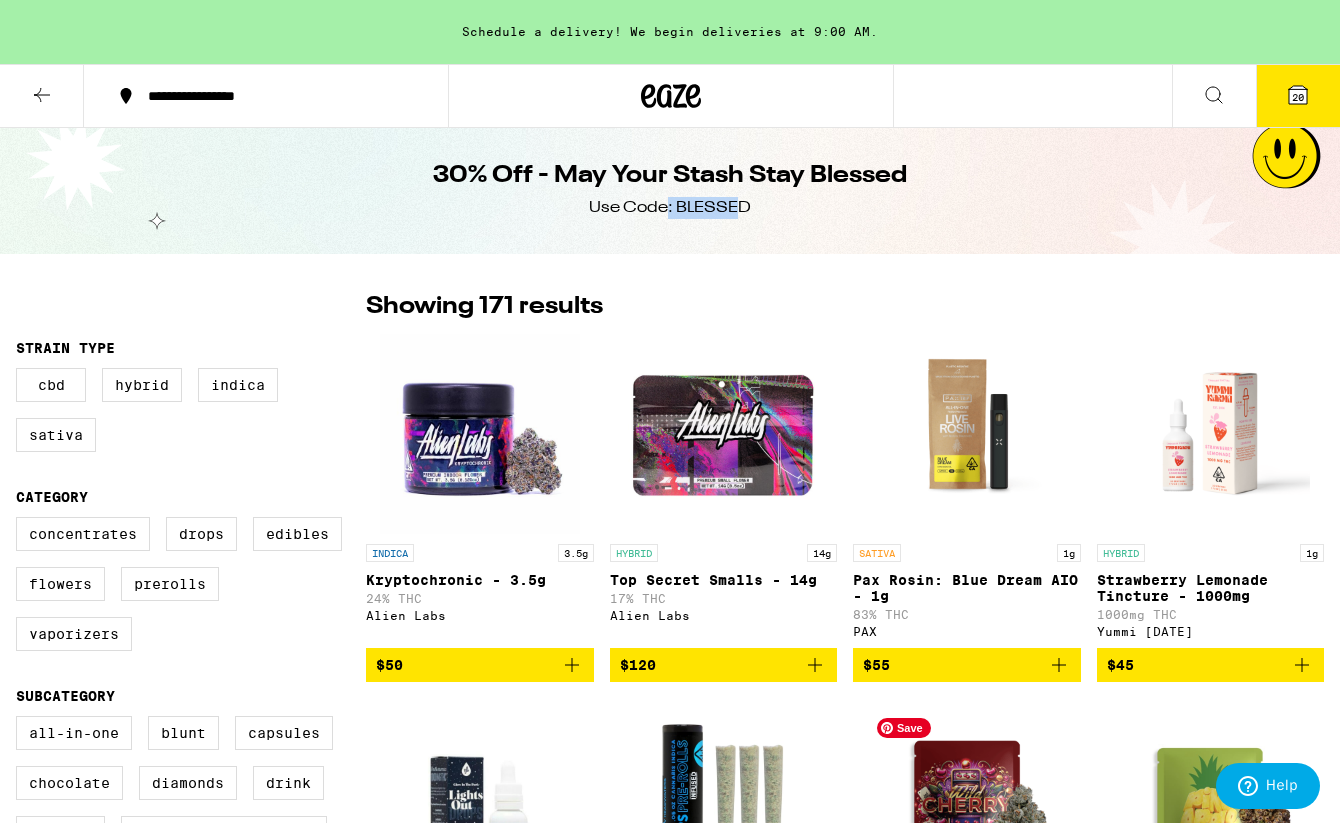 scroll, scrollTop: 0, scrollLeft: 0, axis: both 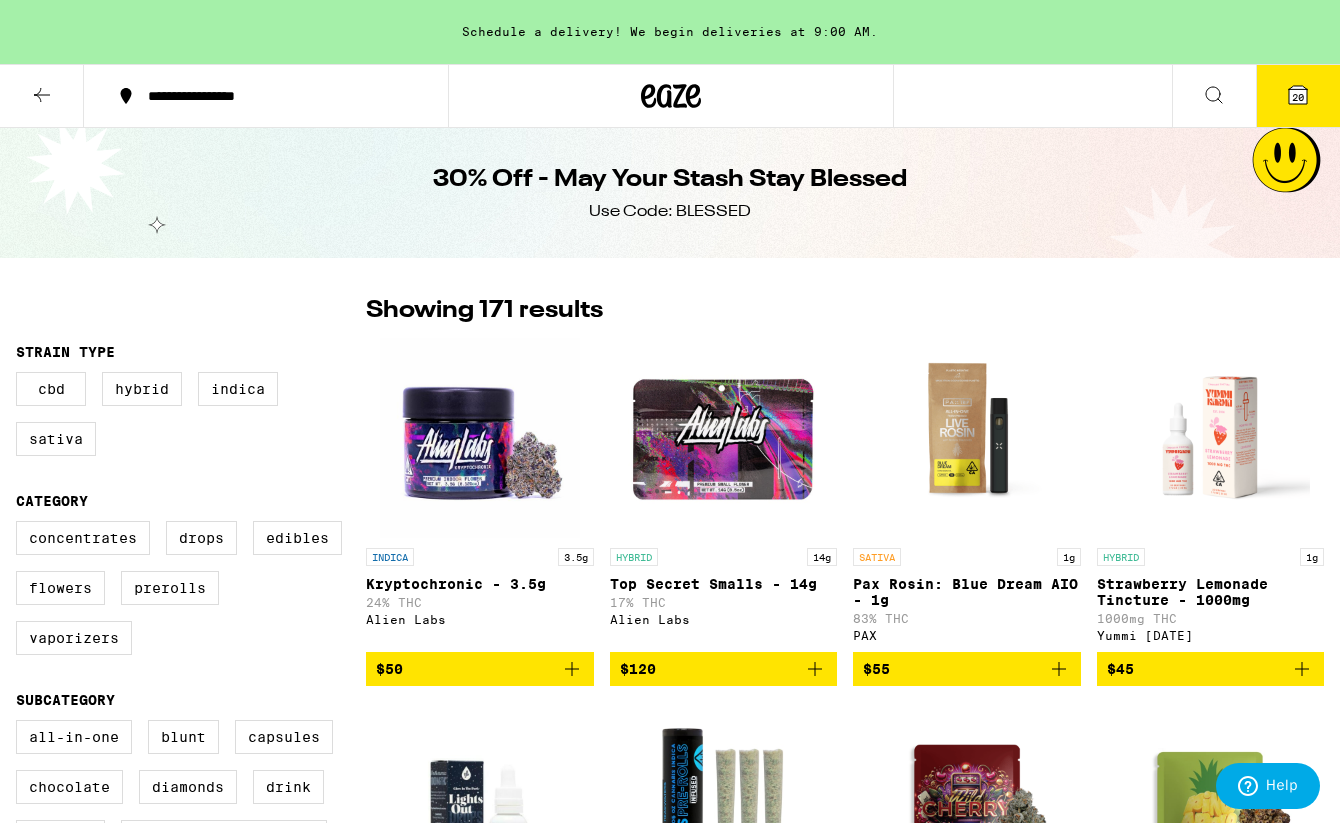 click on "30% Off - May Your Stash Stay Blessed Use Code: BLESSED" at bounding box center (670, 193) 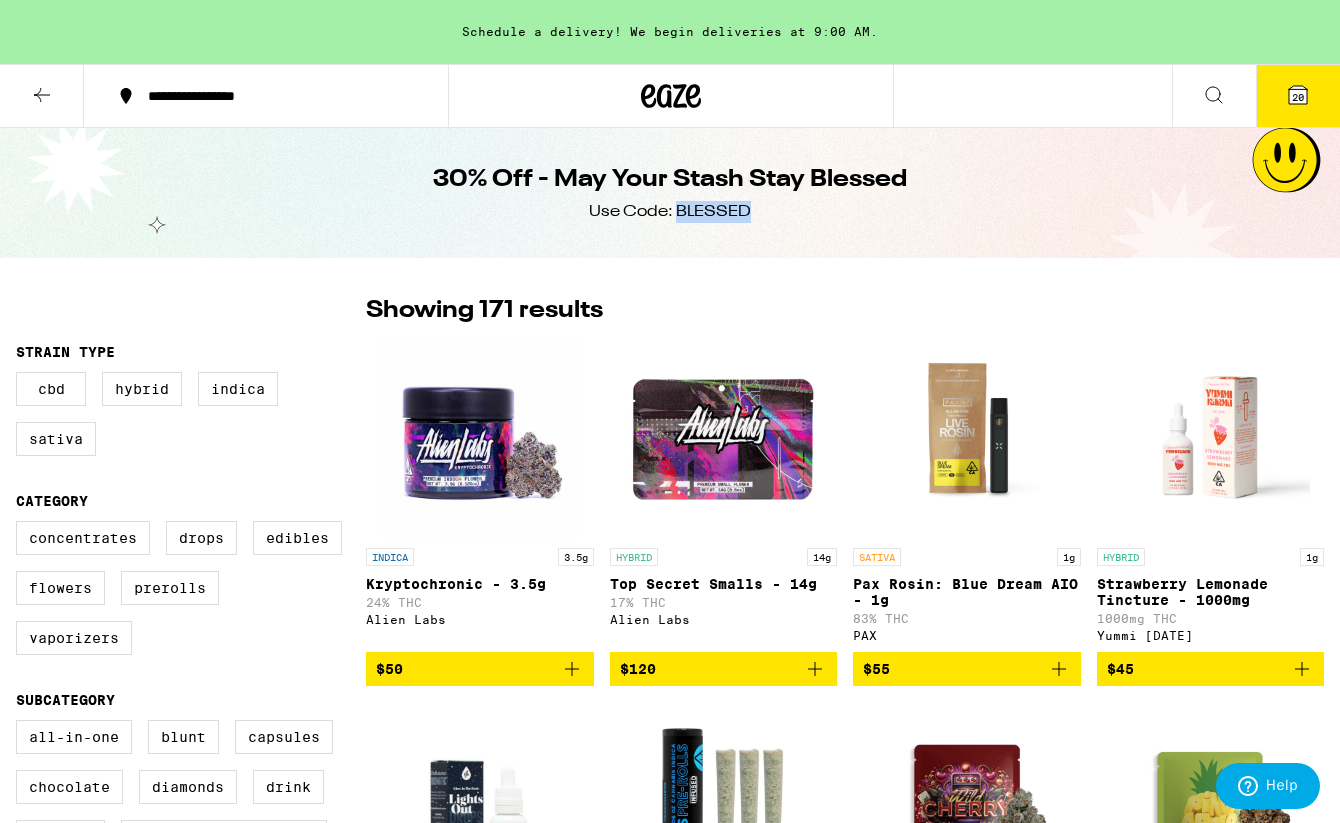 drag, startPoint x: 752, startPoint y: 211, endPoint x: 681, endPoint y: 211, distance: 71 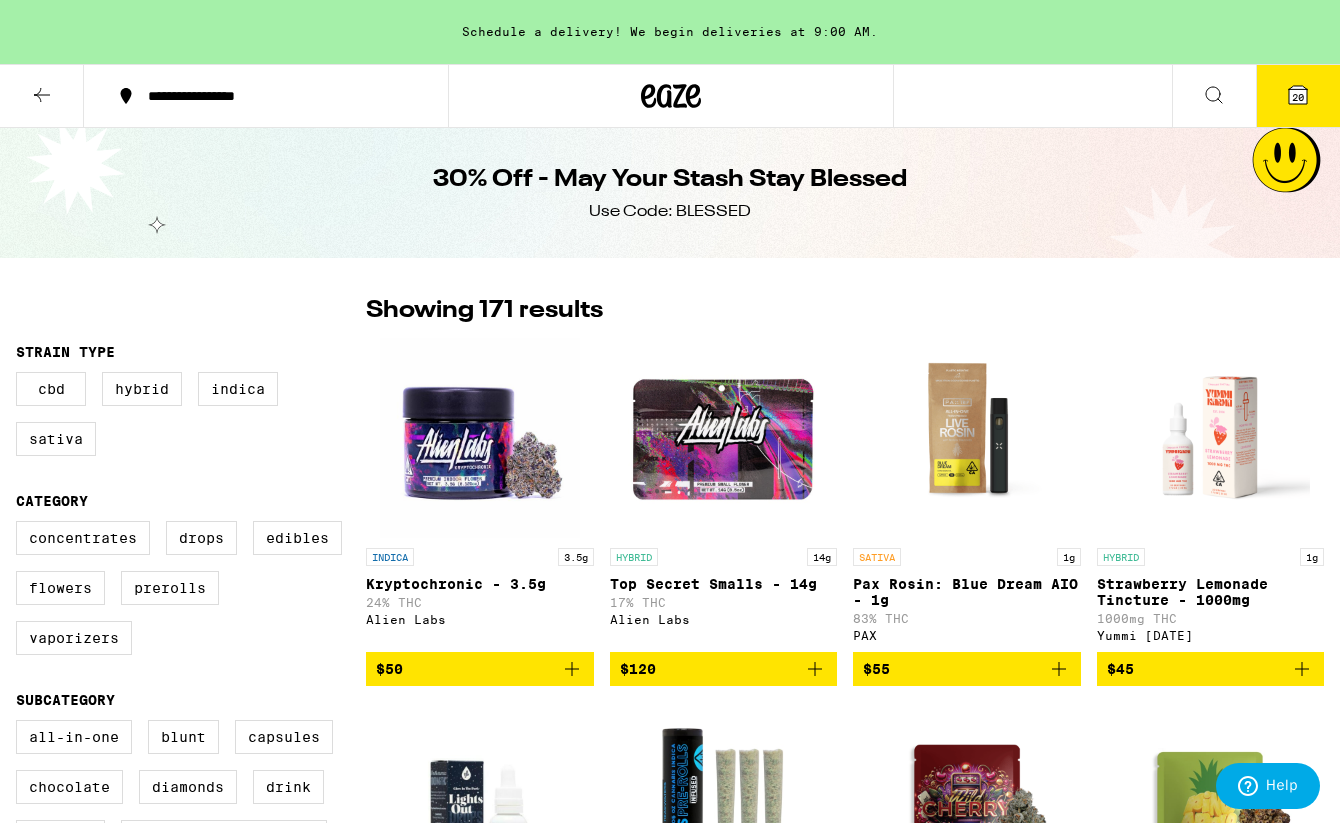 click on "30% Off - May Your Stash Stay Blessed" at bounding box center [670, 180] 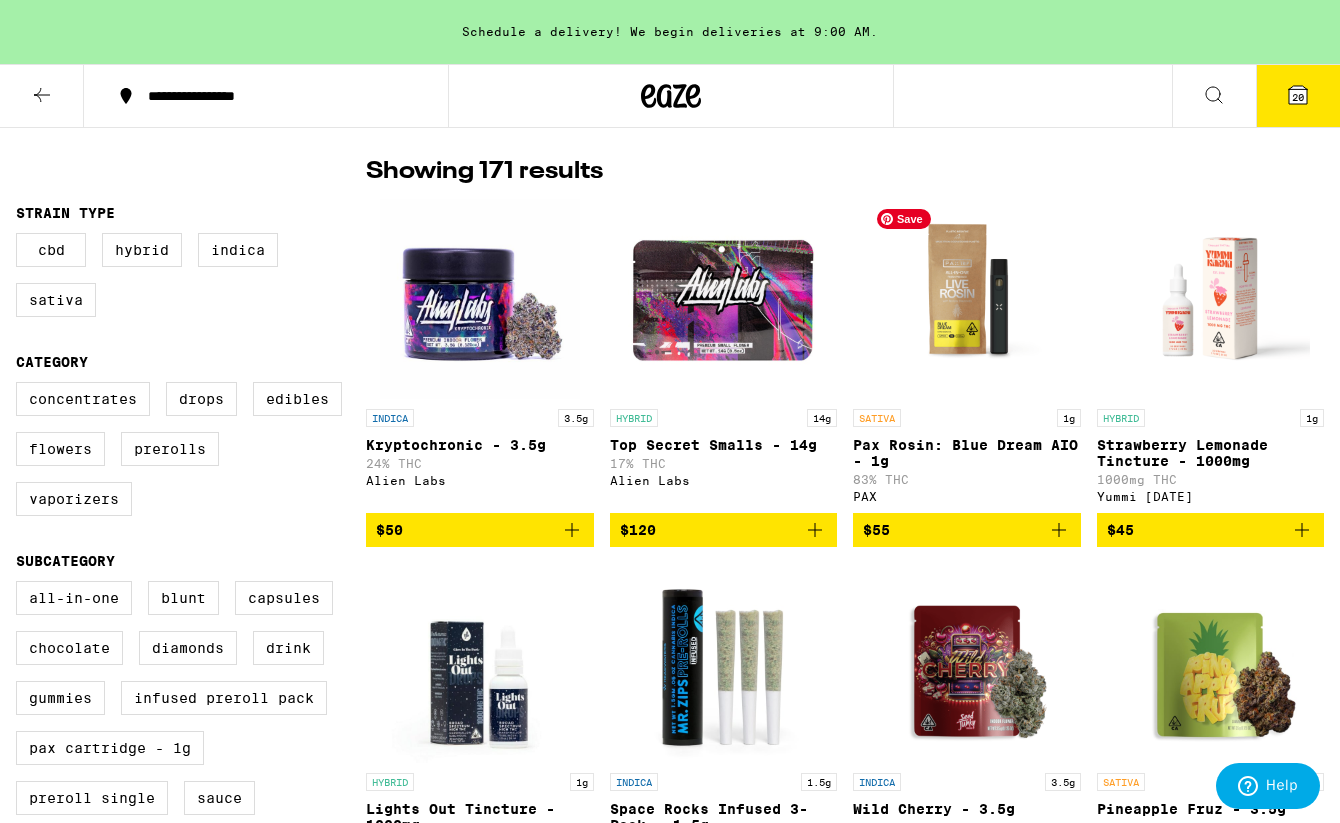 scroll, scrollTop: 0, scrollLeft: 0, axis: both 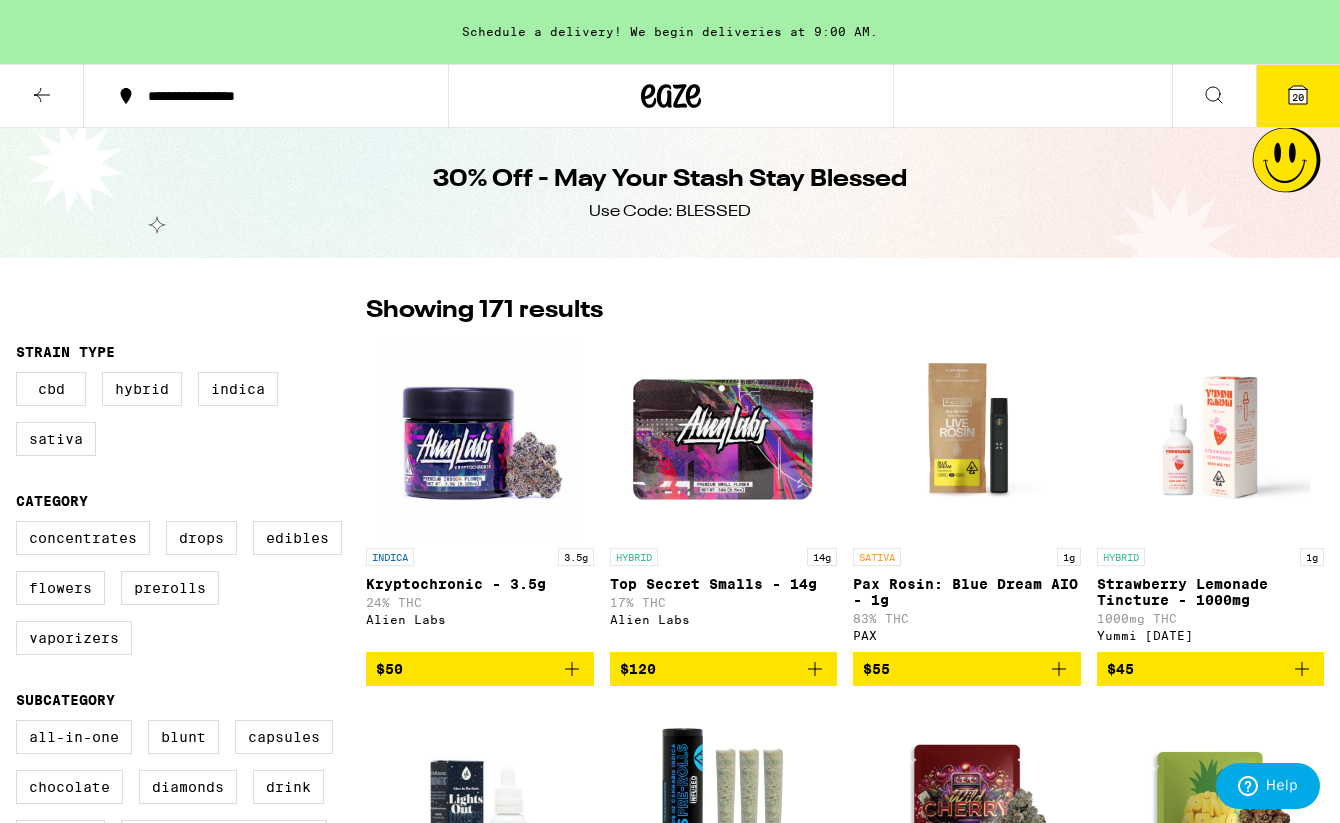 click on "30% Off - May Your Stash Stay Blessed Use Code: BLESSED" at bounding box center [670, 193] 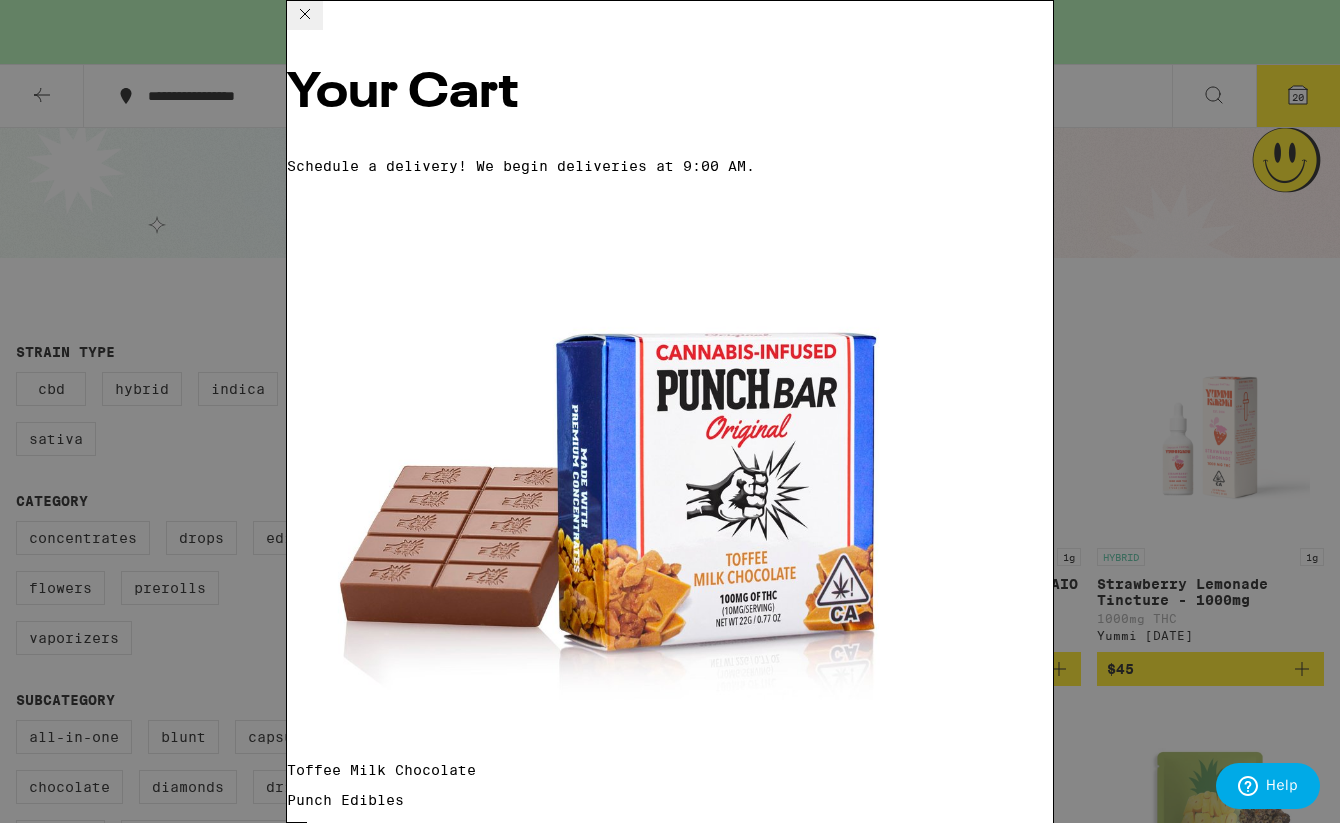 scroll, scrollTop: 1474, scrollLeft: 0, axis: vertical 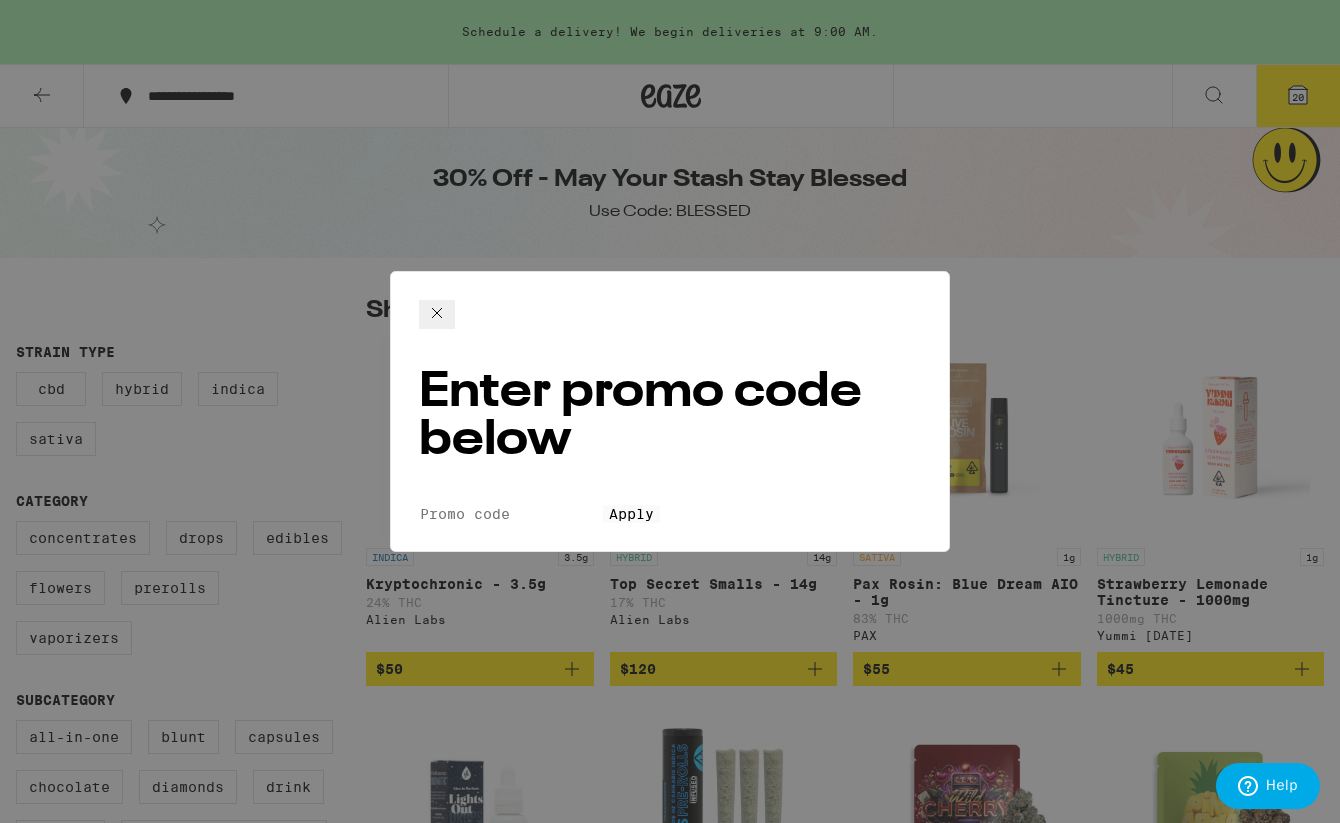 click on "Promo Code" at bounding box center (511, 514) 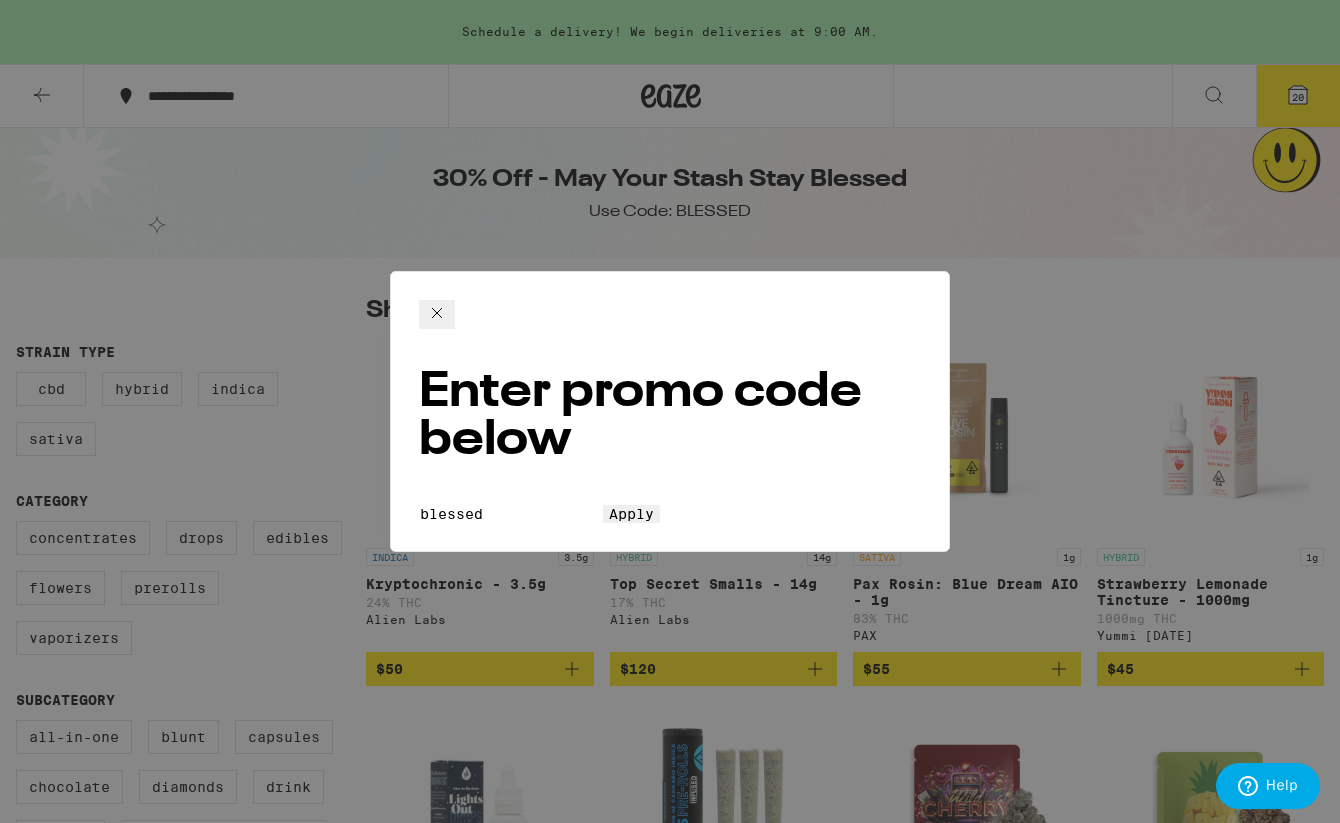 type on "blessed" 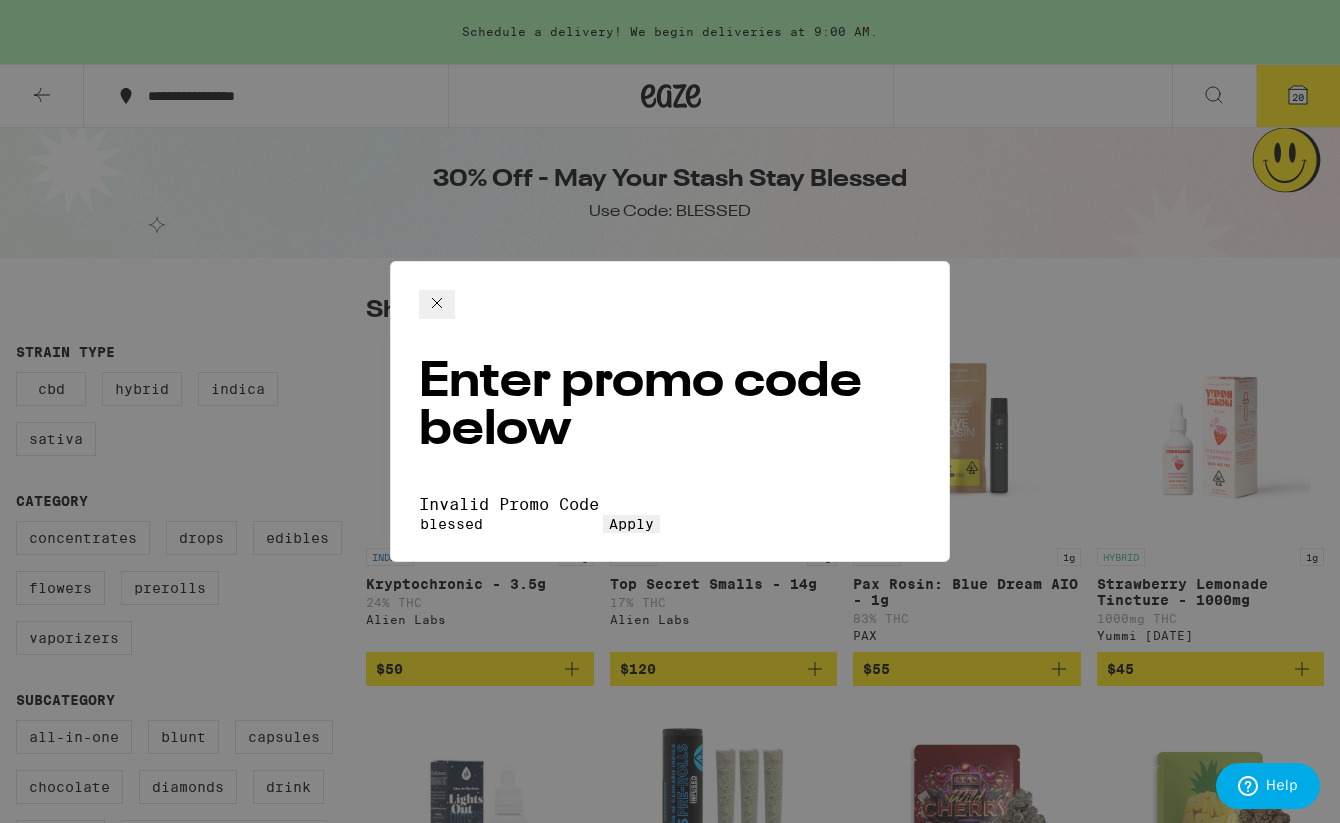 click 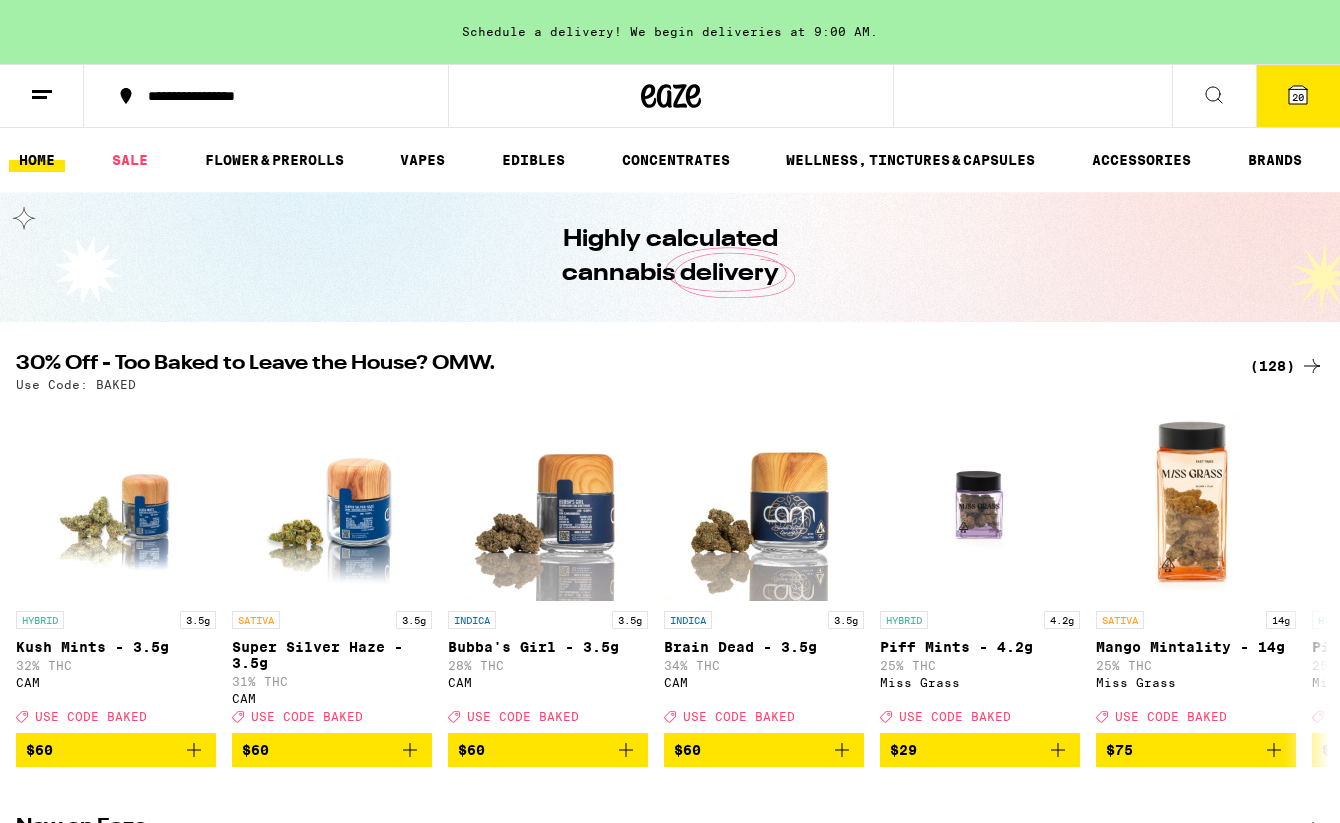 scroll, scrollTop: 0, scrollLeft: 0, axis: both 